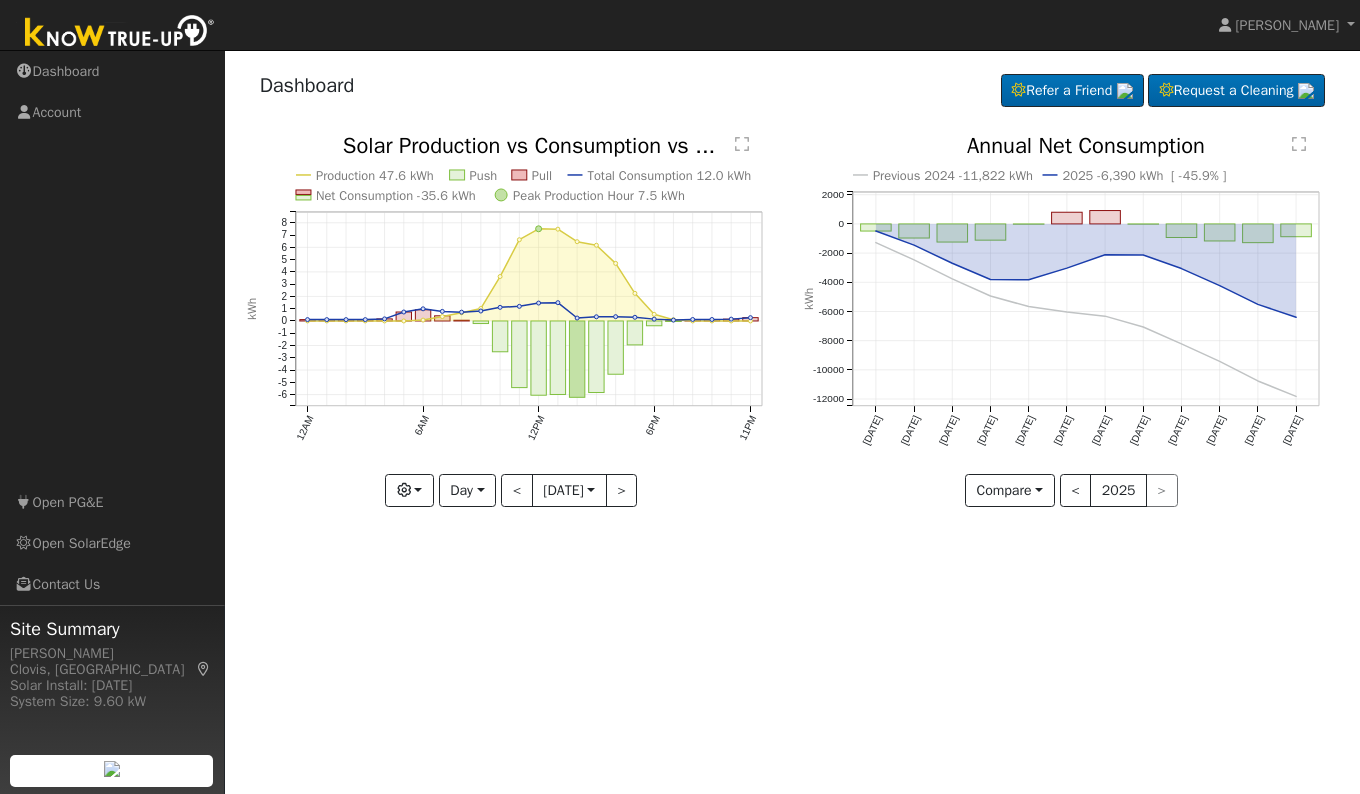 scroll, scrollTop: 0, scrollLeft: 0, axis: both 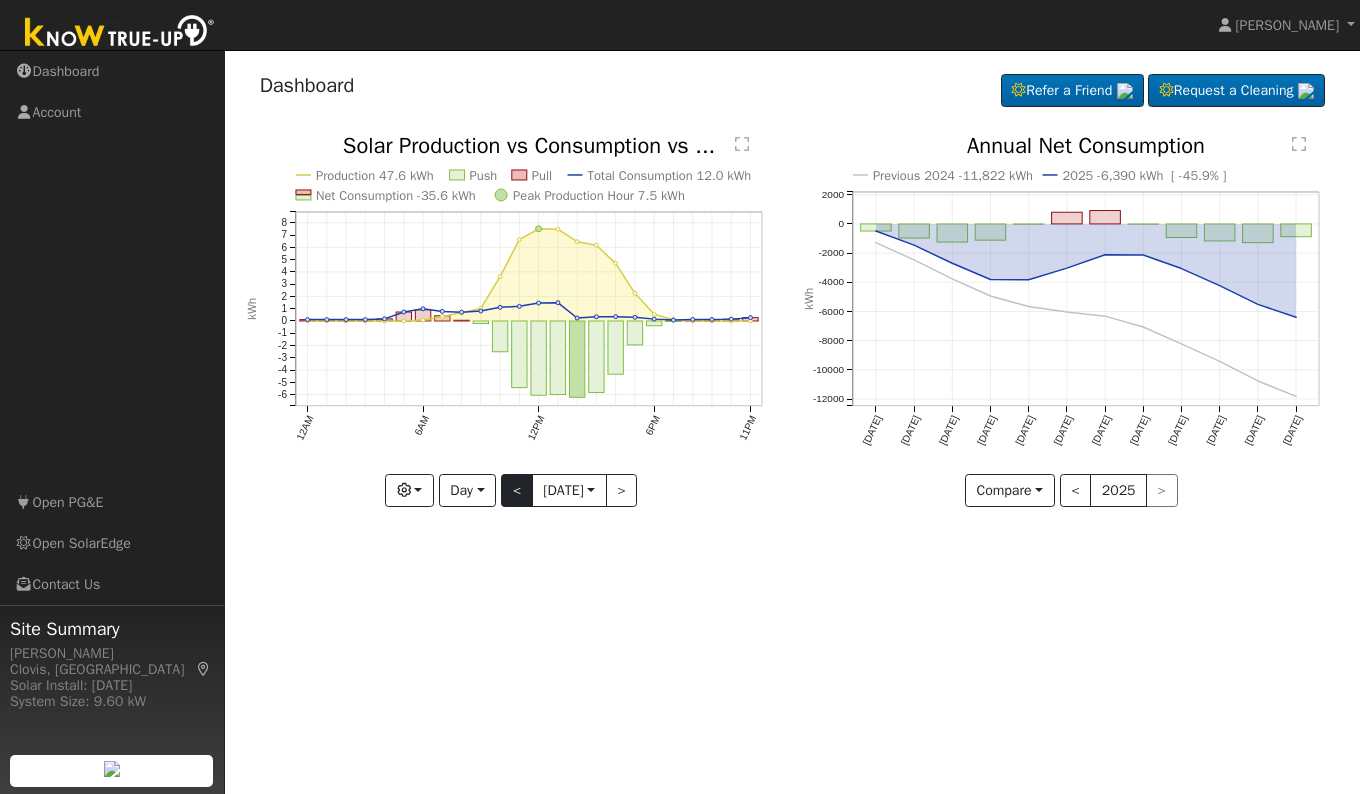 click on "<" at bounding box center [517, 491] 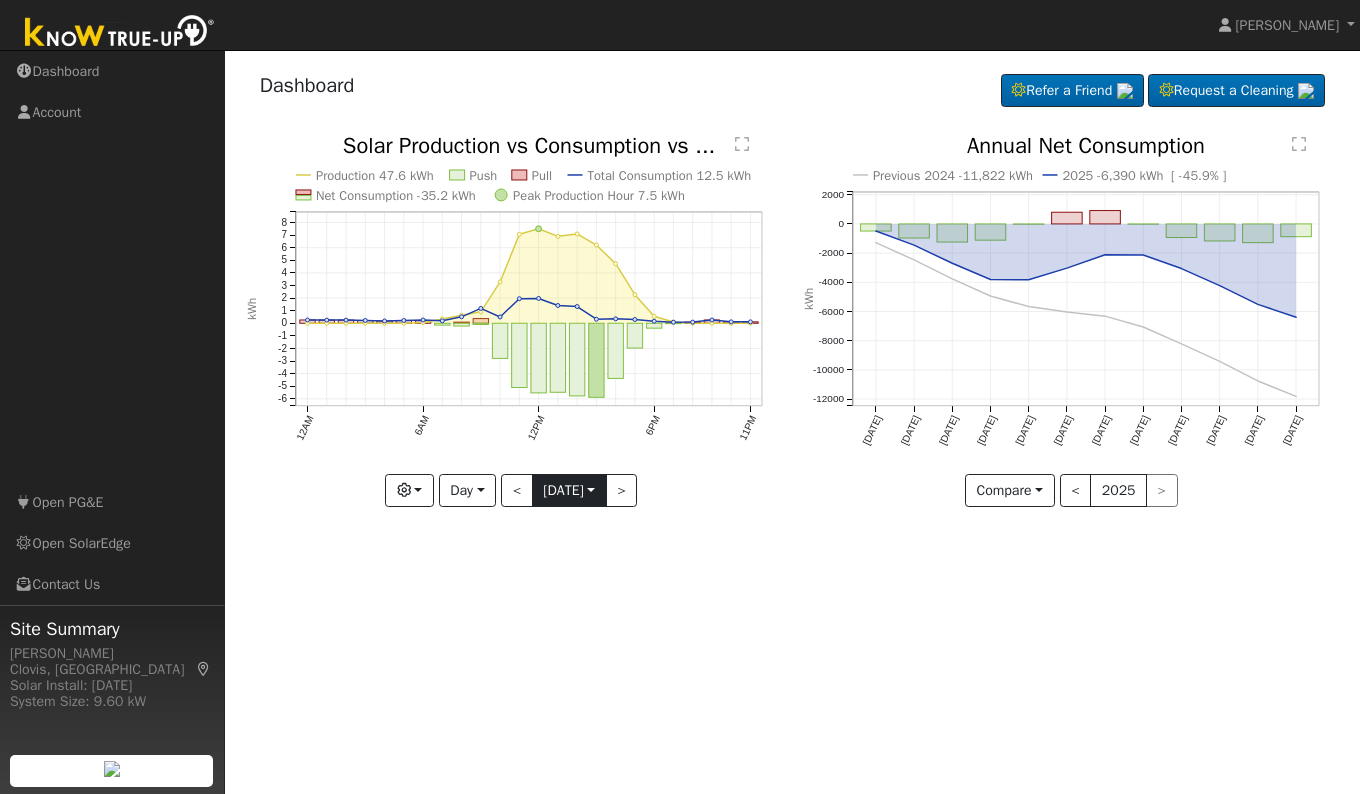 click on "[DATE]" at bounding box center (569, 491) 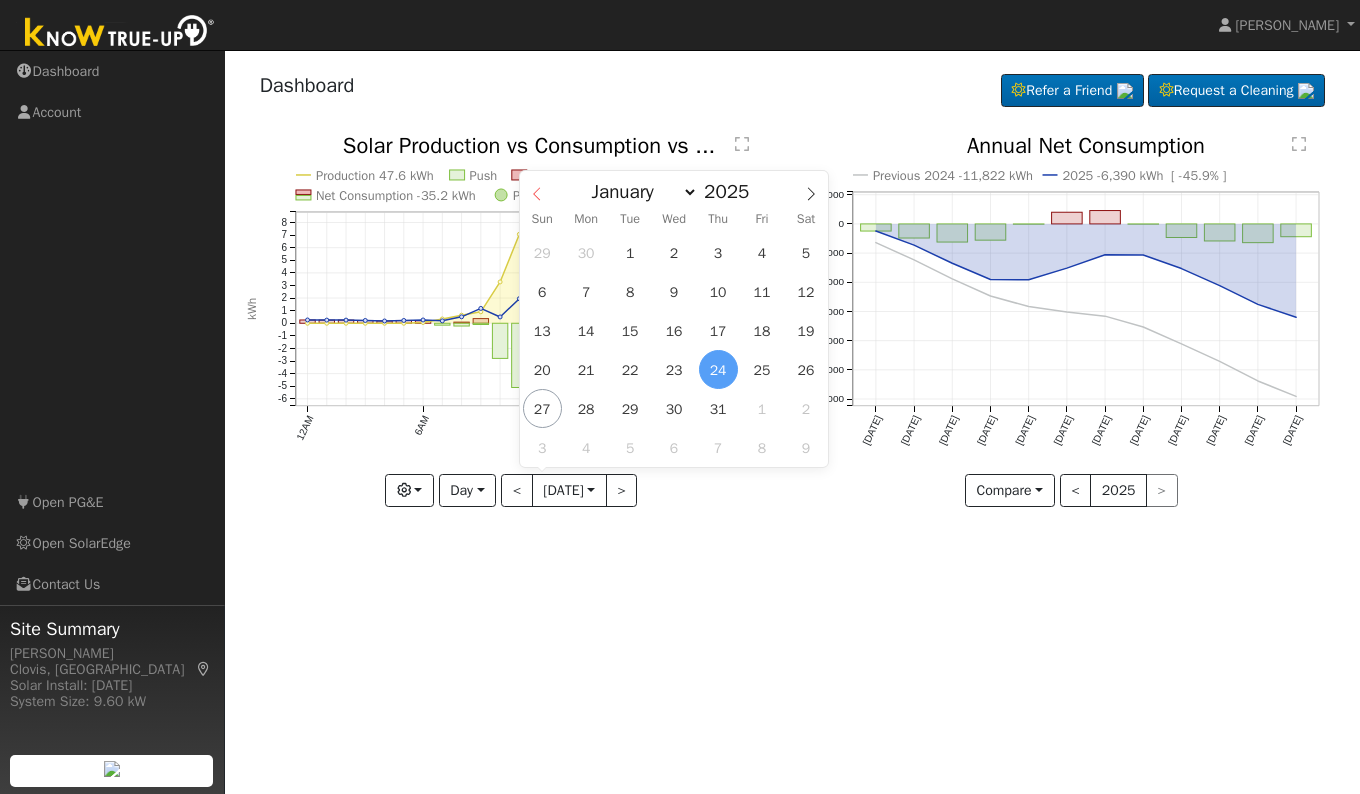 drag, startPoint x: 556, startPoint y: 493, endPoint x: 541, endPoint y: 188, distance: 305.36862 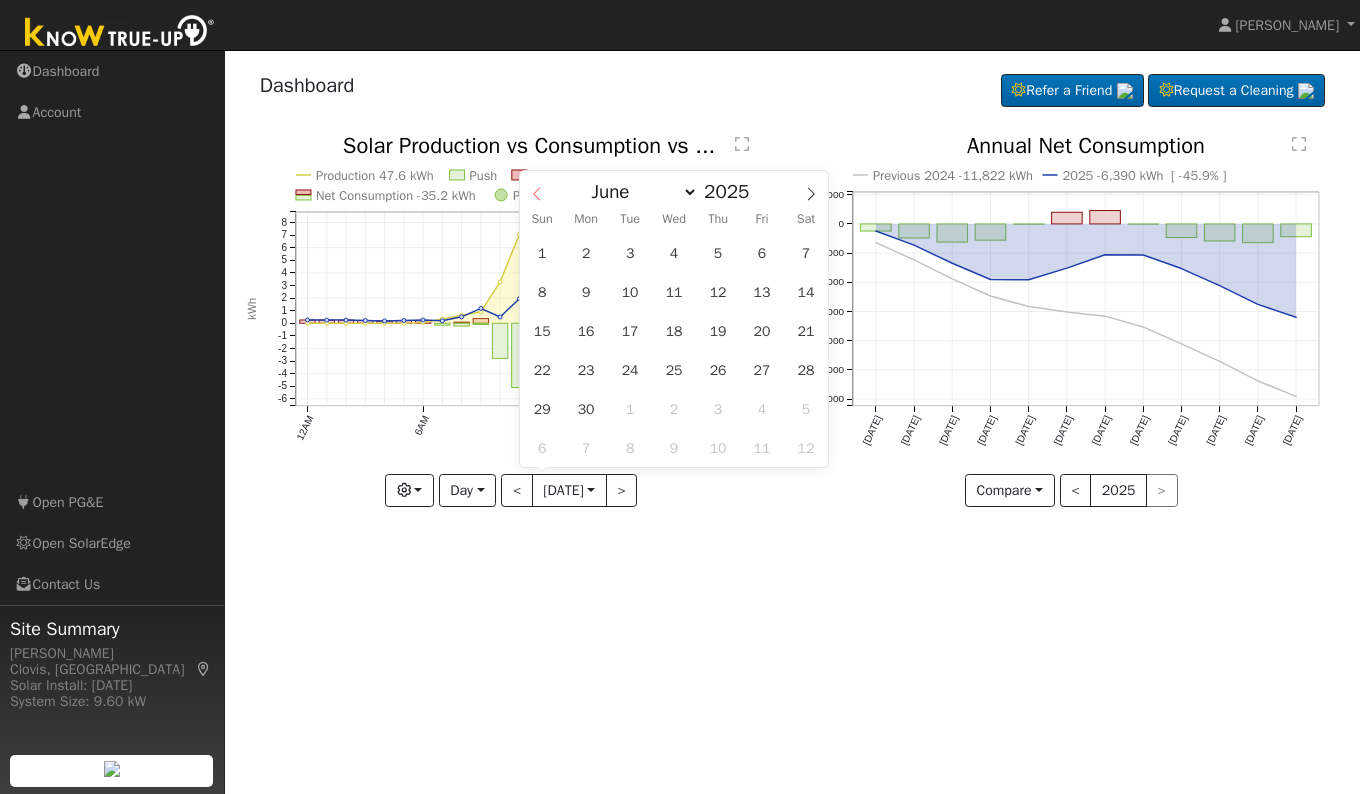 click 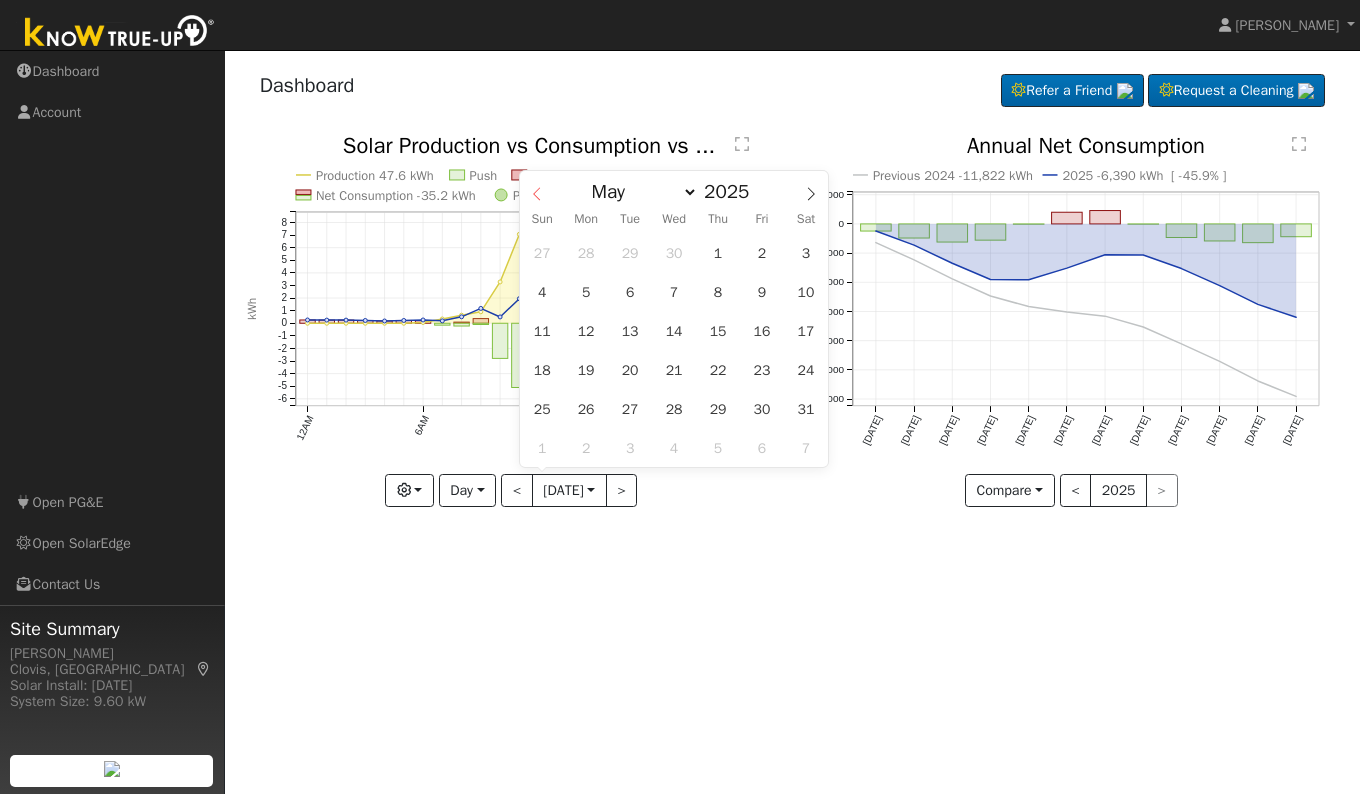 click 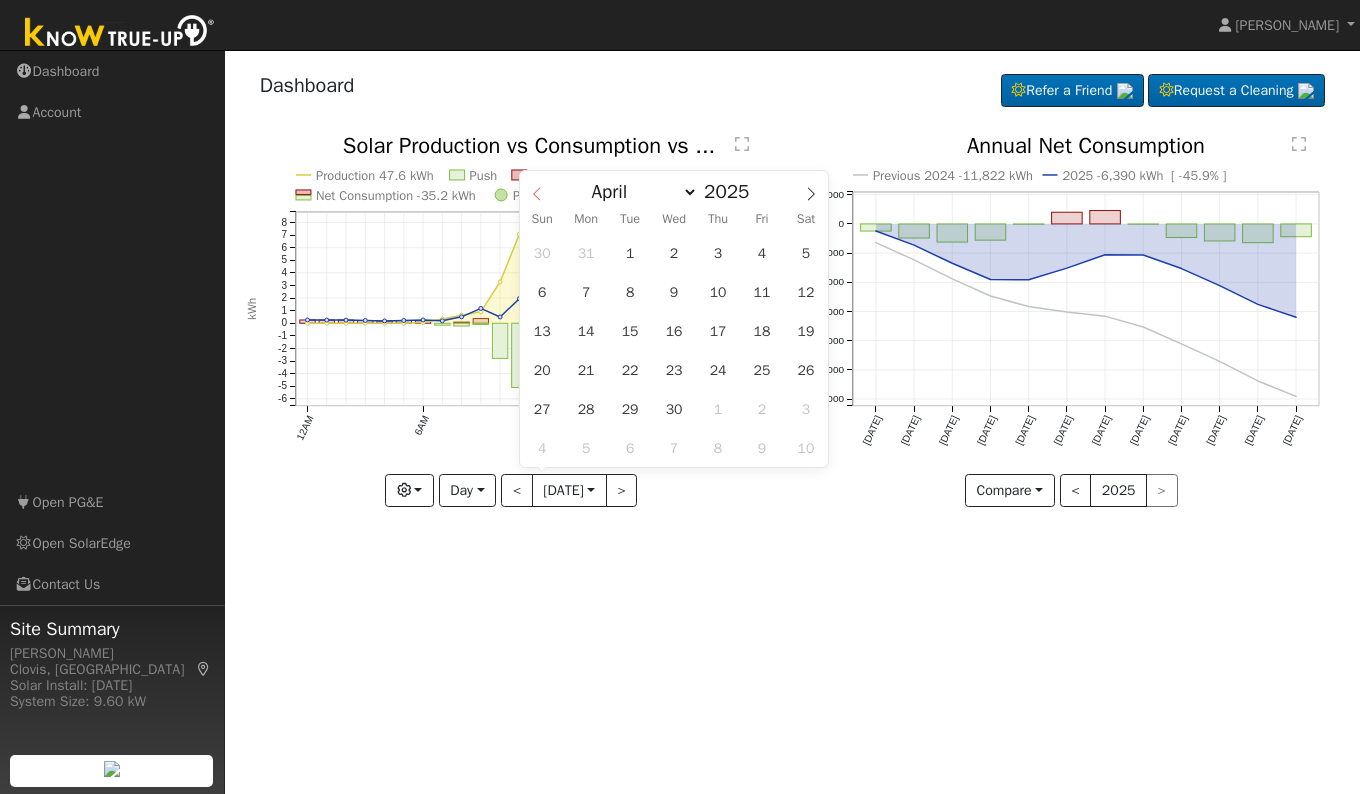 click 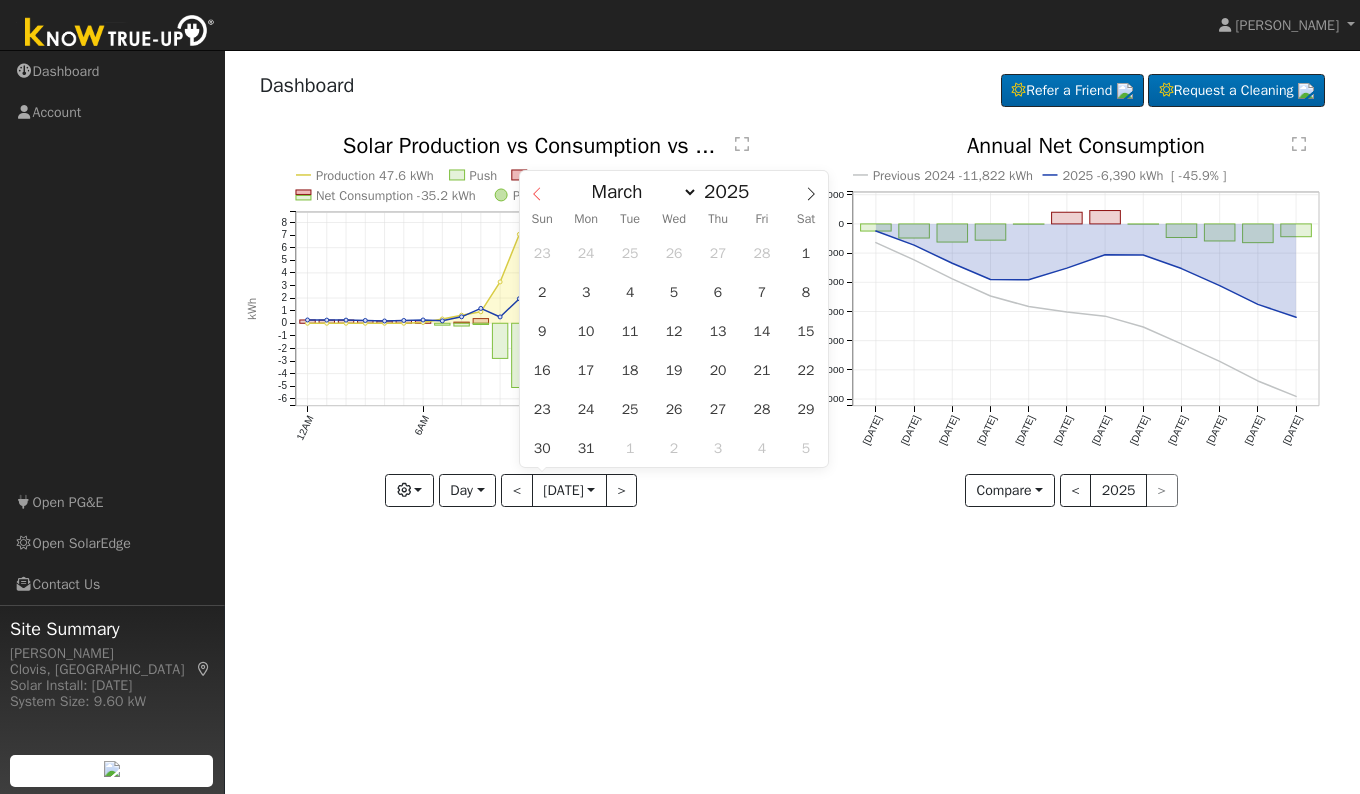click 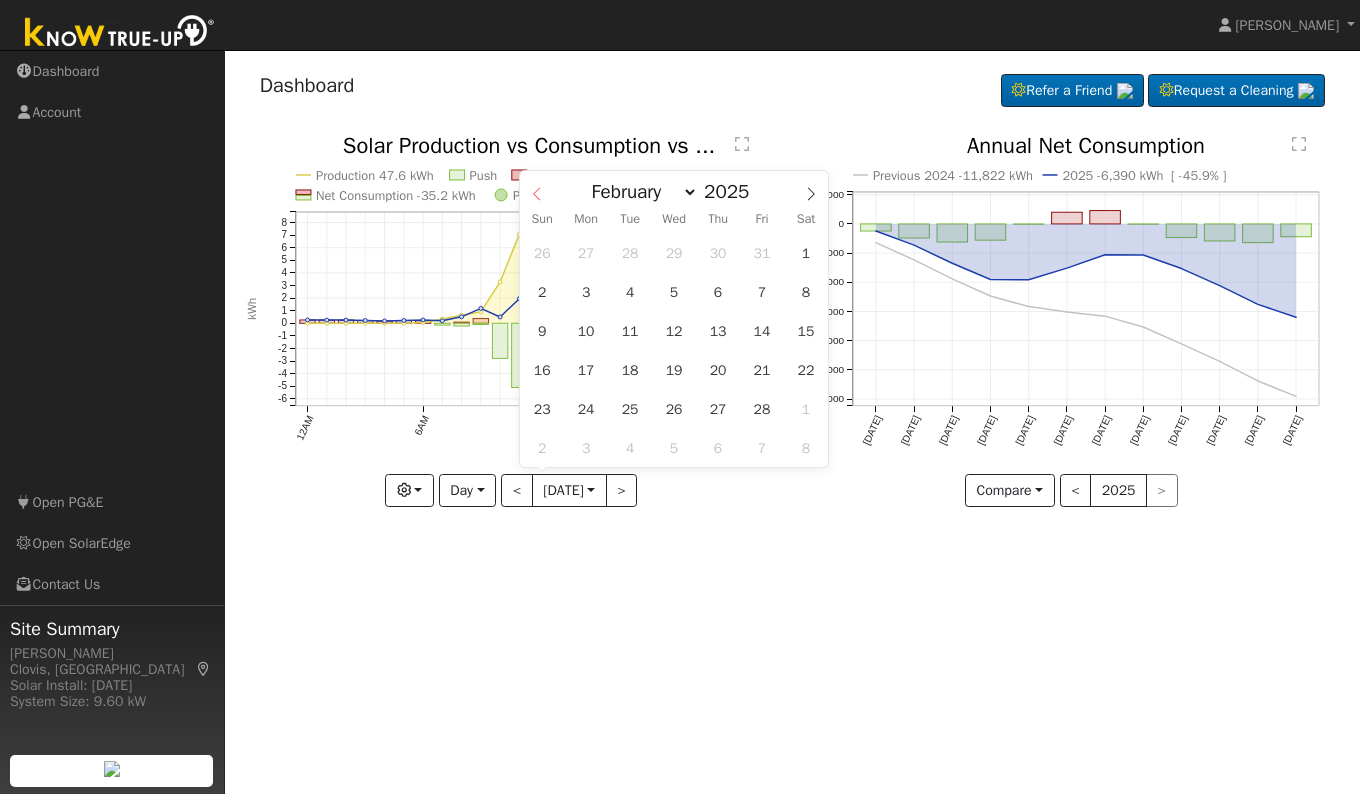 click 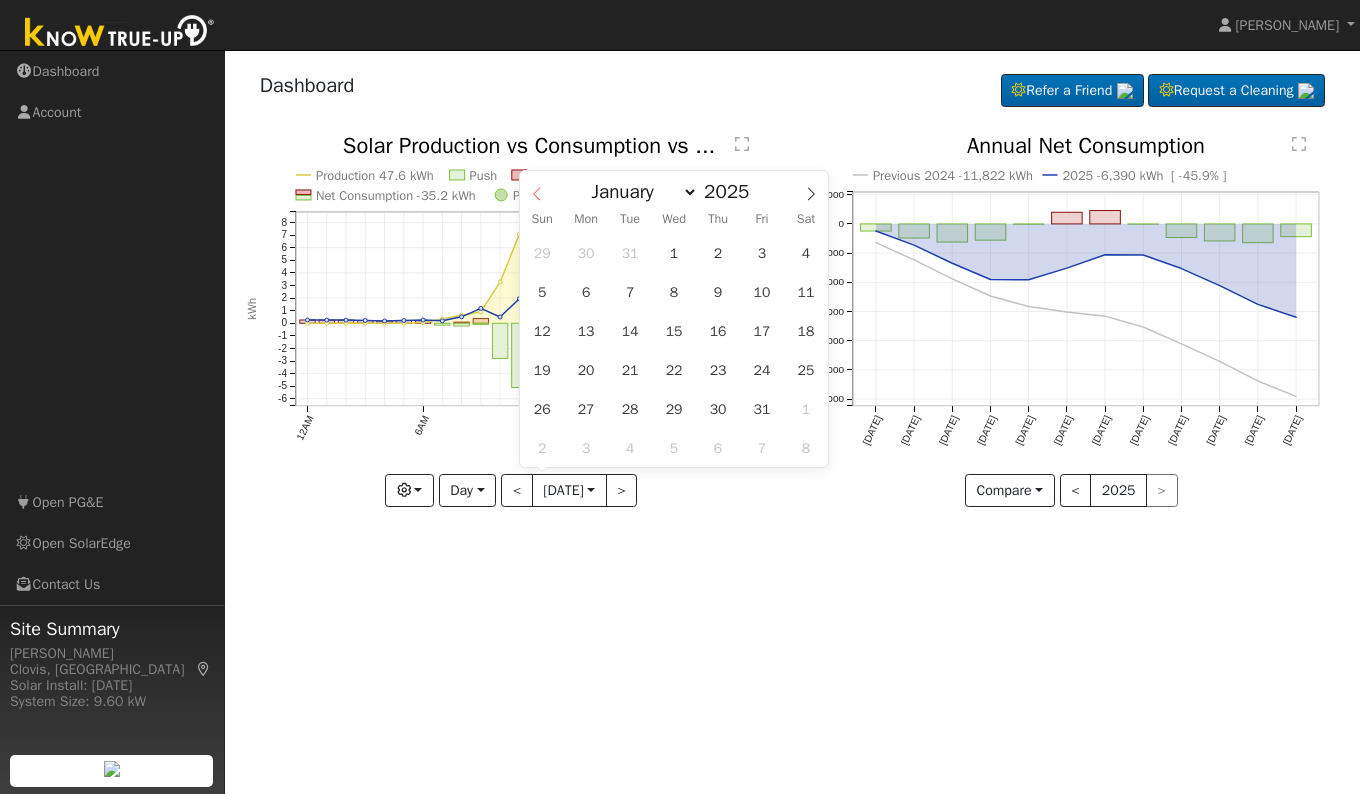 click 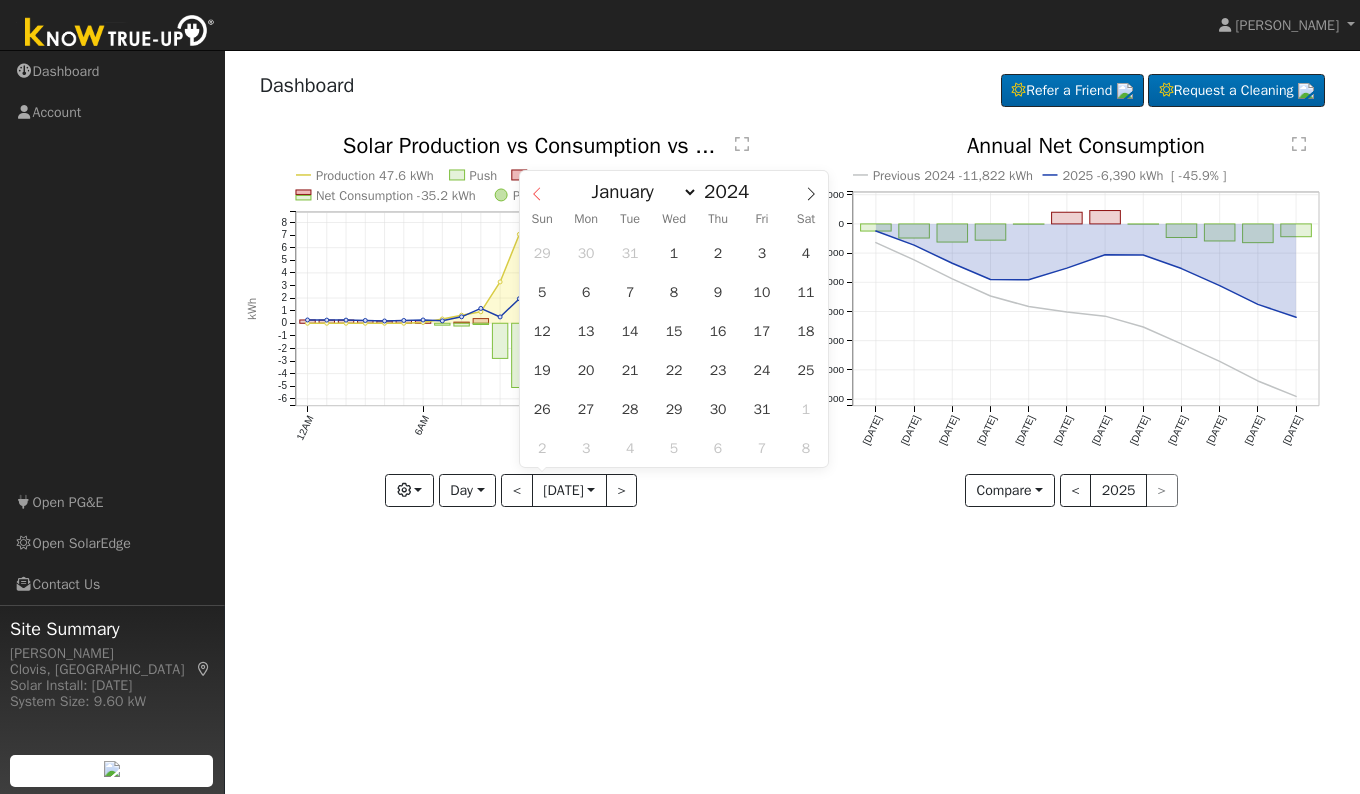 select on "11" 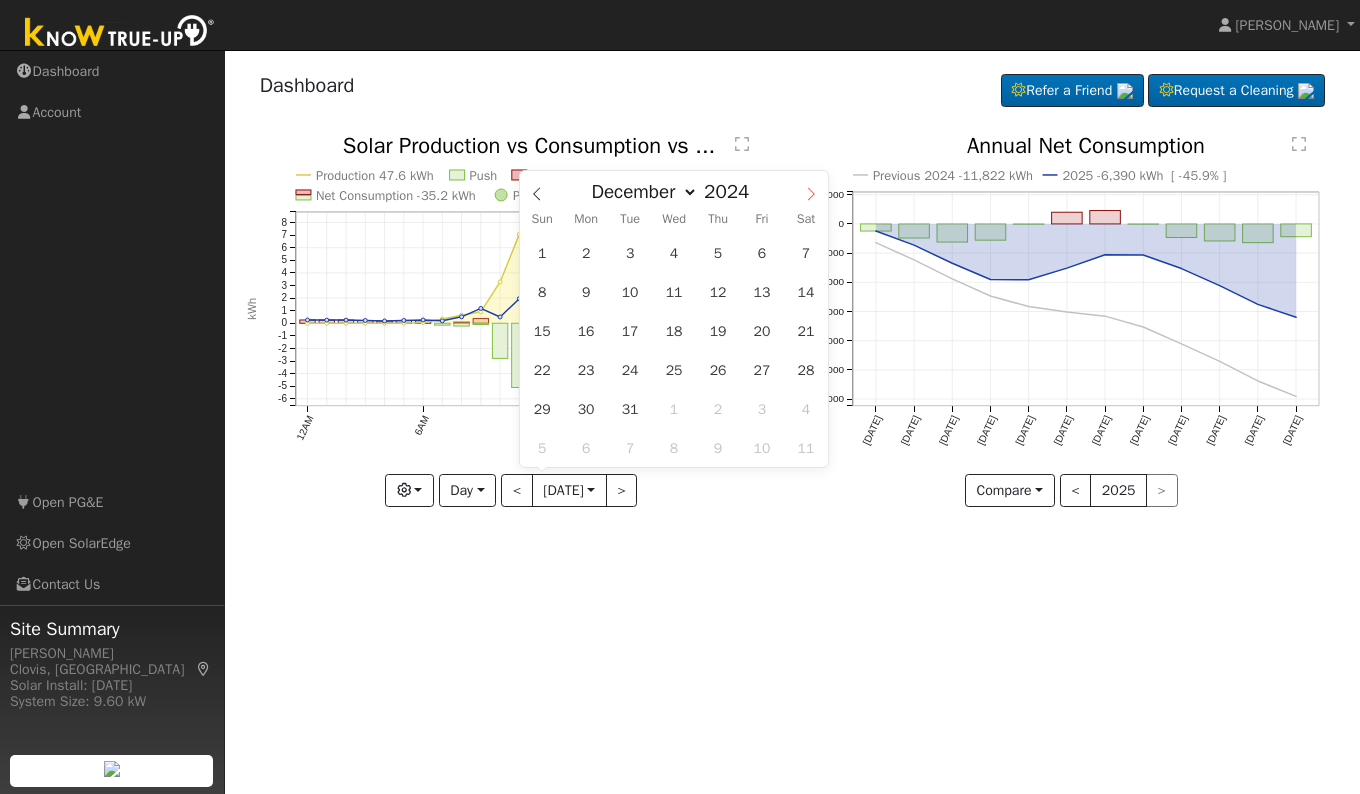 click 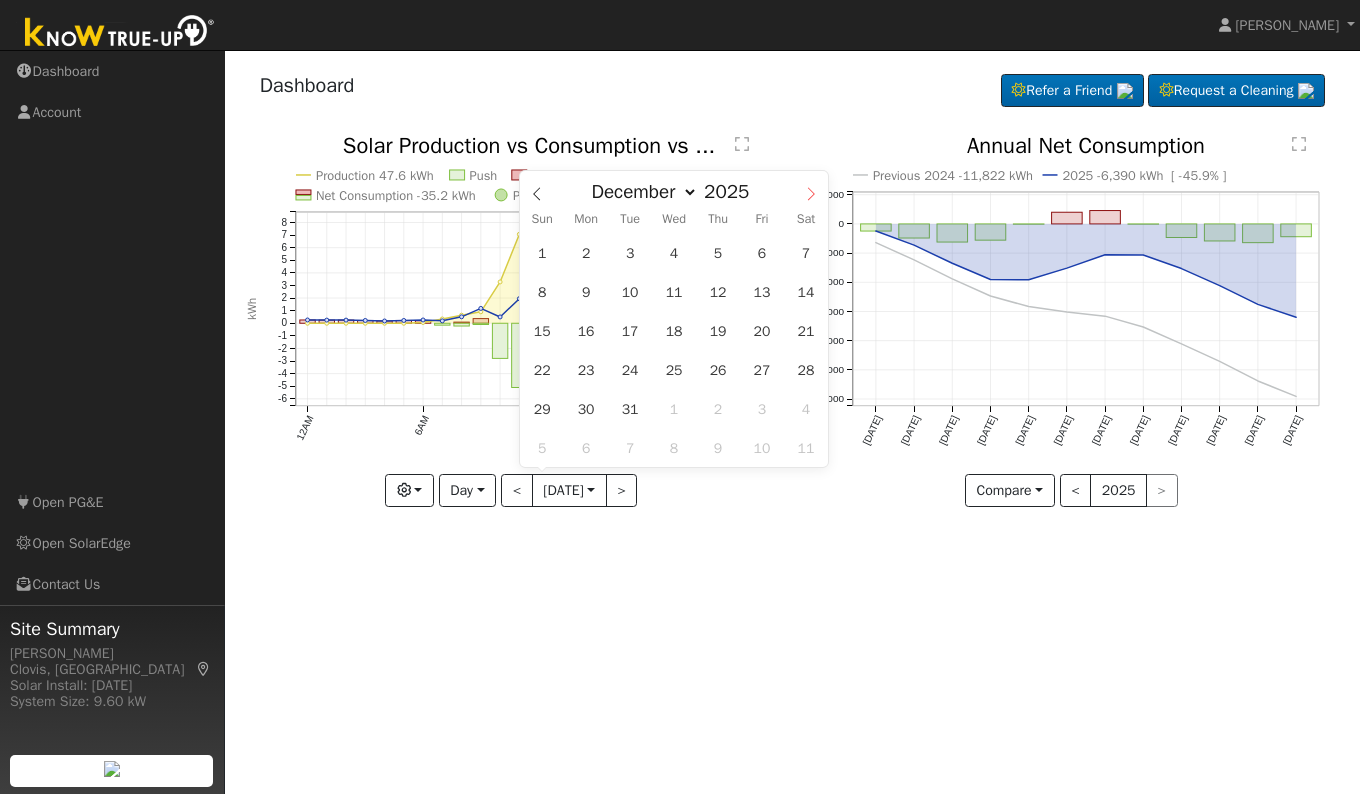 select on "0" 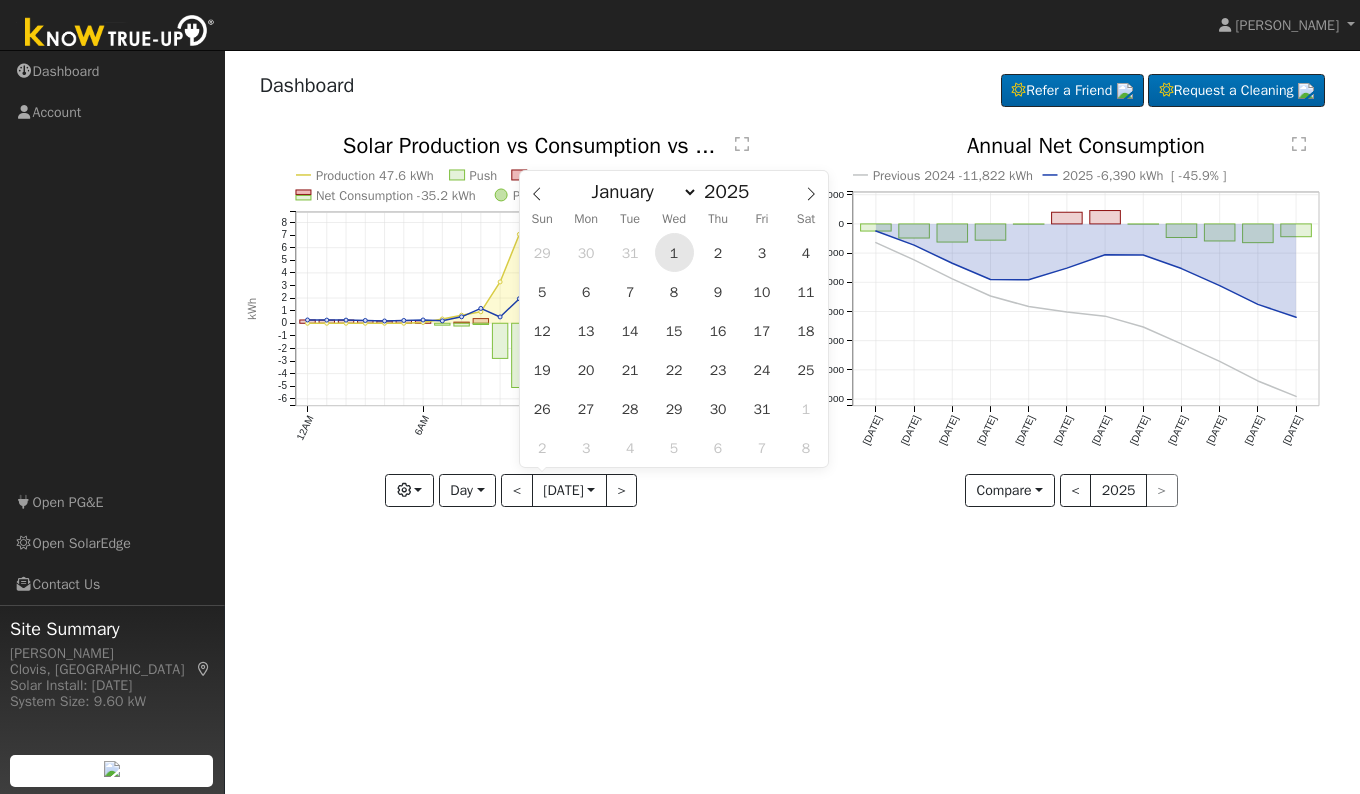 click on "1" at bounding box center [674, 252] 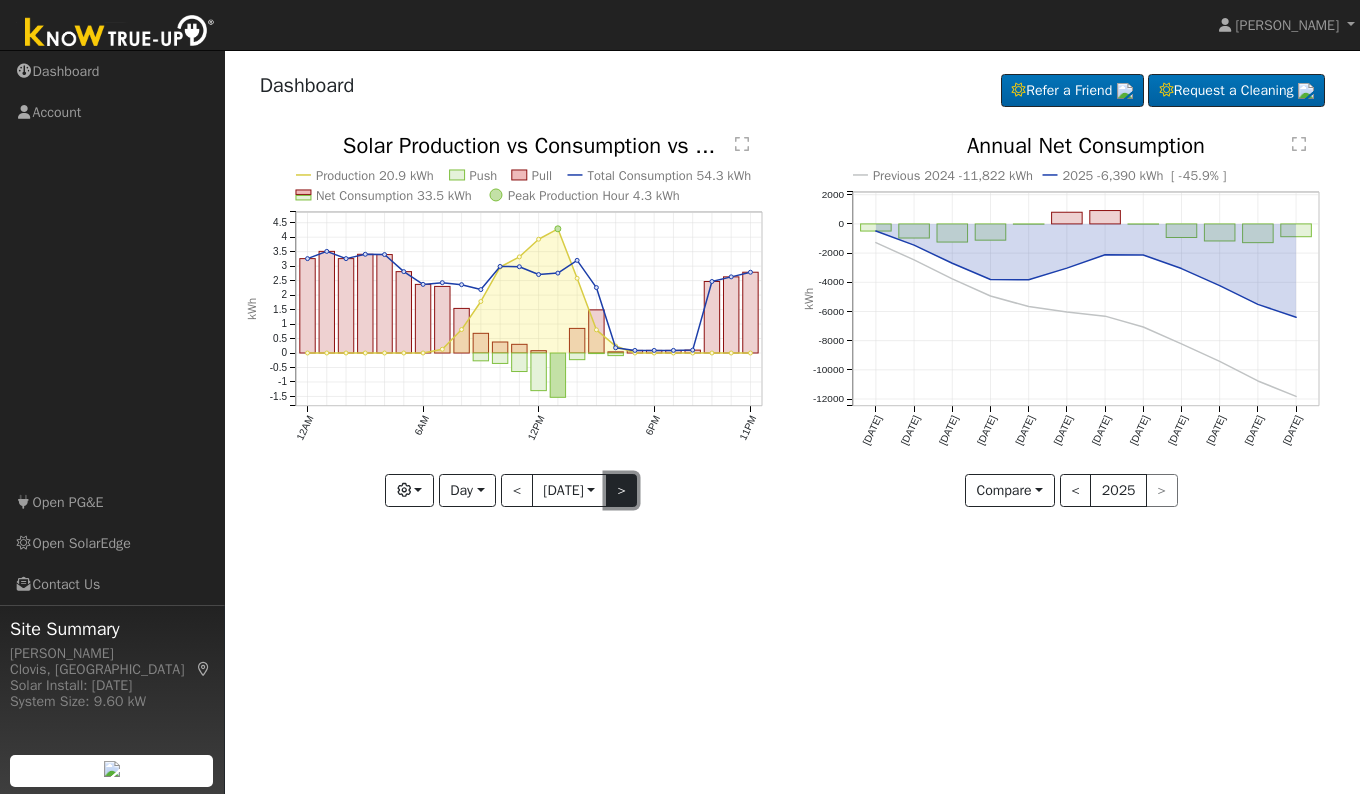 click on ">" at bounding box center [622, 491] 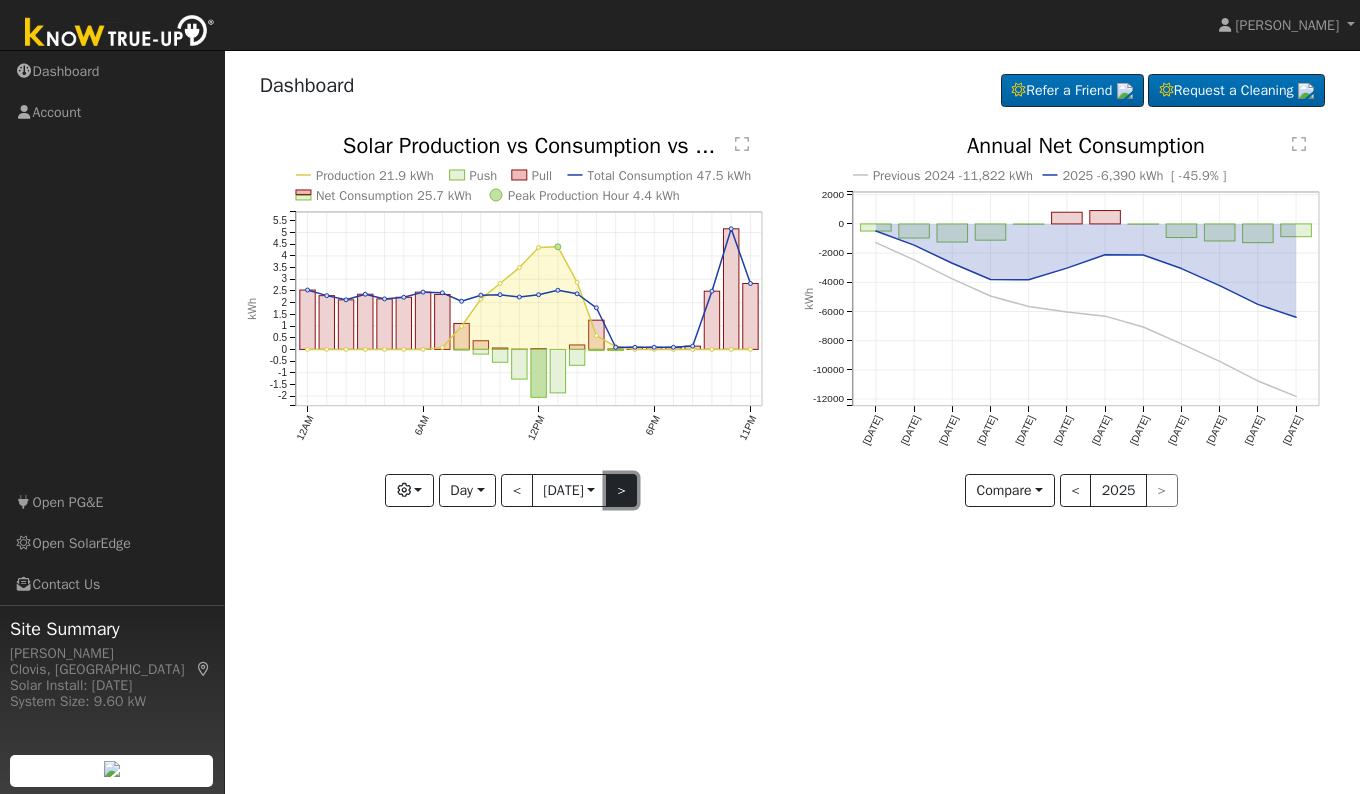 click on ">" at bounding box center [622, 491] 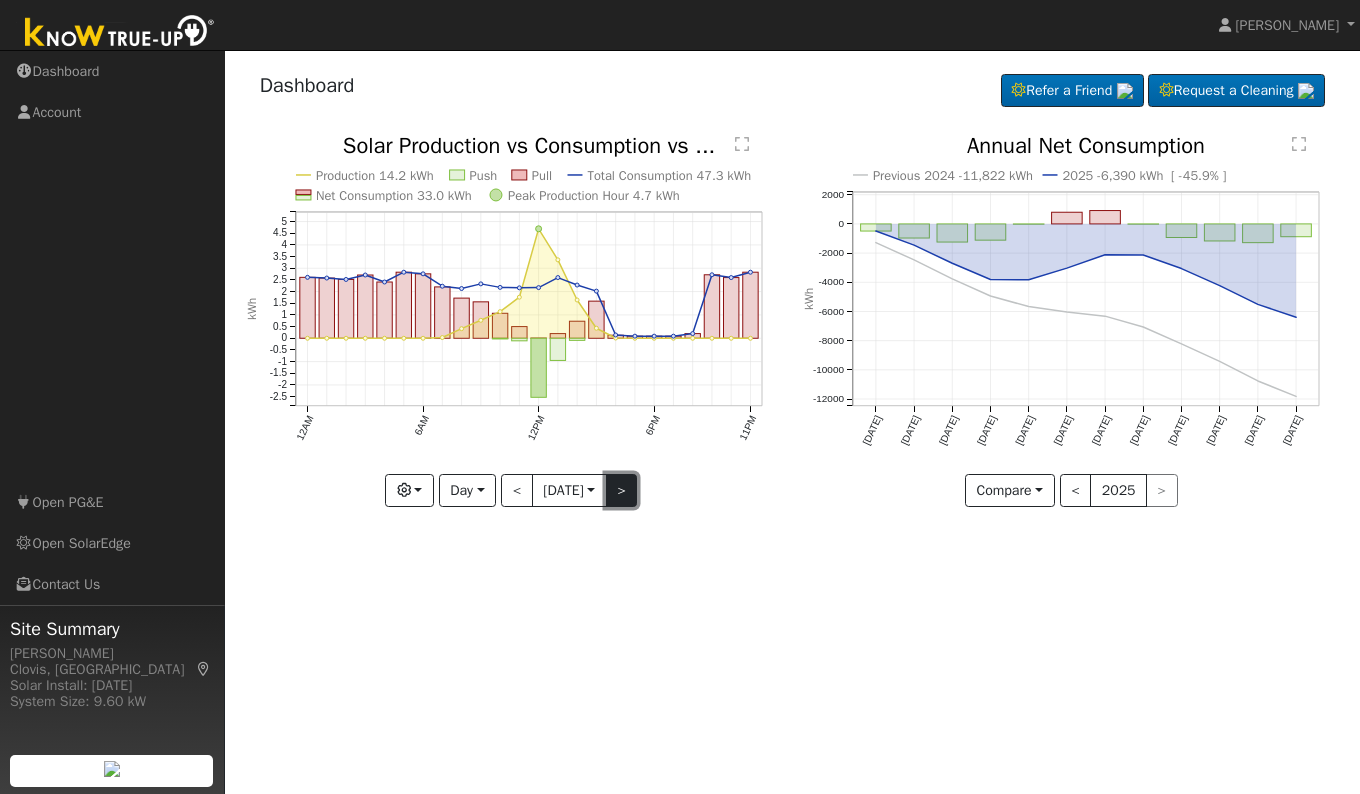 click on ">" at bounding box center [622, 491] 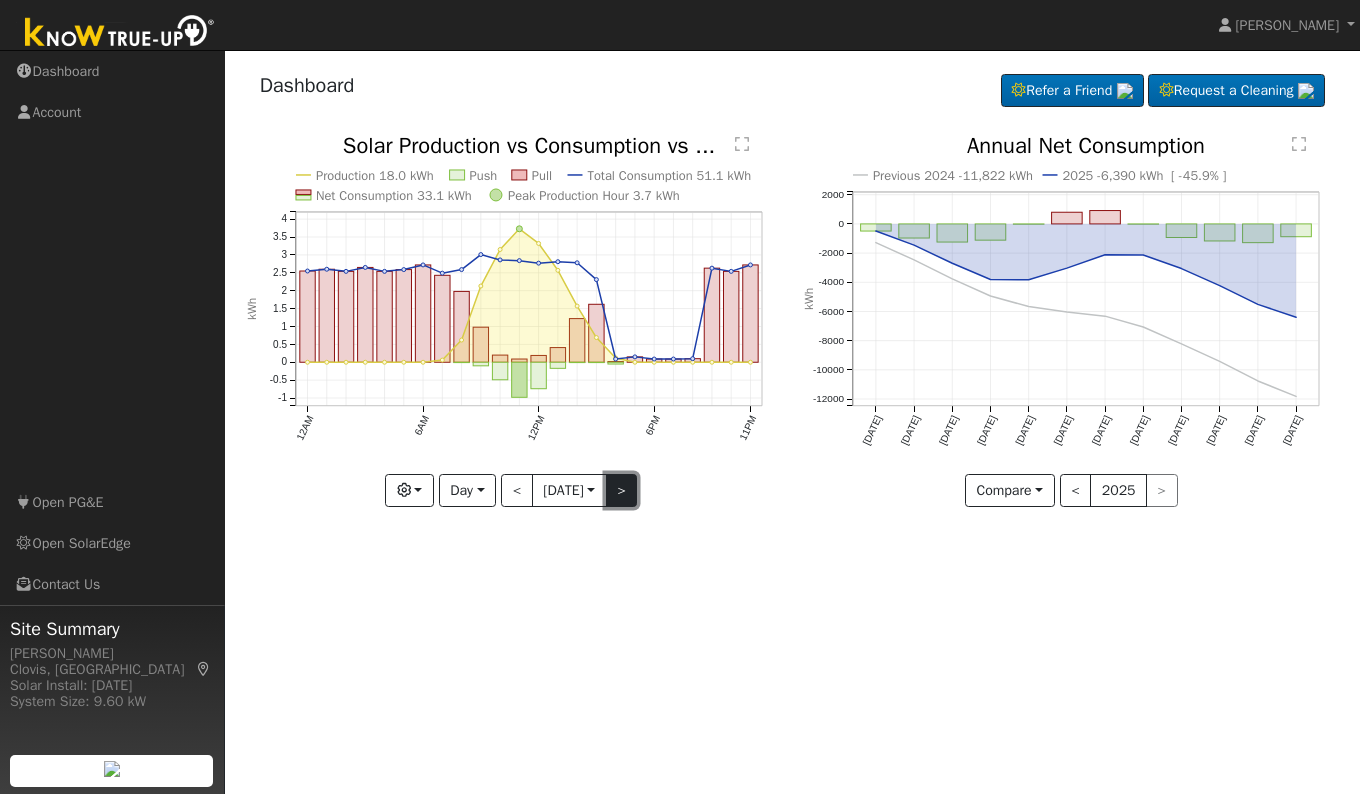 click on ">" at bounding box center (622, 491) 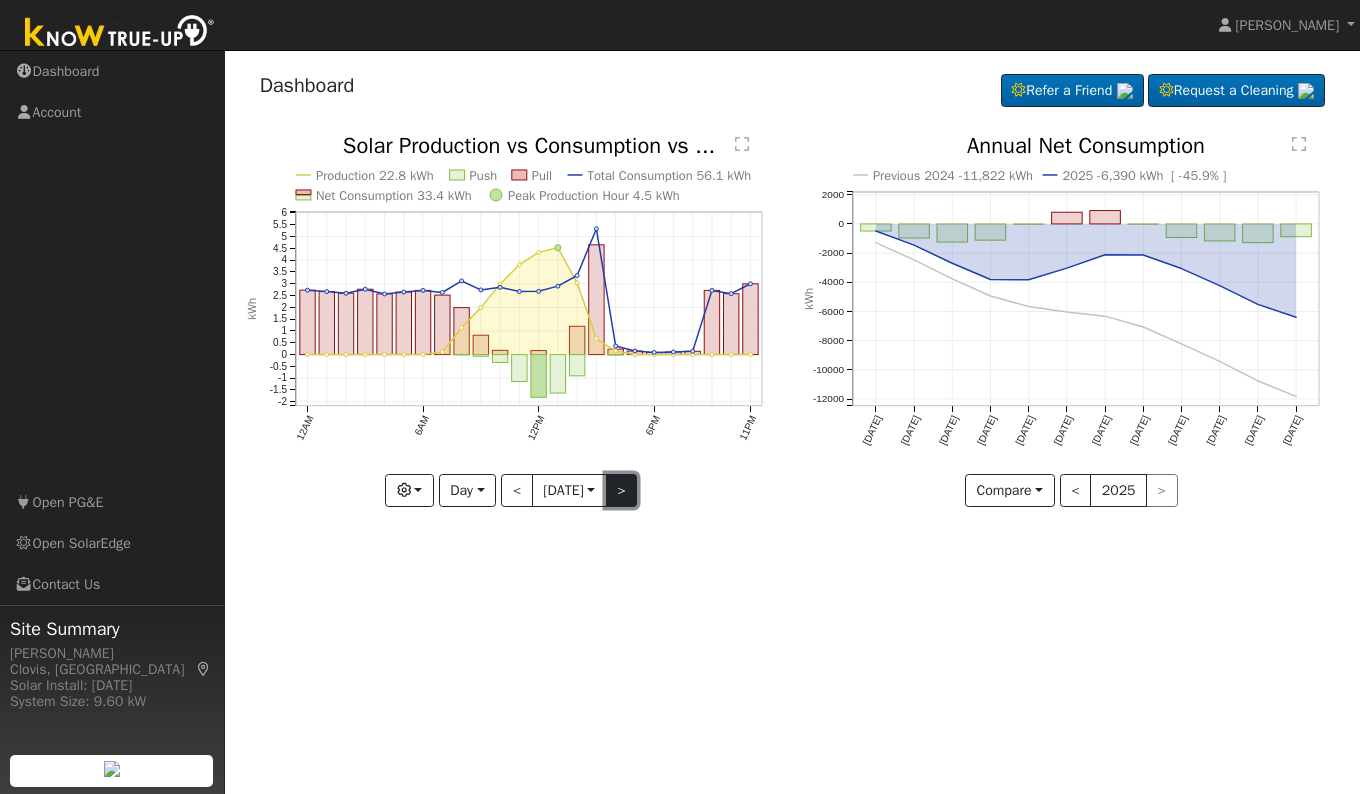 click on ">" at bounding box center (622, 491) 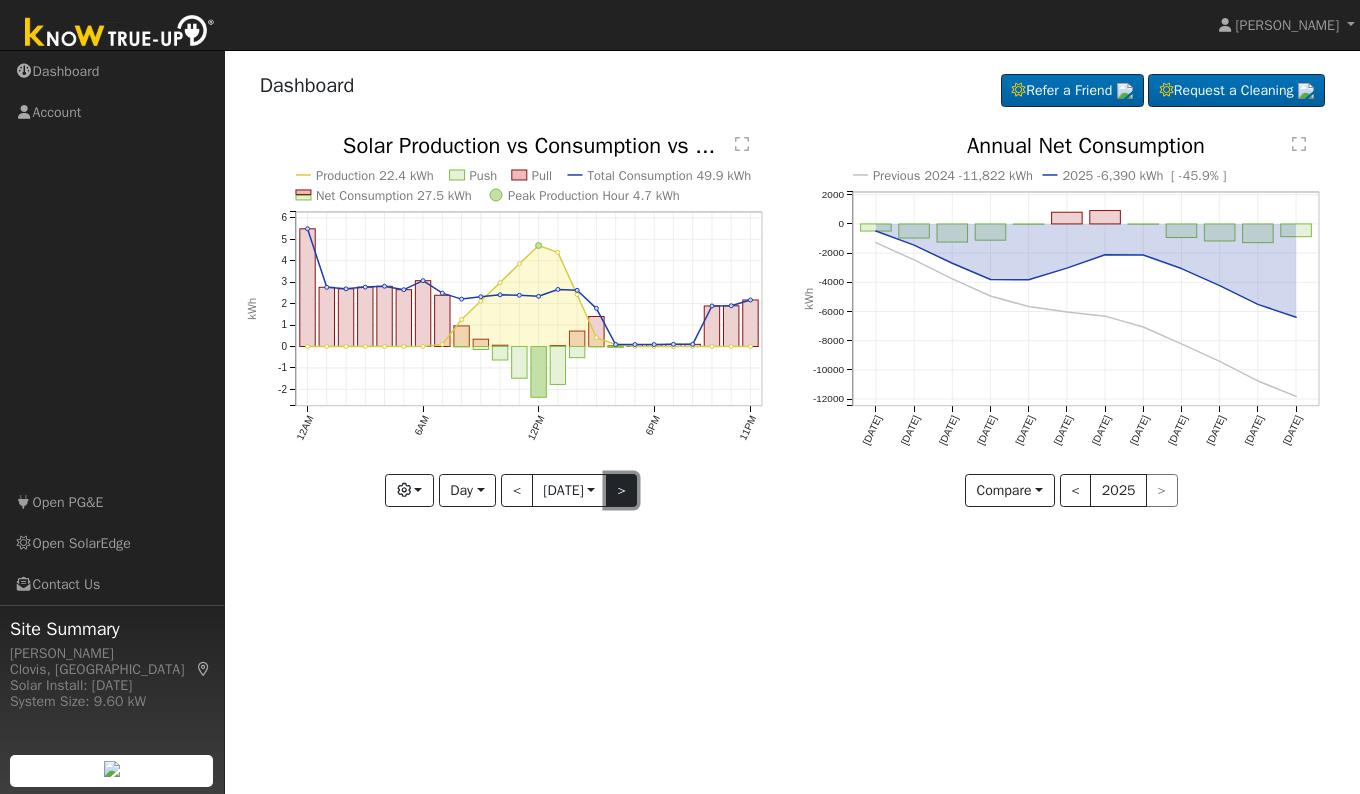 click on ">" at bounding box center [622, 491] 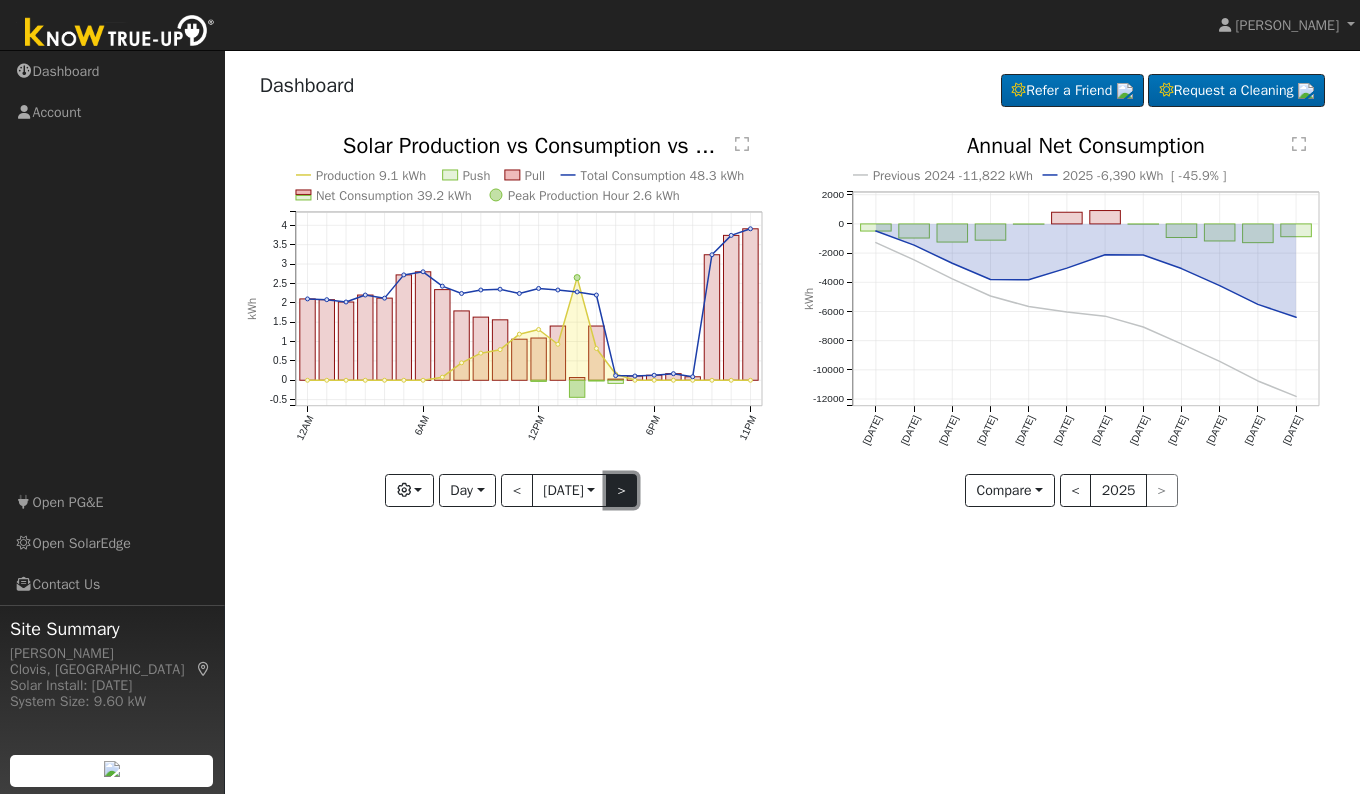 click on ">" at bounding box center [622, 491] 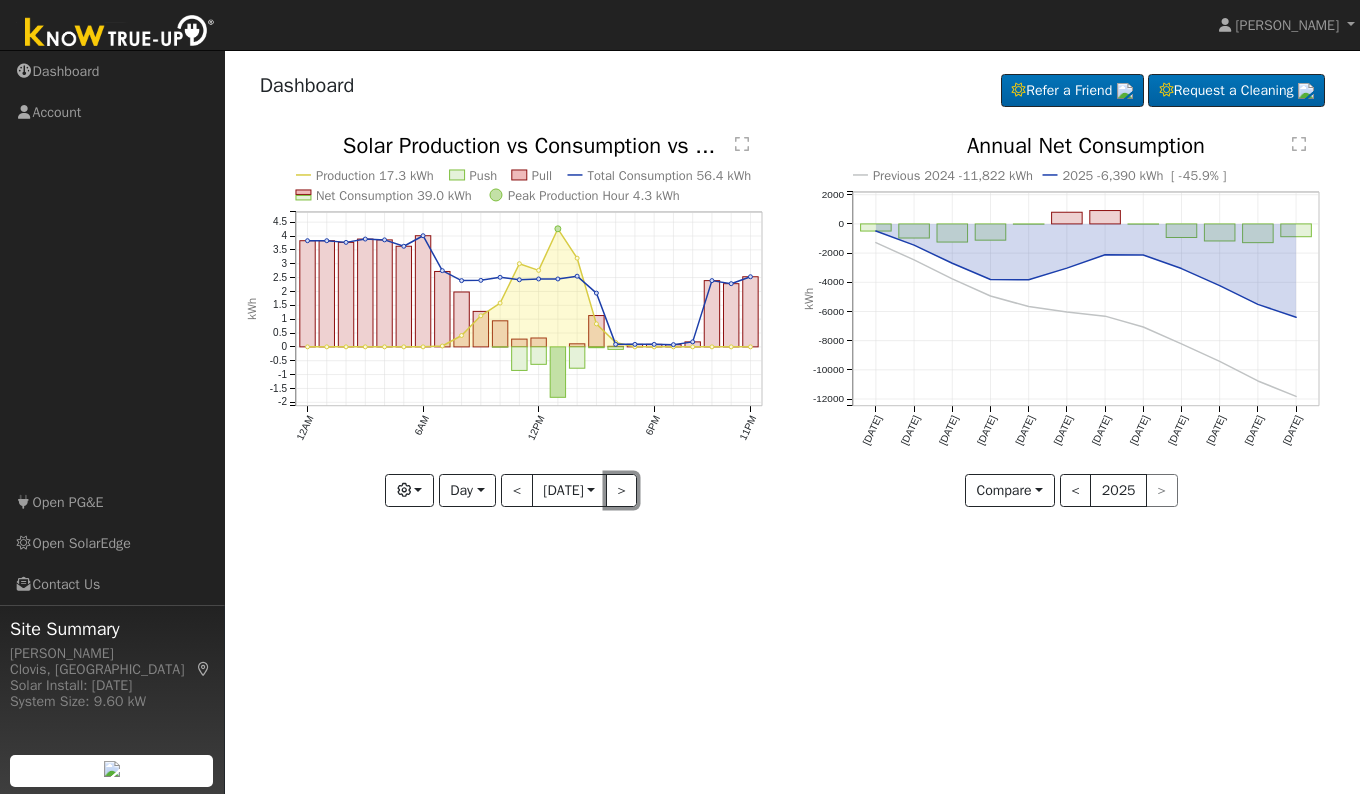click on ">" at bounding box center (622, 491) 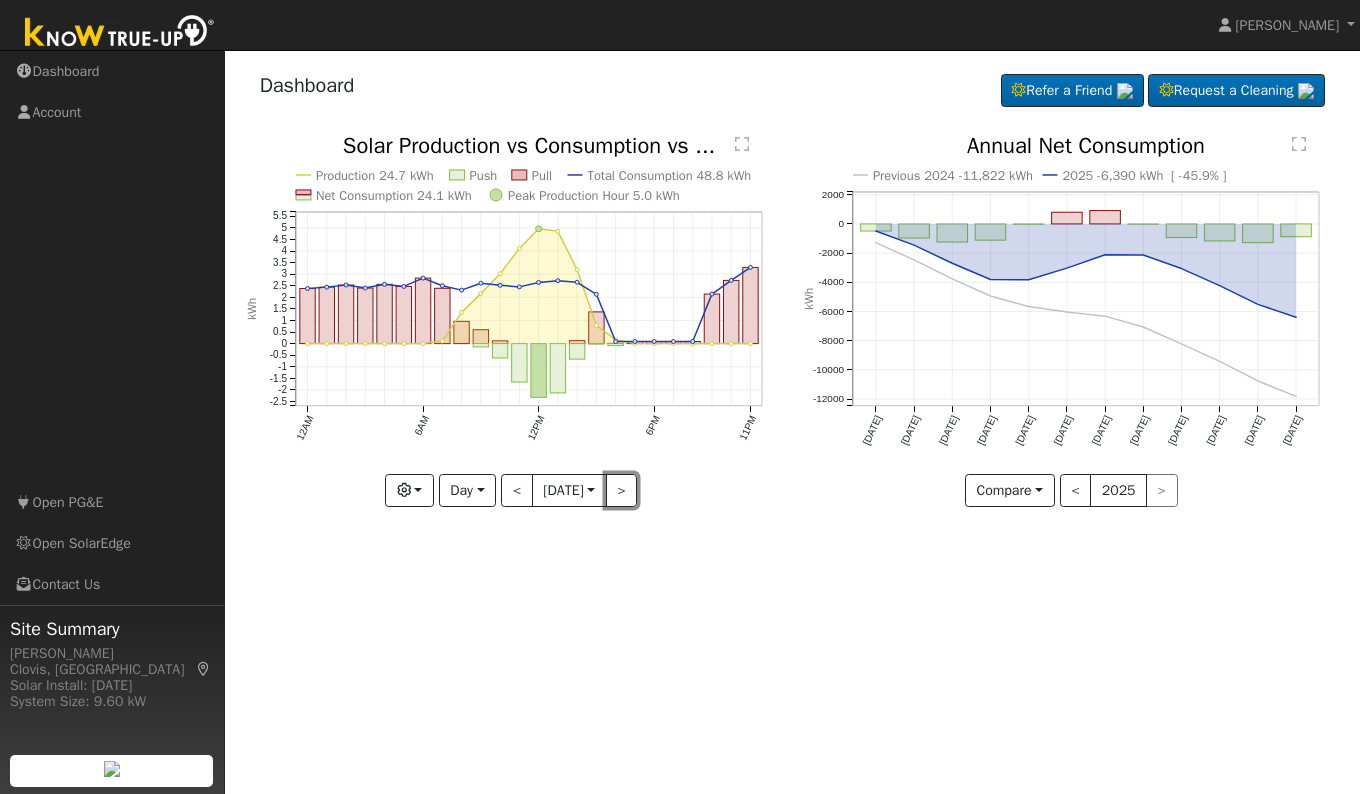 click on ">" at bounding box center [622, 491] 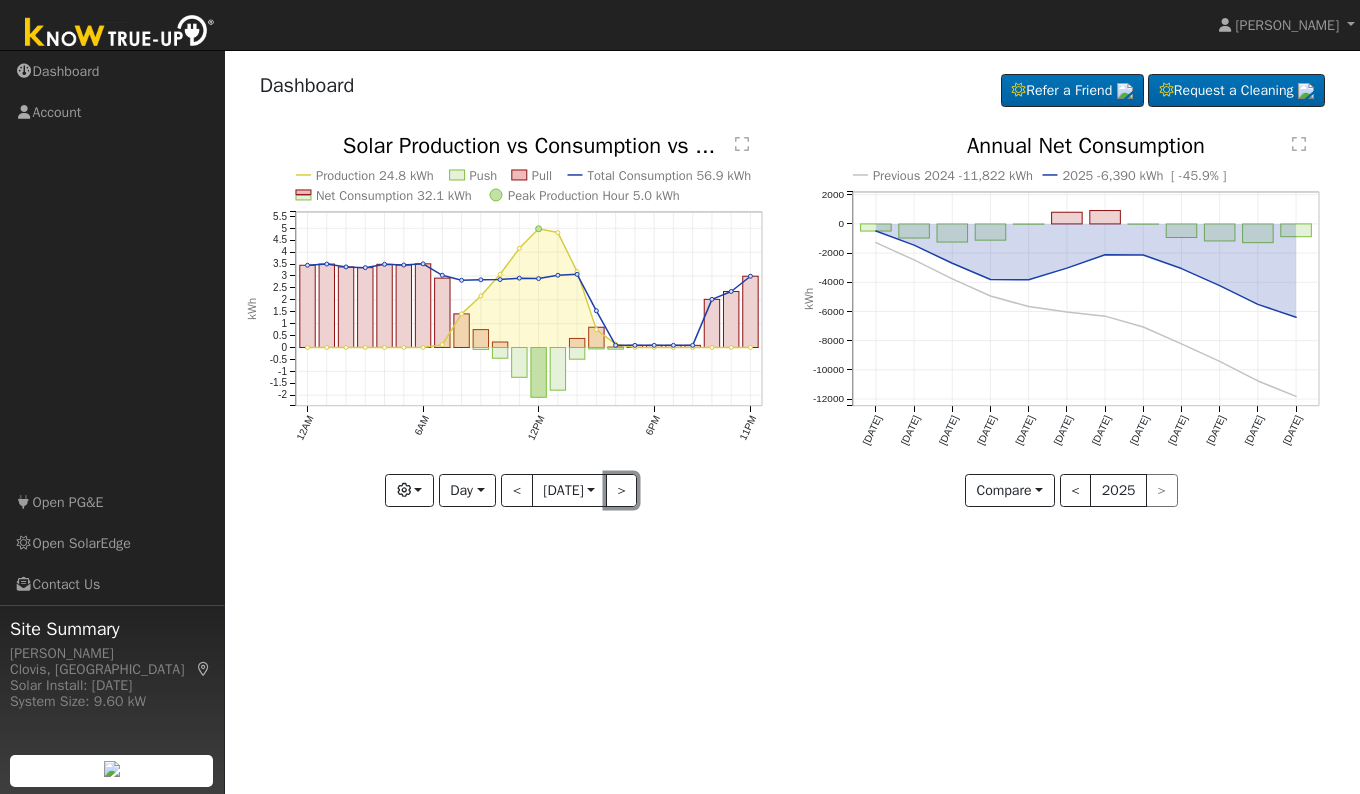 click on ">" at bounding box center (622, 491) 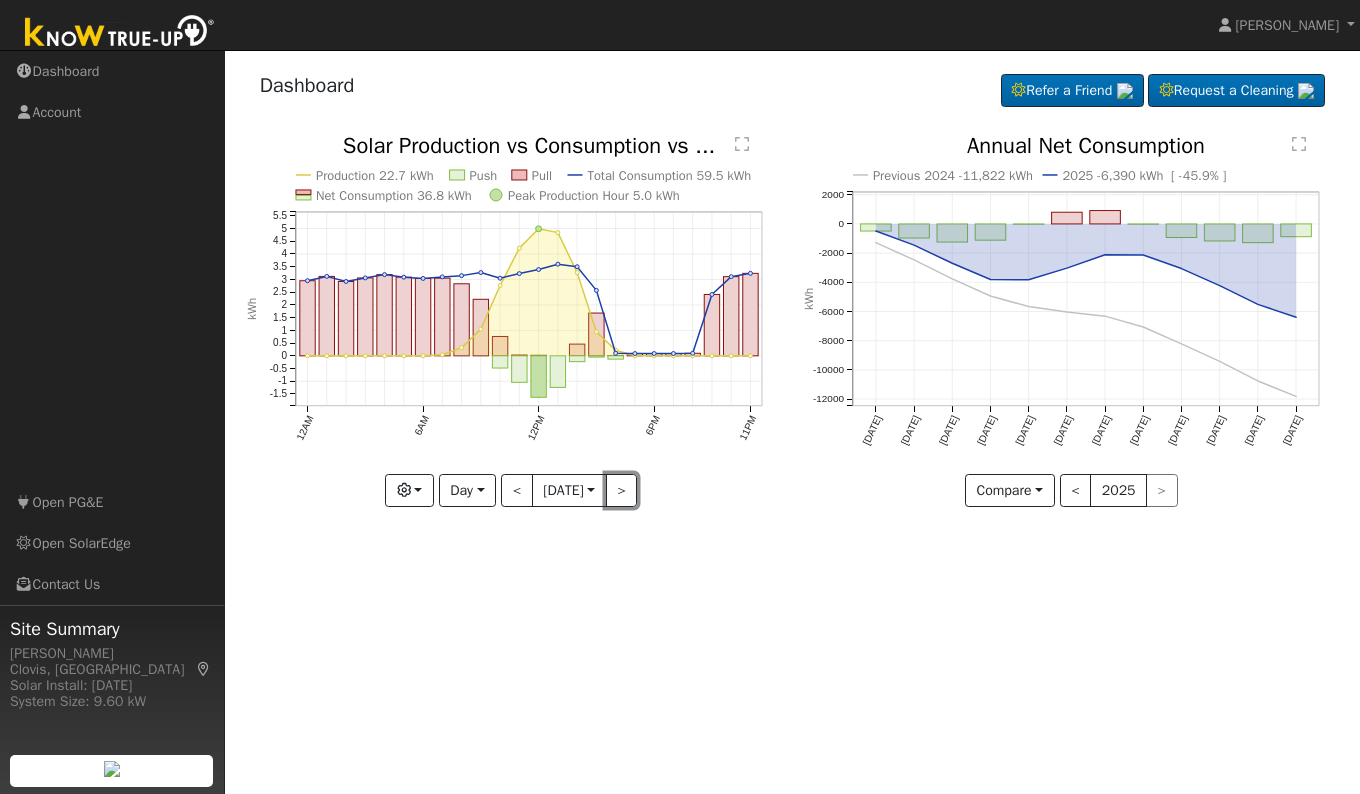 click on ">" at bounding box center [622, 491] 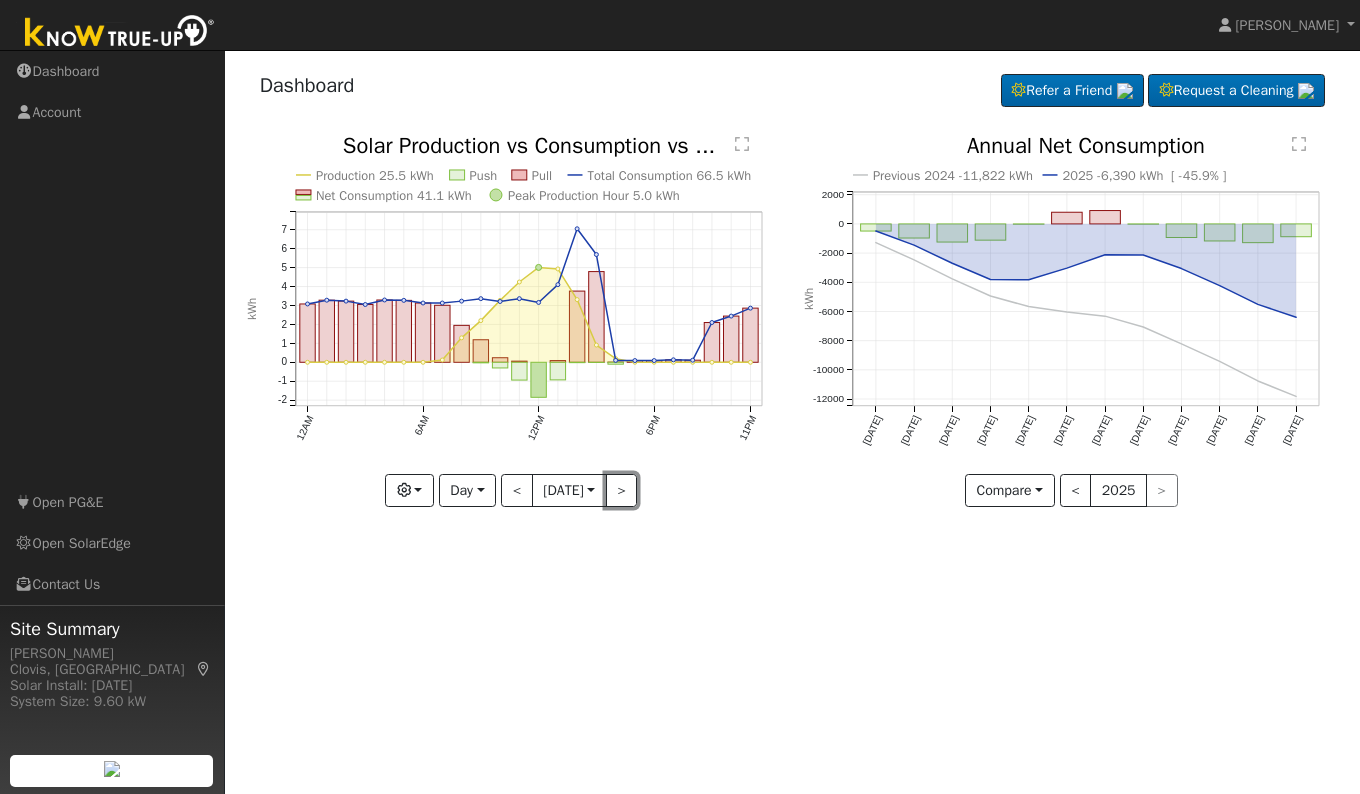 click on ">" at bounding box center [622, 491] 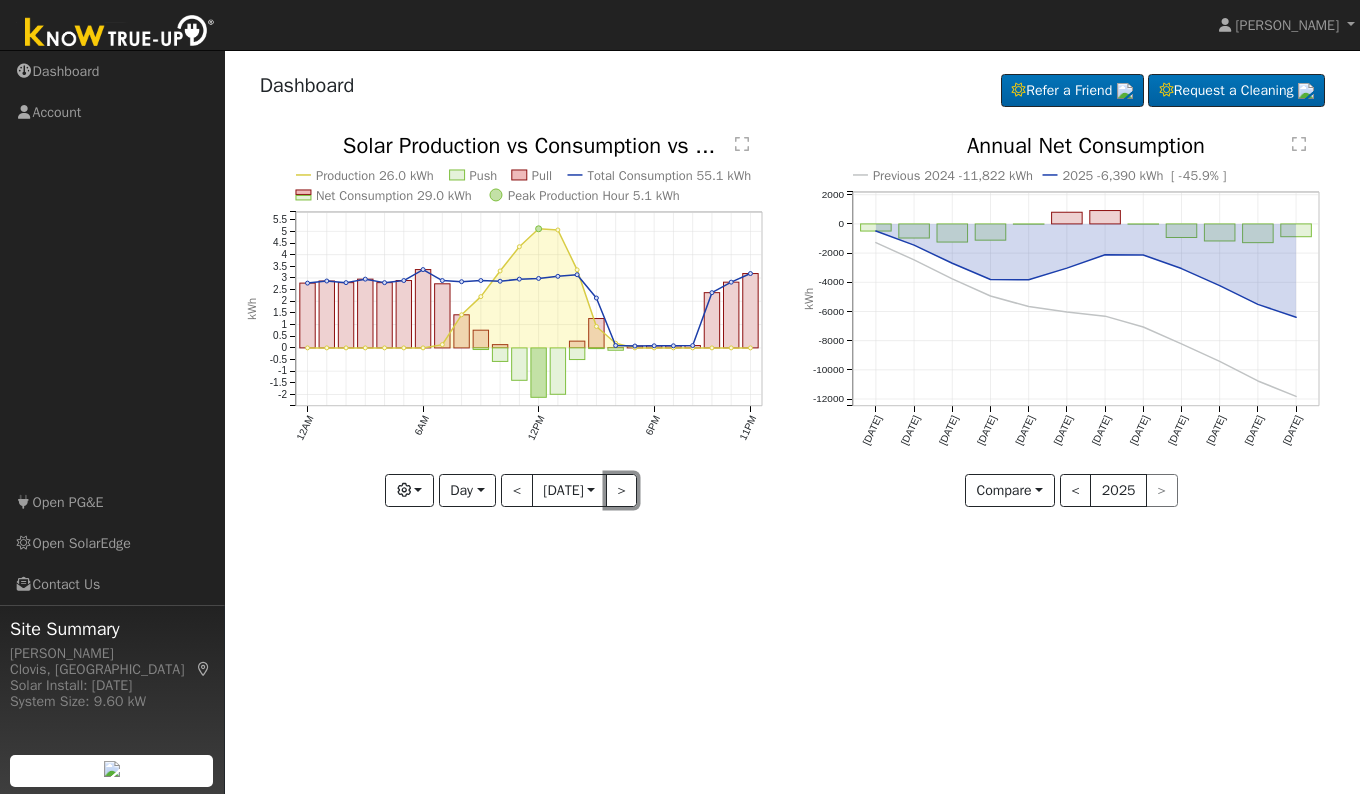 click on ">" at bounding box center (622, 491) 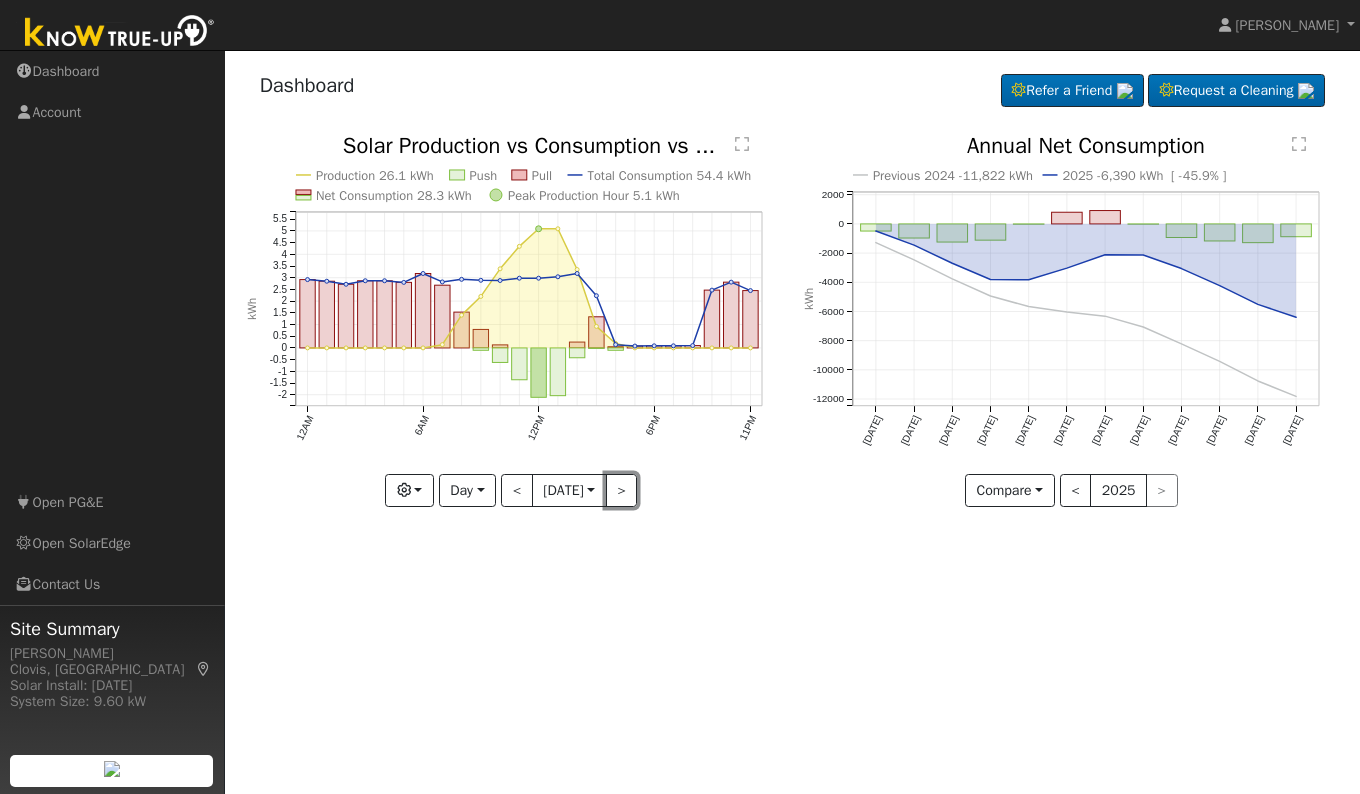click on ">" at bounding box center [622, 491] 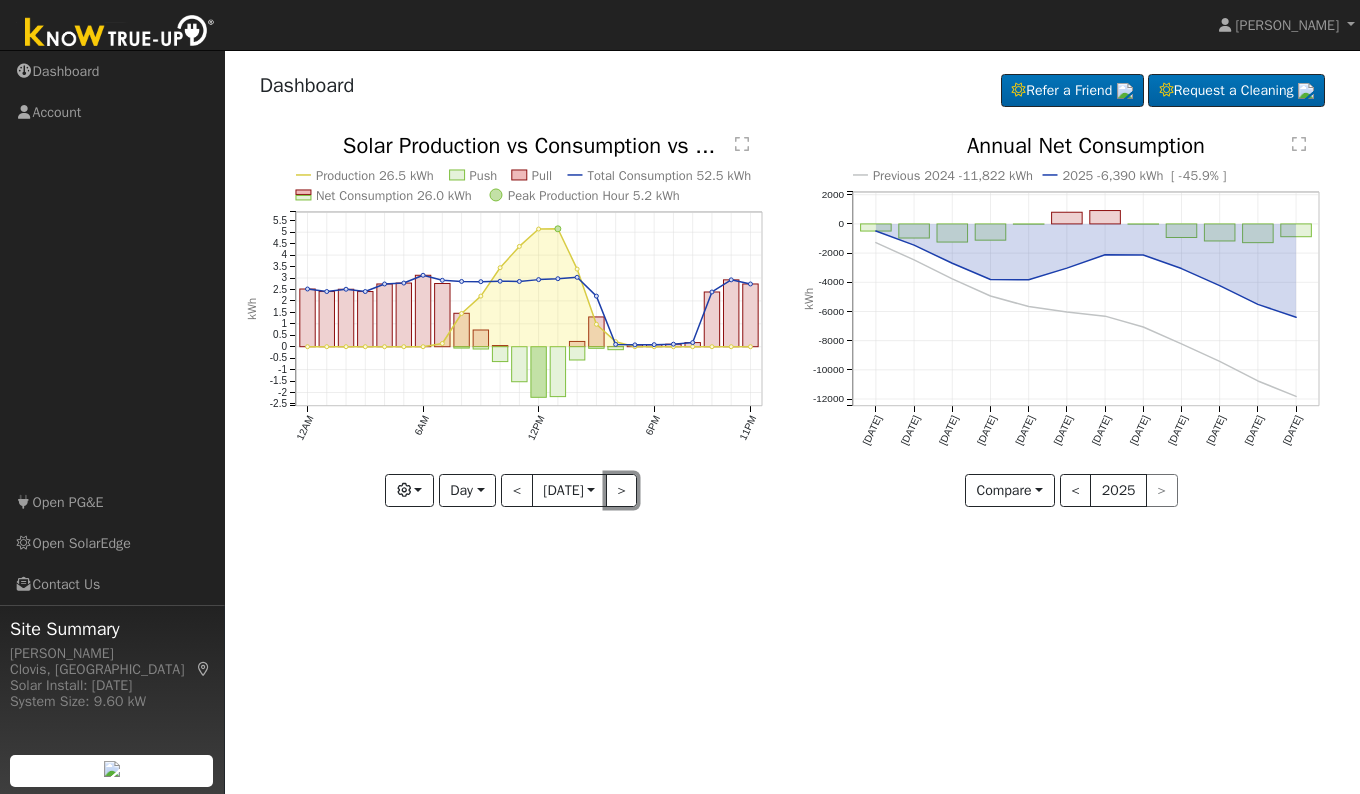 click on ">" at bounding box center [622, 491] 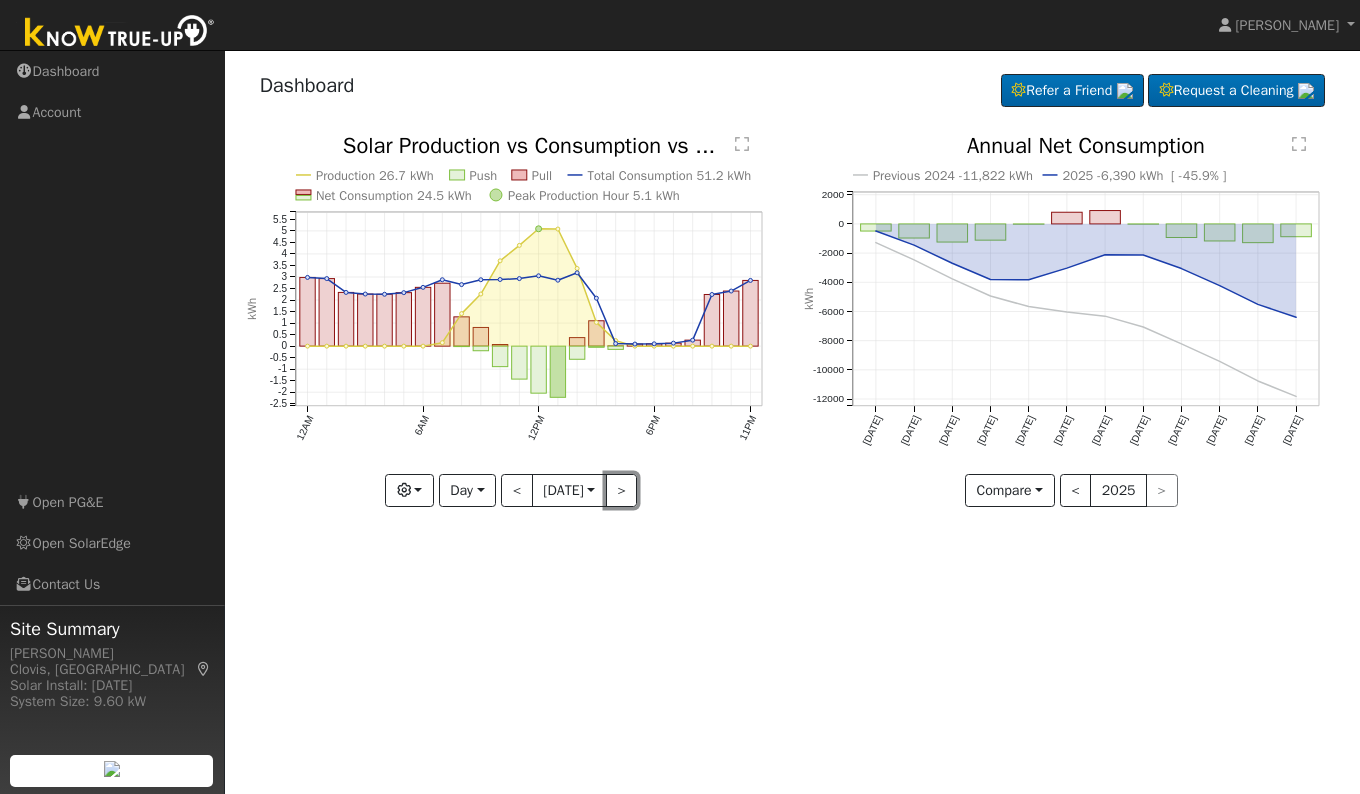 click on ">" at bounding box center (622, 491) 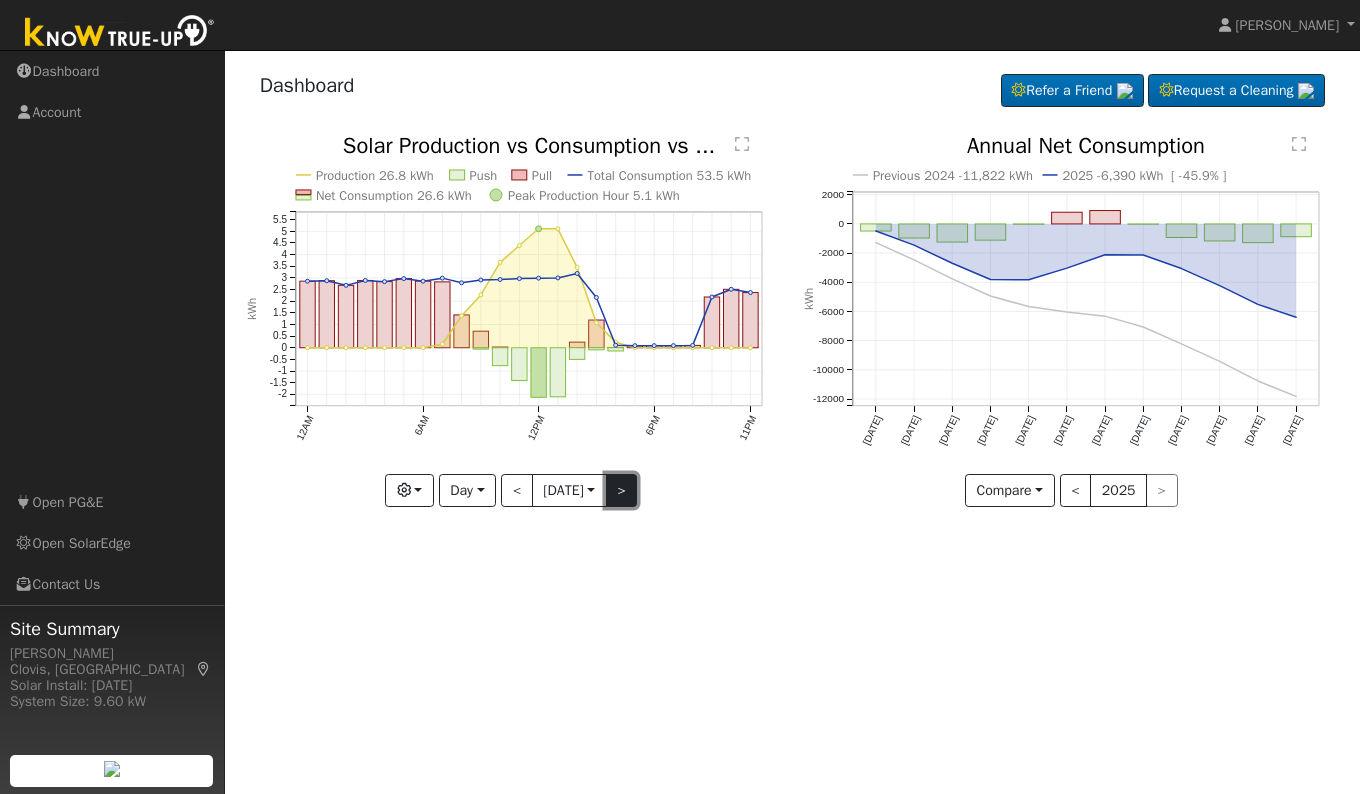 click on ">" at bounding box center (622, 491) 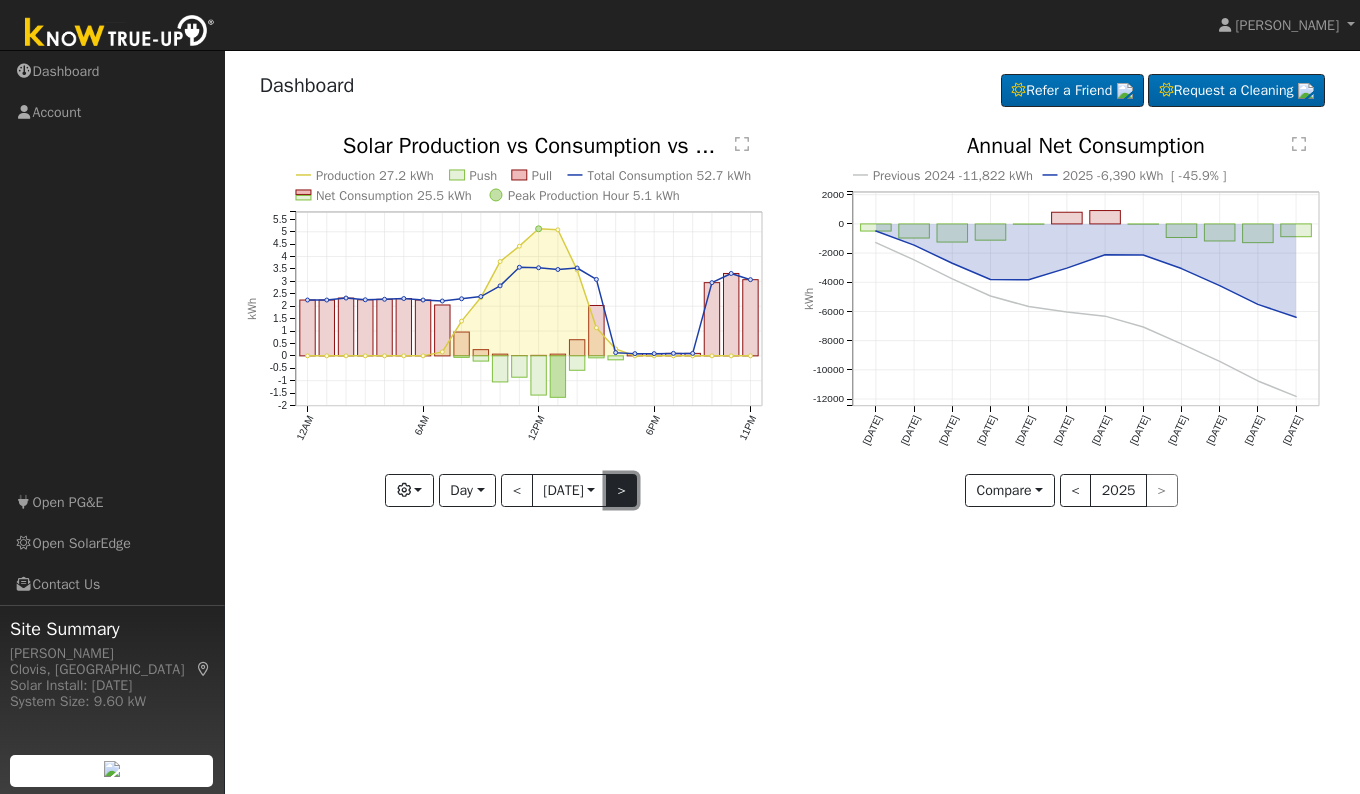 click on ">" at bounding box center [622, 491] 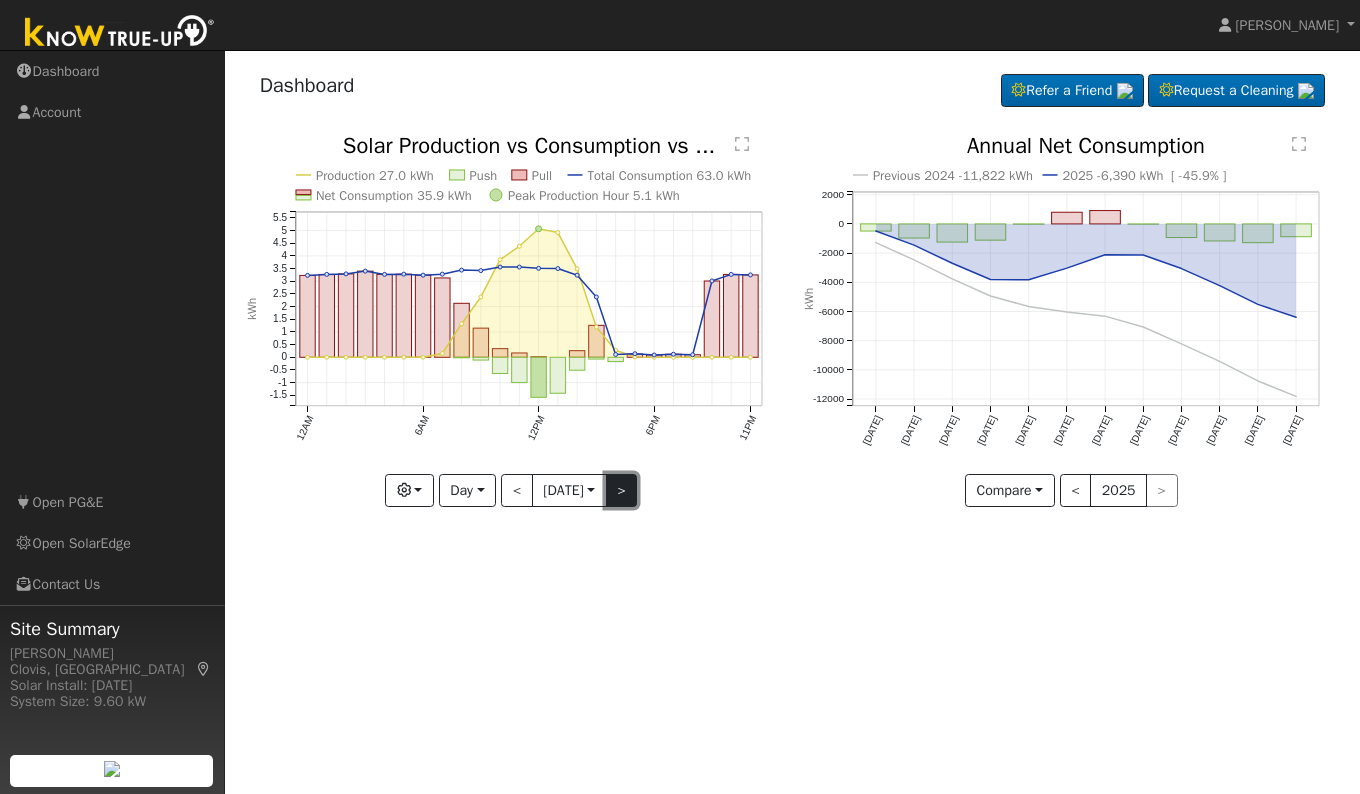 click on ">" at bounding box center [622, 491] 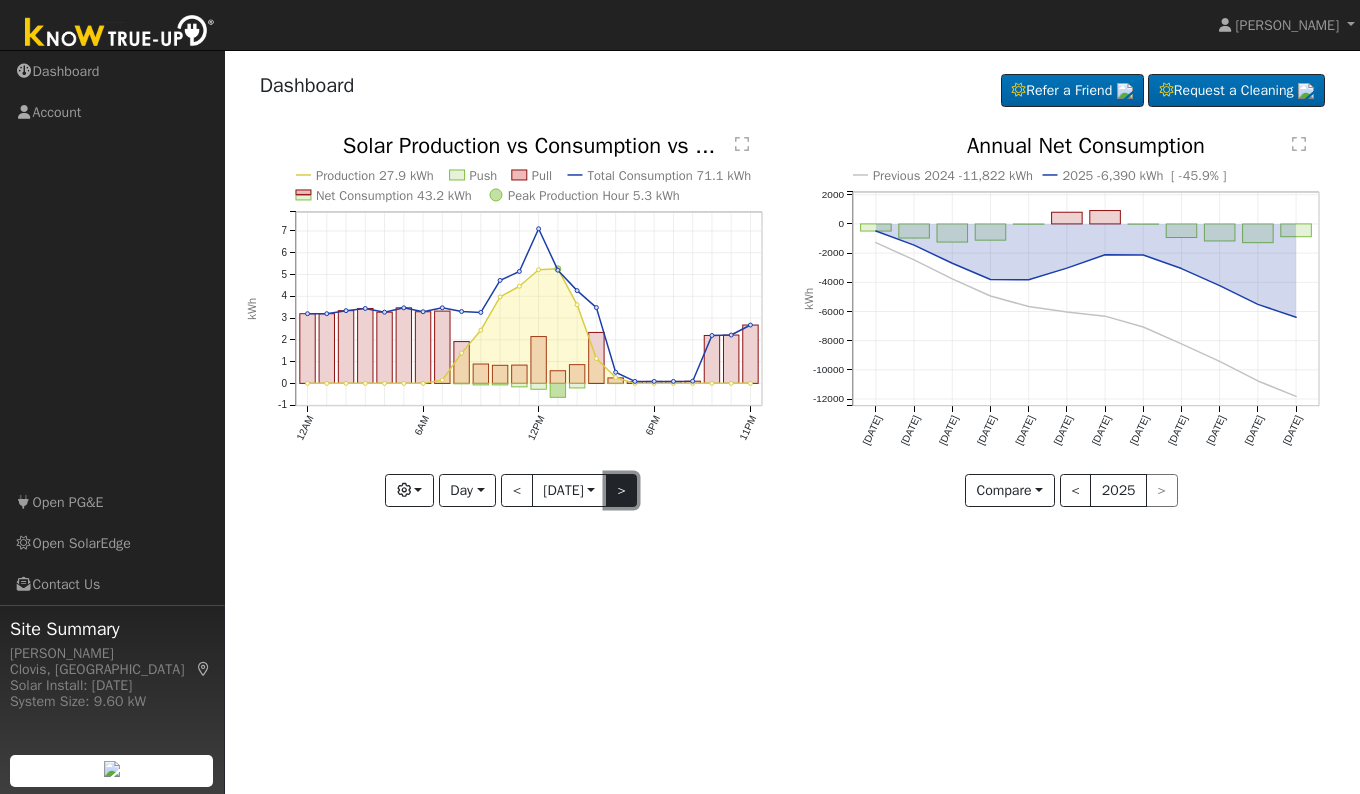 click on ">" at bounding box center (622, 491) 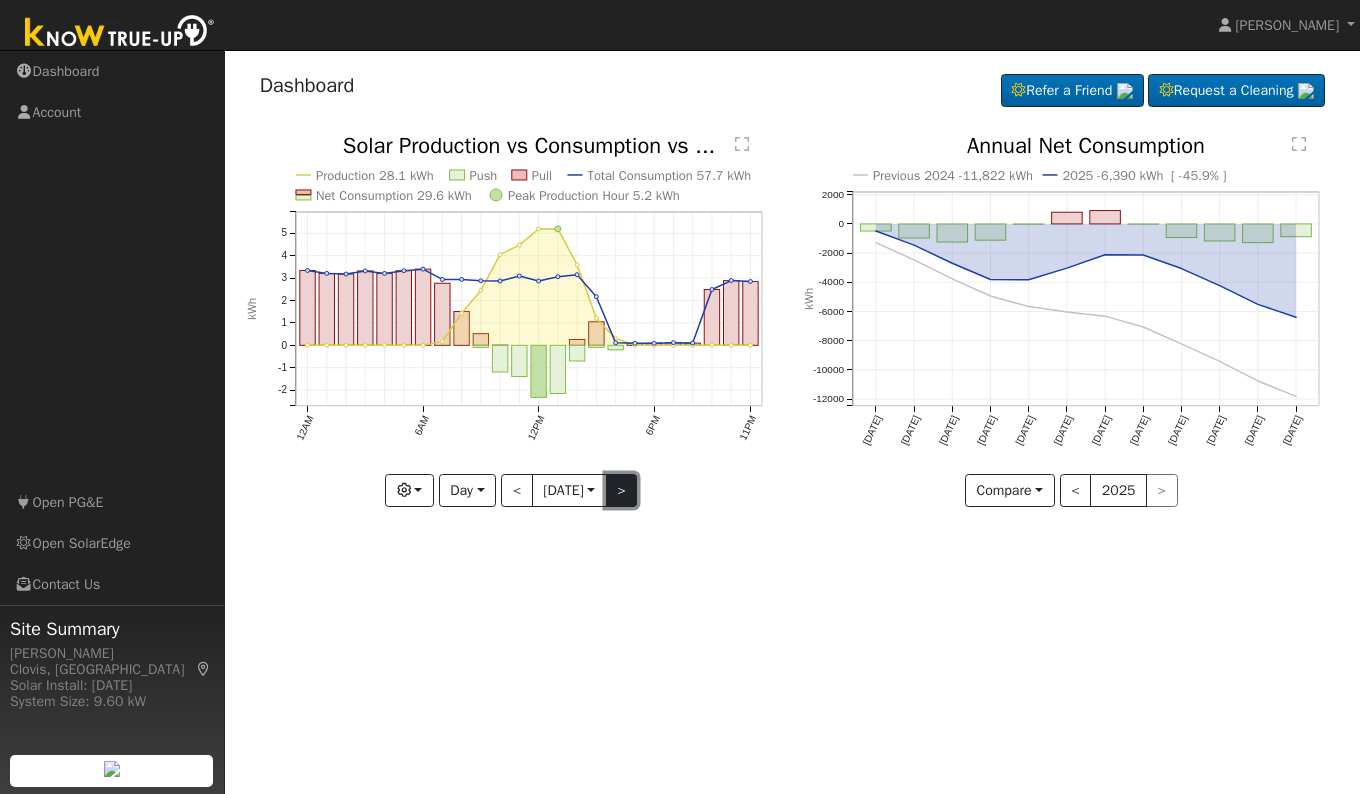 click on ">" at bounding box center (622, 491) 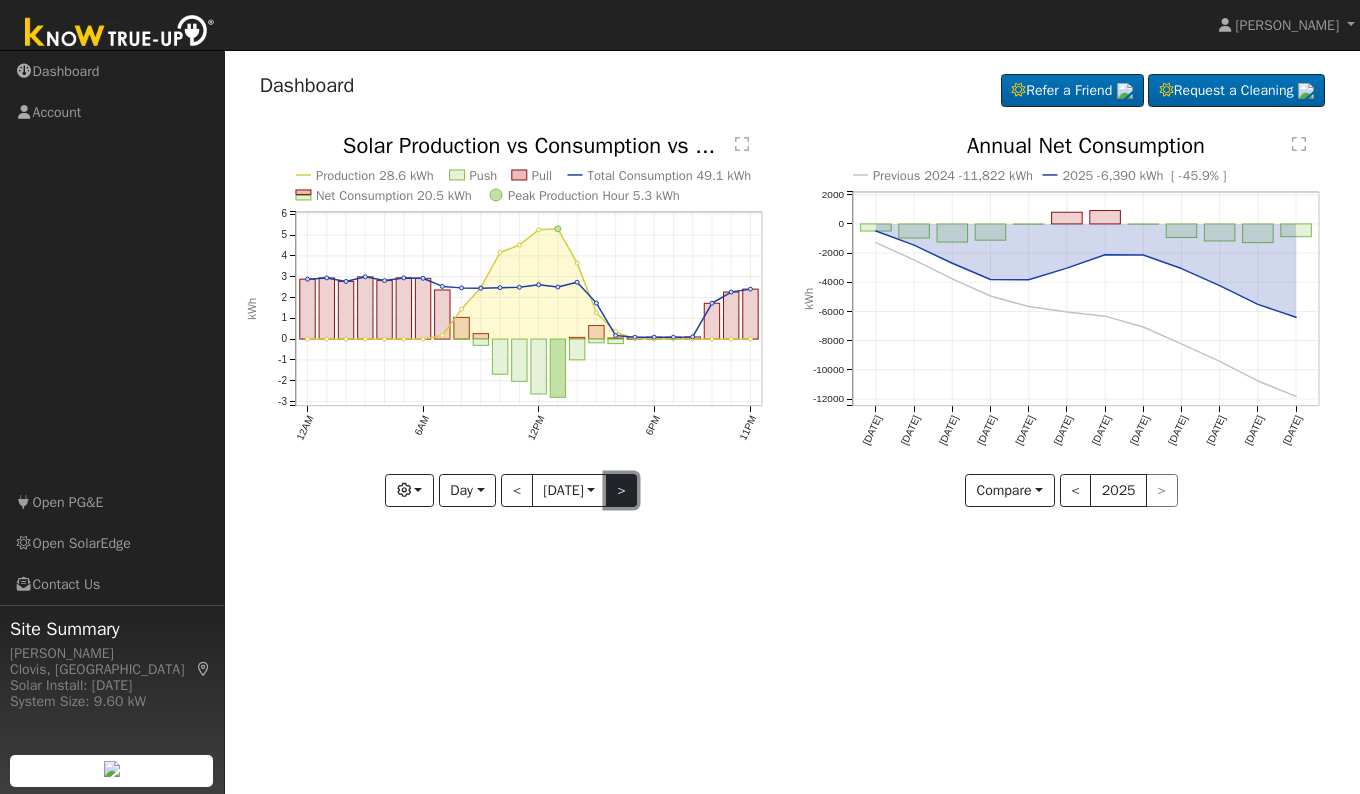click on ">" at bounding box center (622, 491) 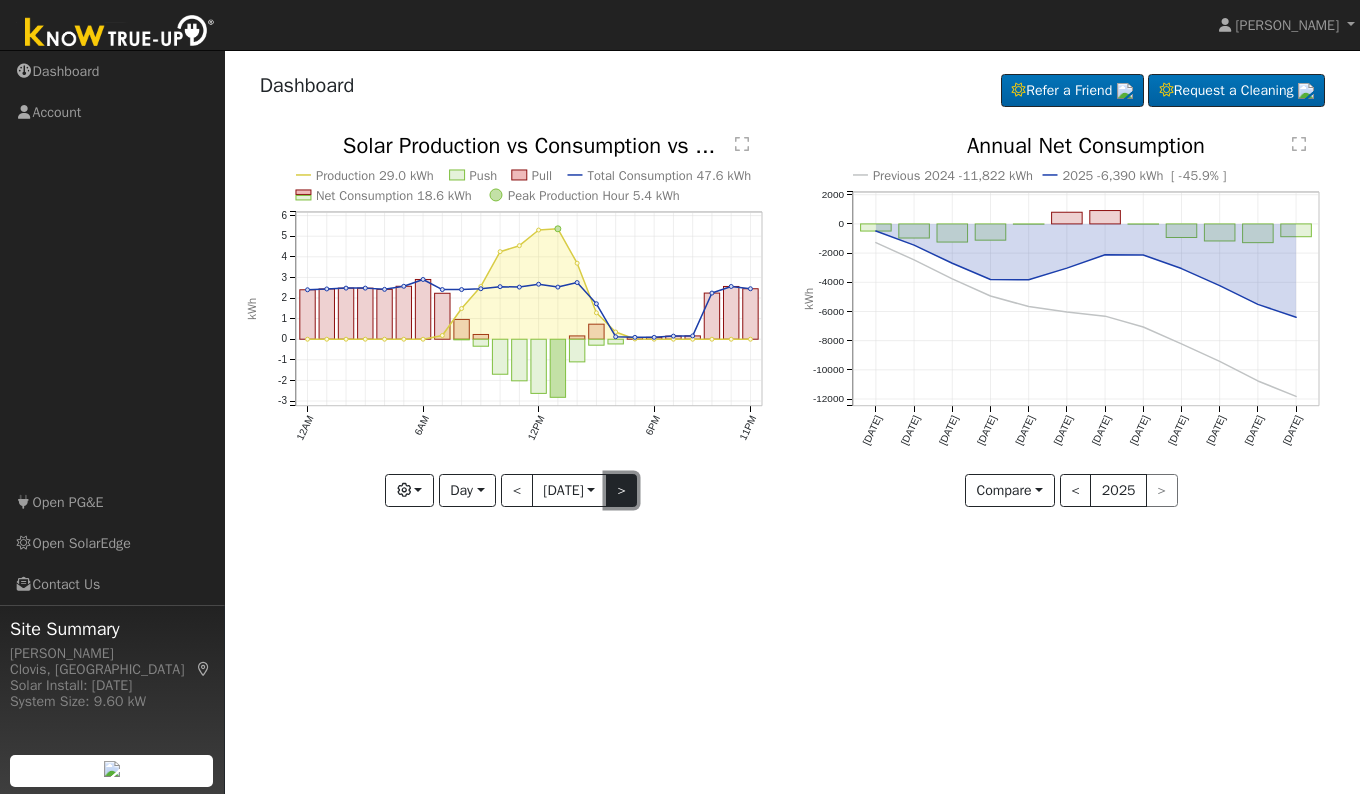 click on ">" at bounding box center [622, 491] 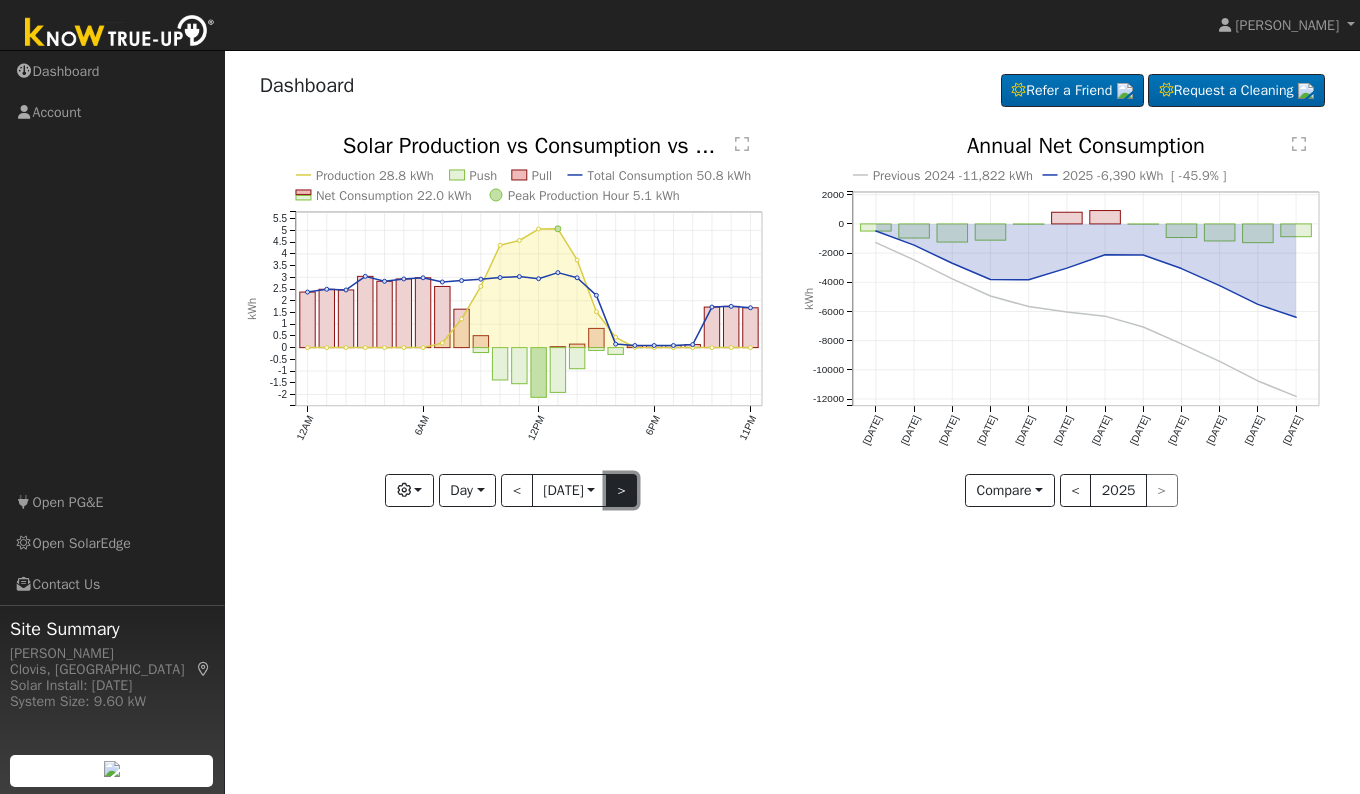 click on ">" at bounding box center (622, 491) 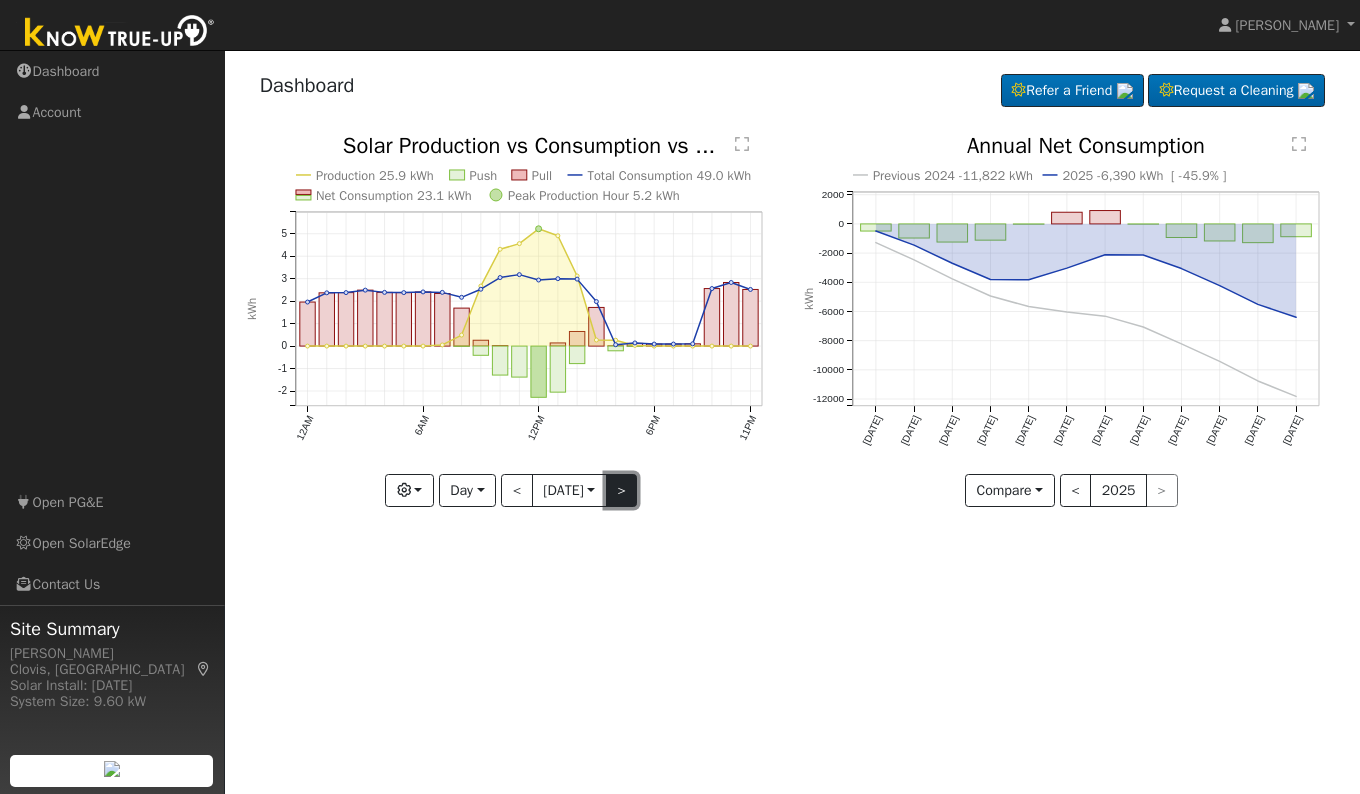 click on ">" at bounding box center (622, 491) 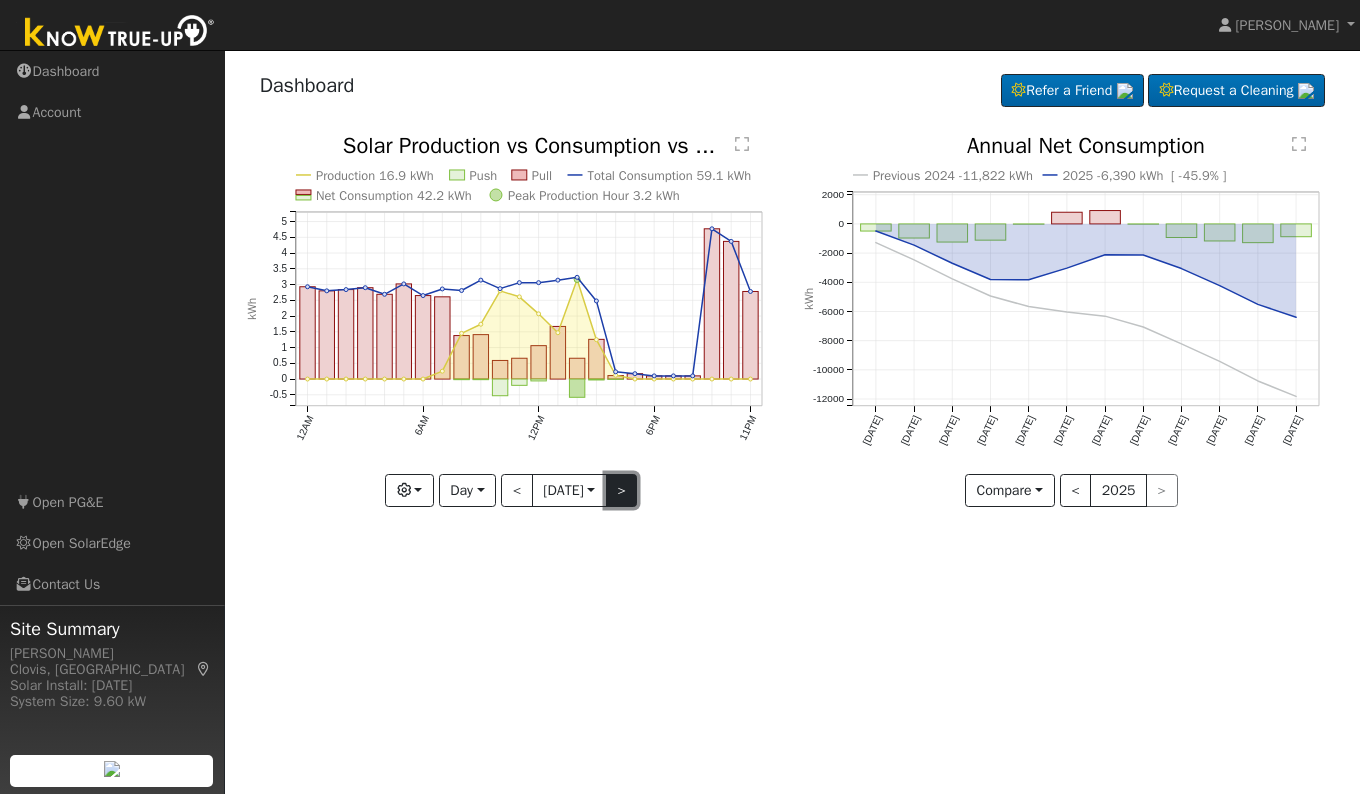 click on ">" at bounding box center [622, 491] 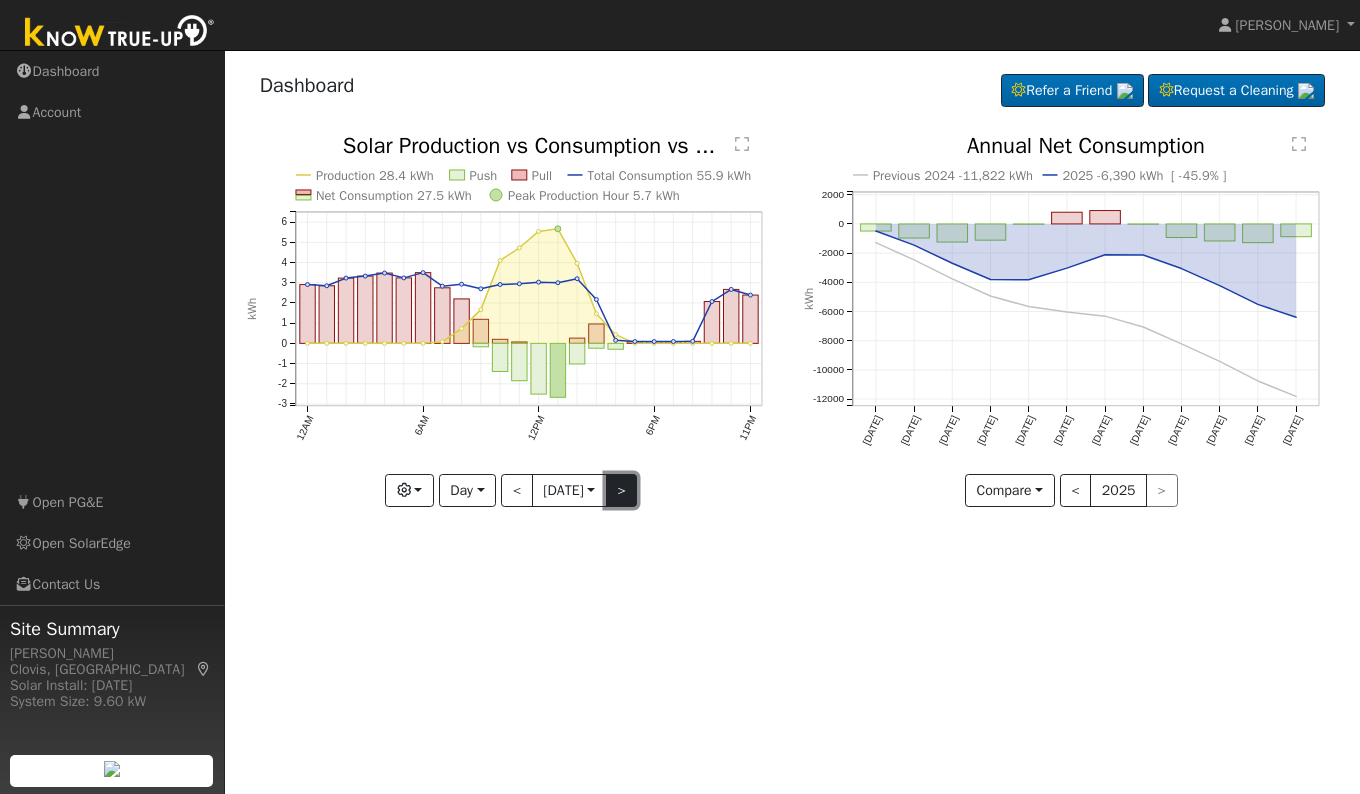 click on ">" at bounding box center [622, 491] 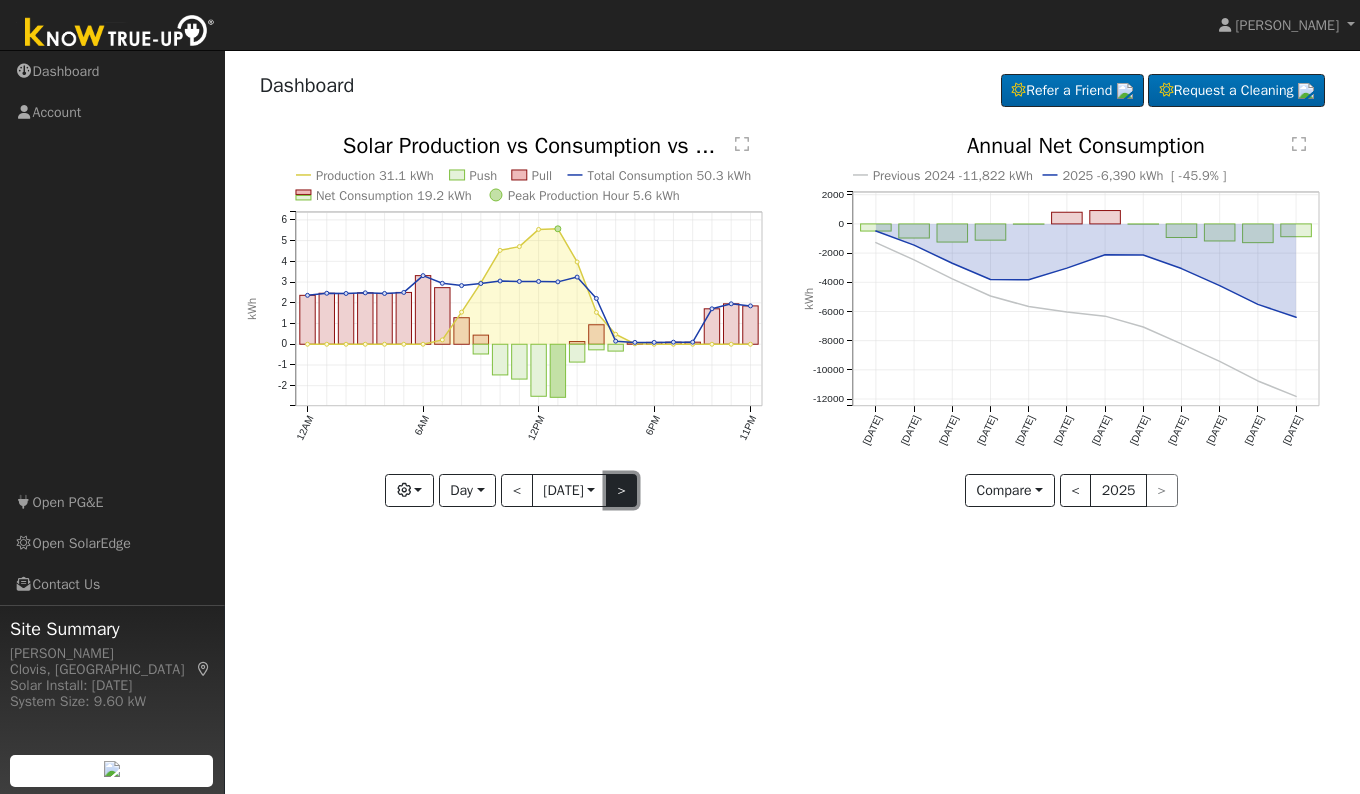 click on ">" at bounding box center [622, 491] 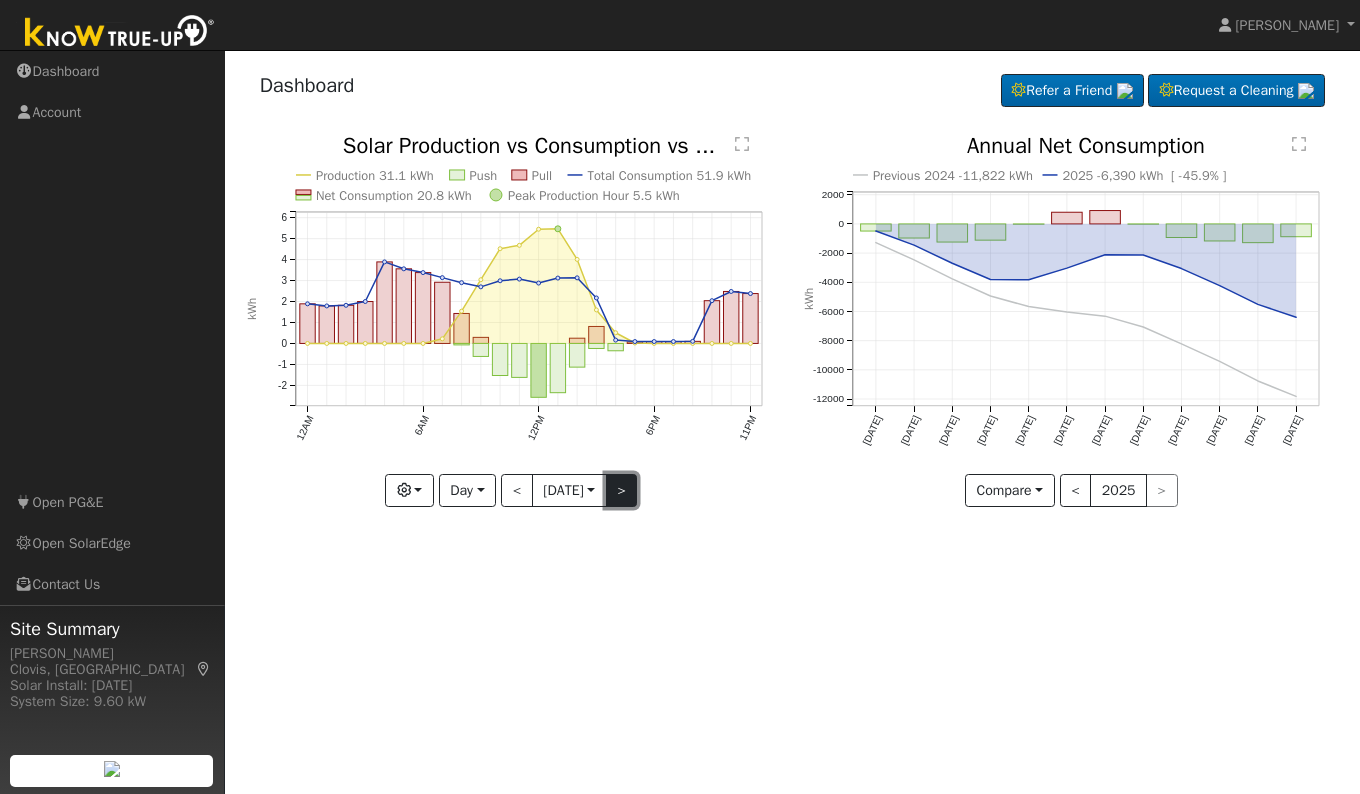 click on ">" at bounding box center (622, 491) 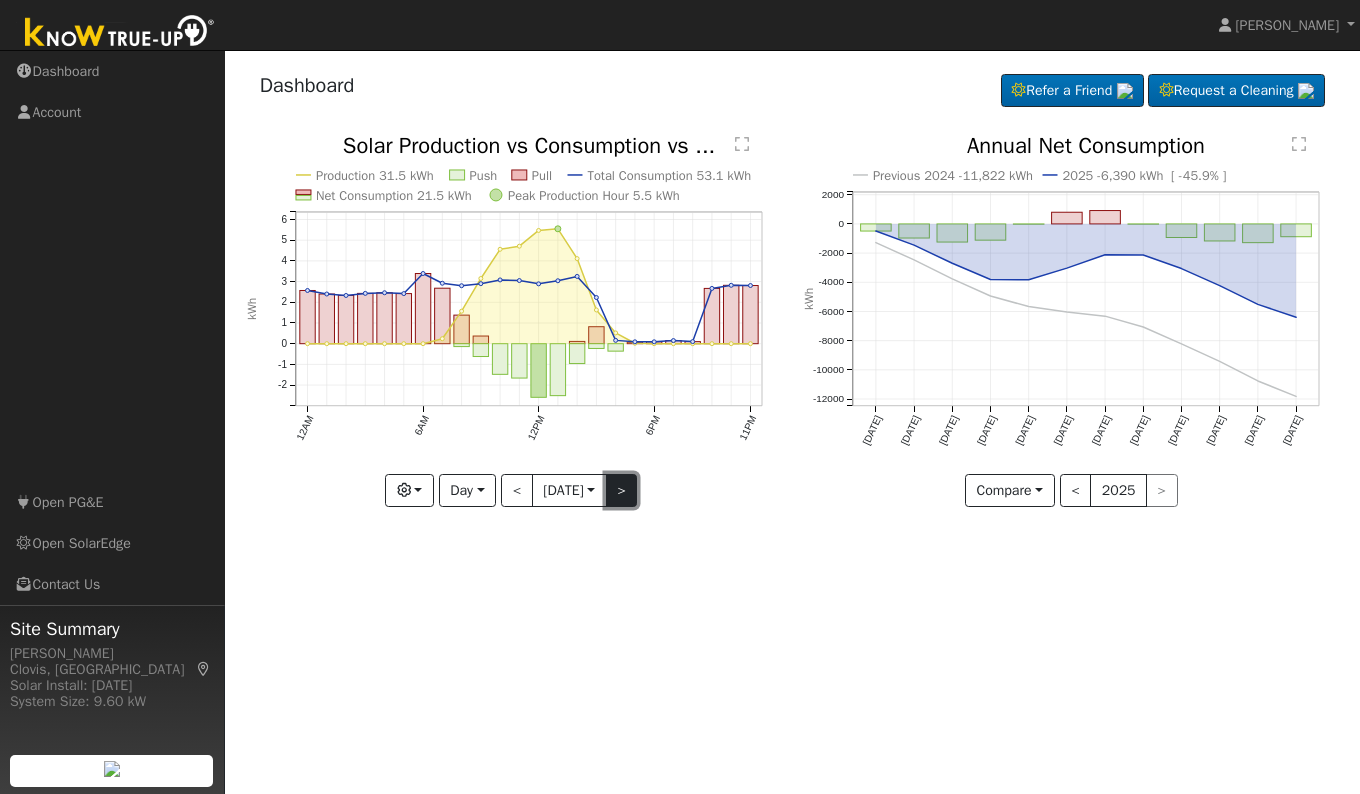 click on ">" at bounding box center (622, 491) 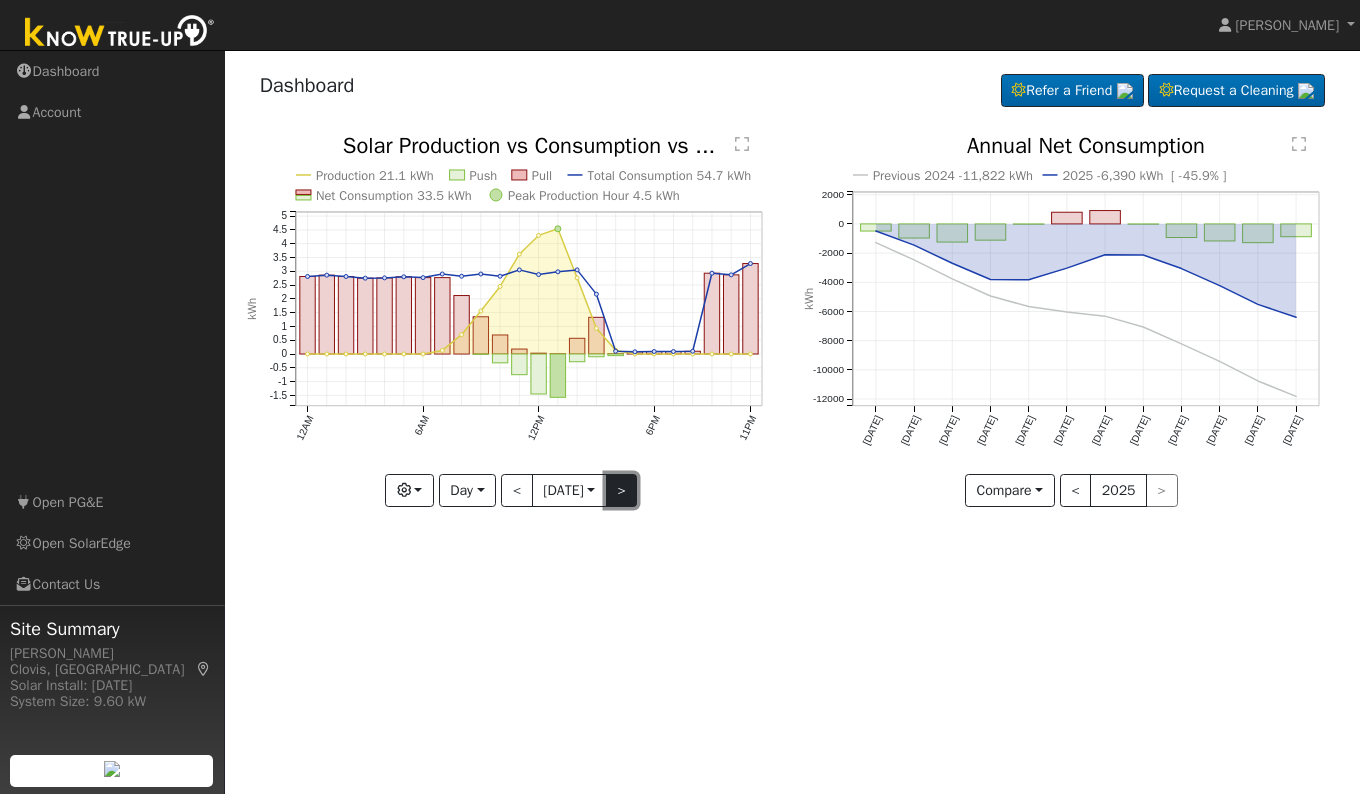 click on ">" at bounding box center [622, 491] 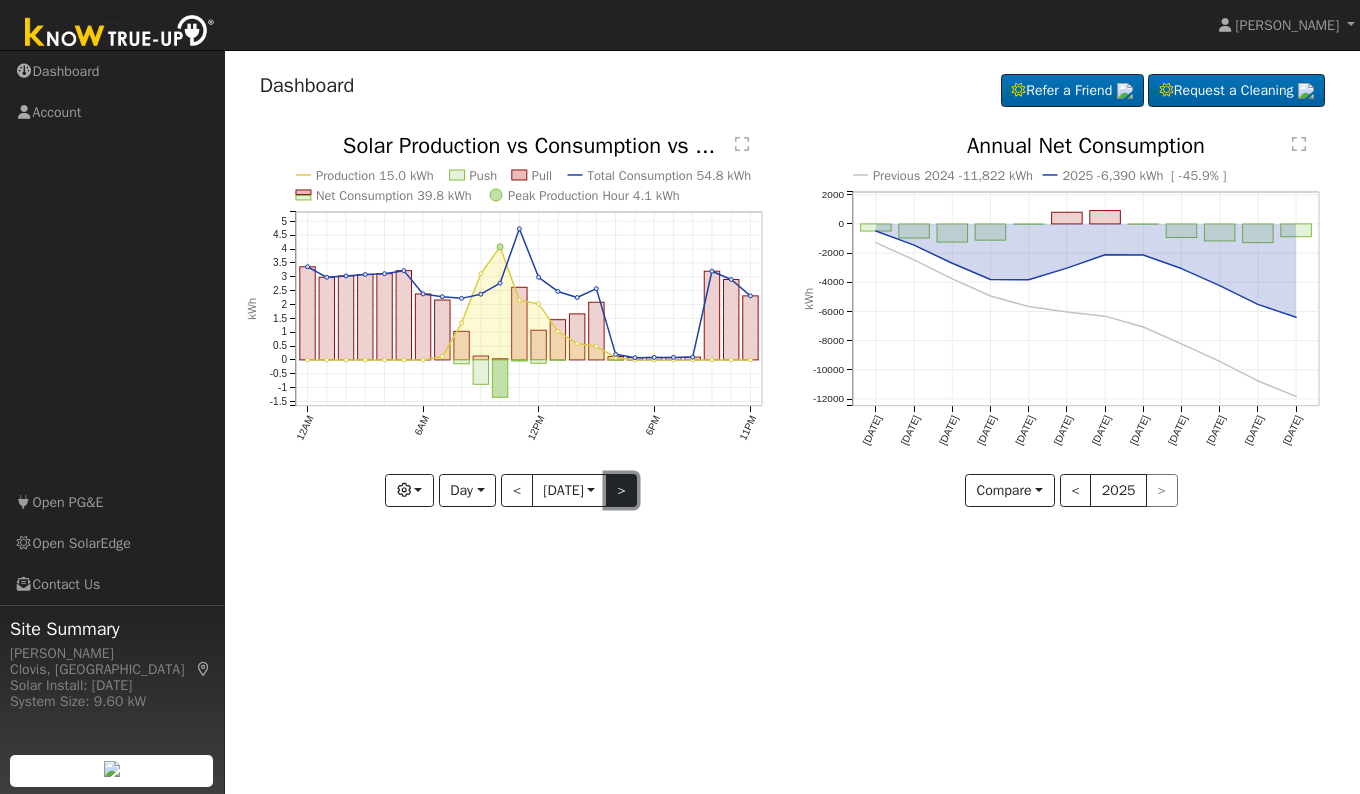 click on ">" at bounding box center [622, 491] 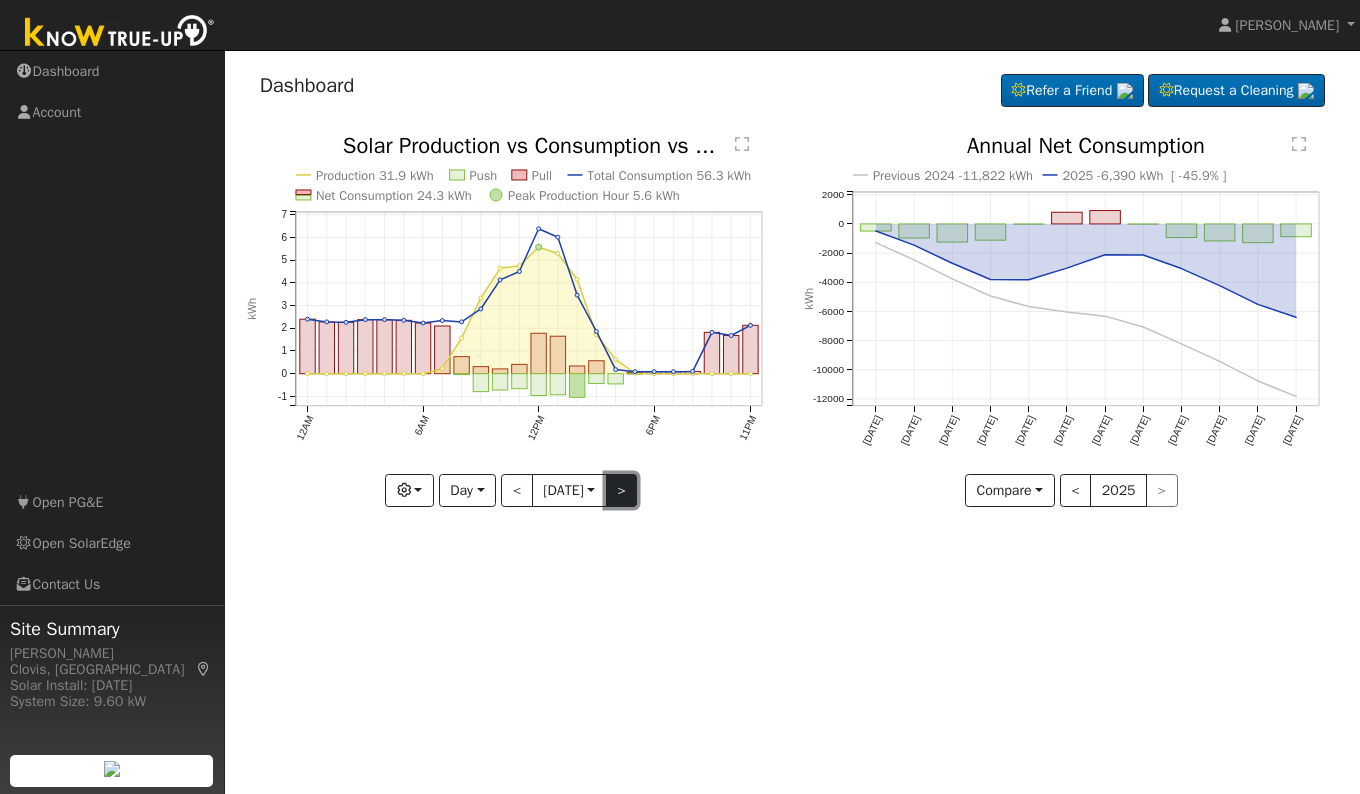 click on ">" at bounding box center (622, 491) 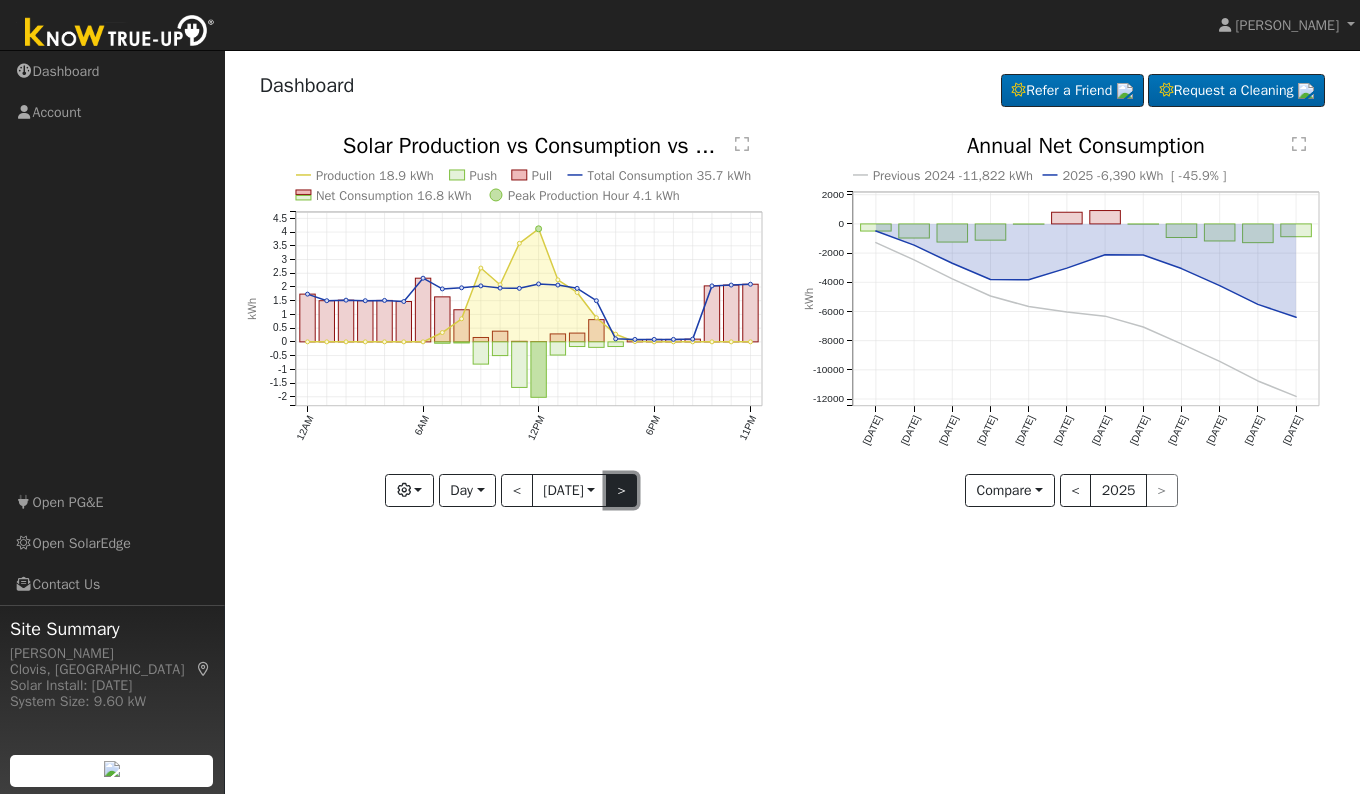 click on ">" at bounding box center (622, 491) 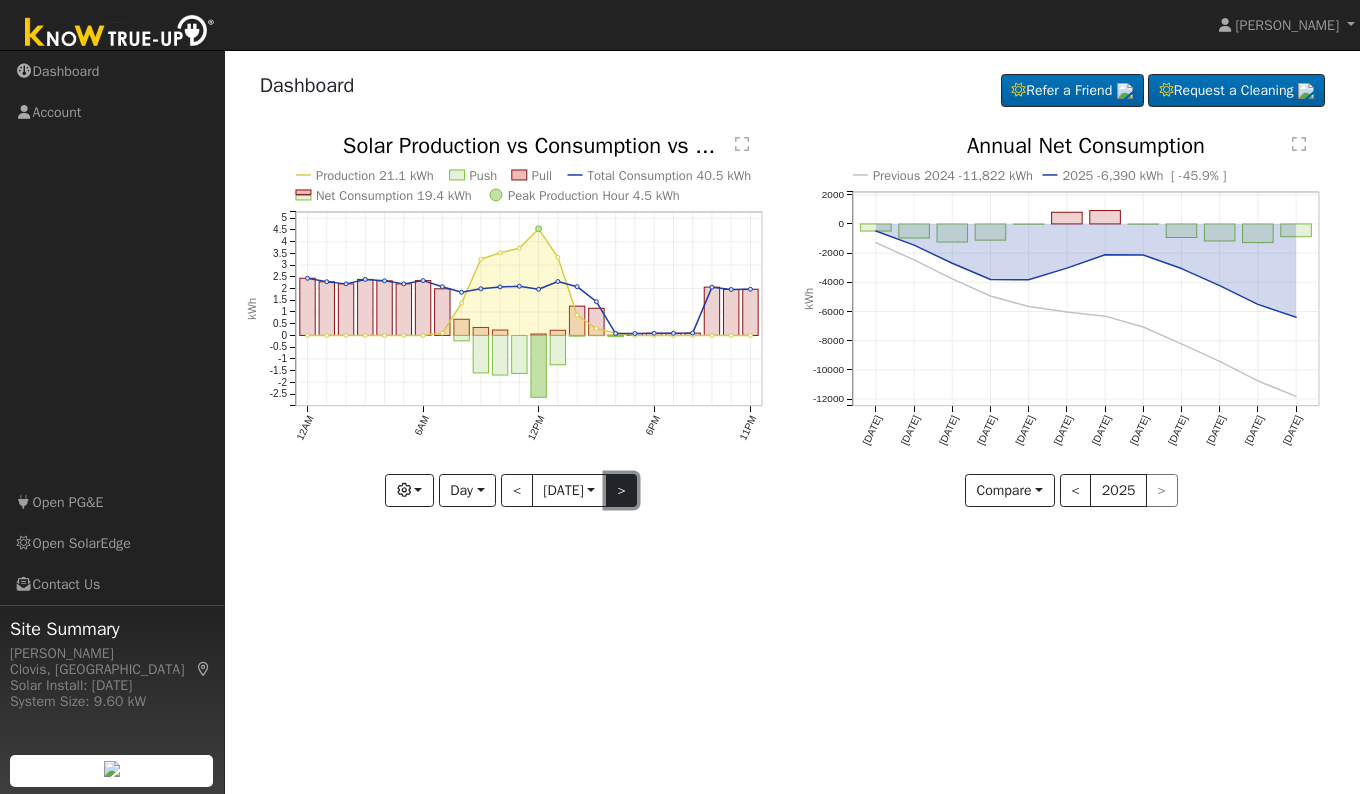 click on ">" at bounding box center (622, 491) 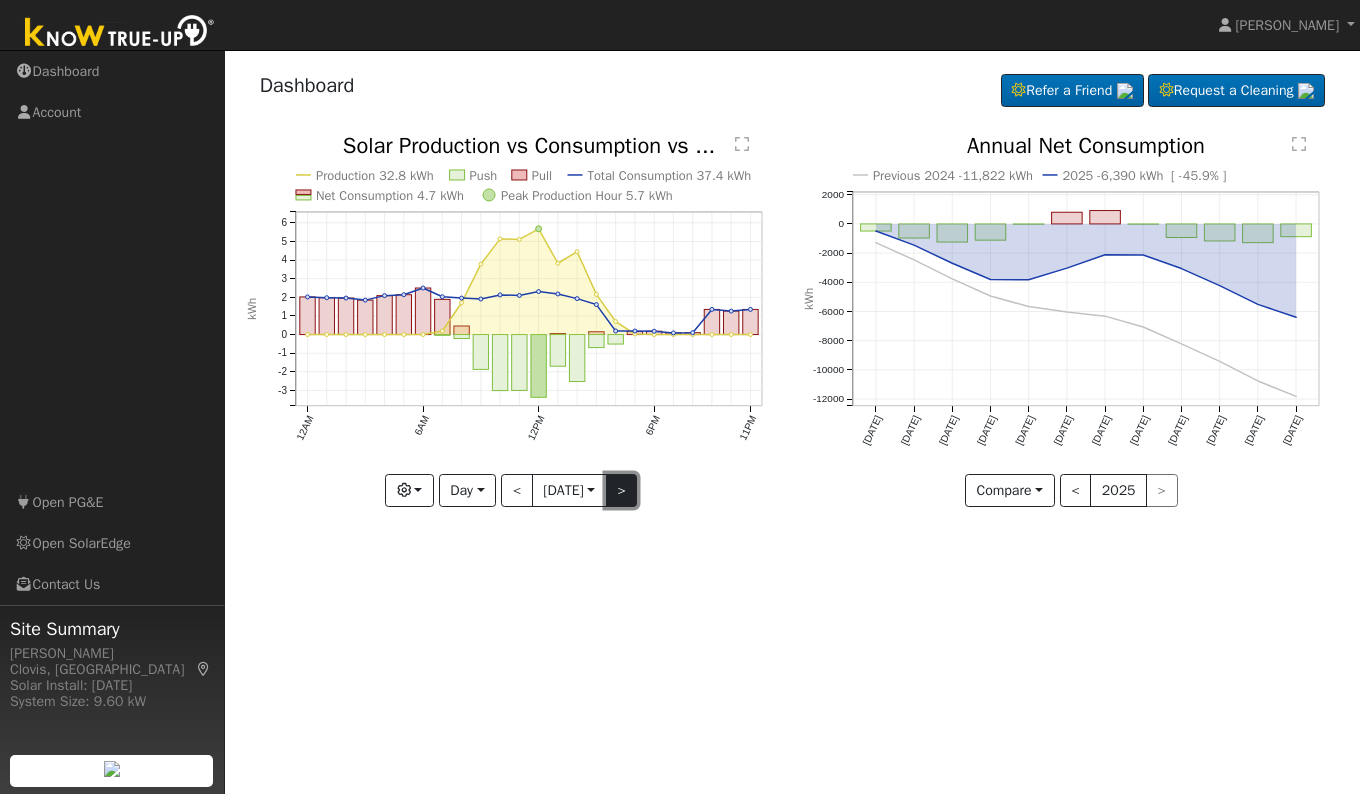 click on ">" at bounding box center (622, 491) 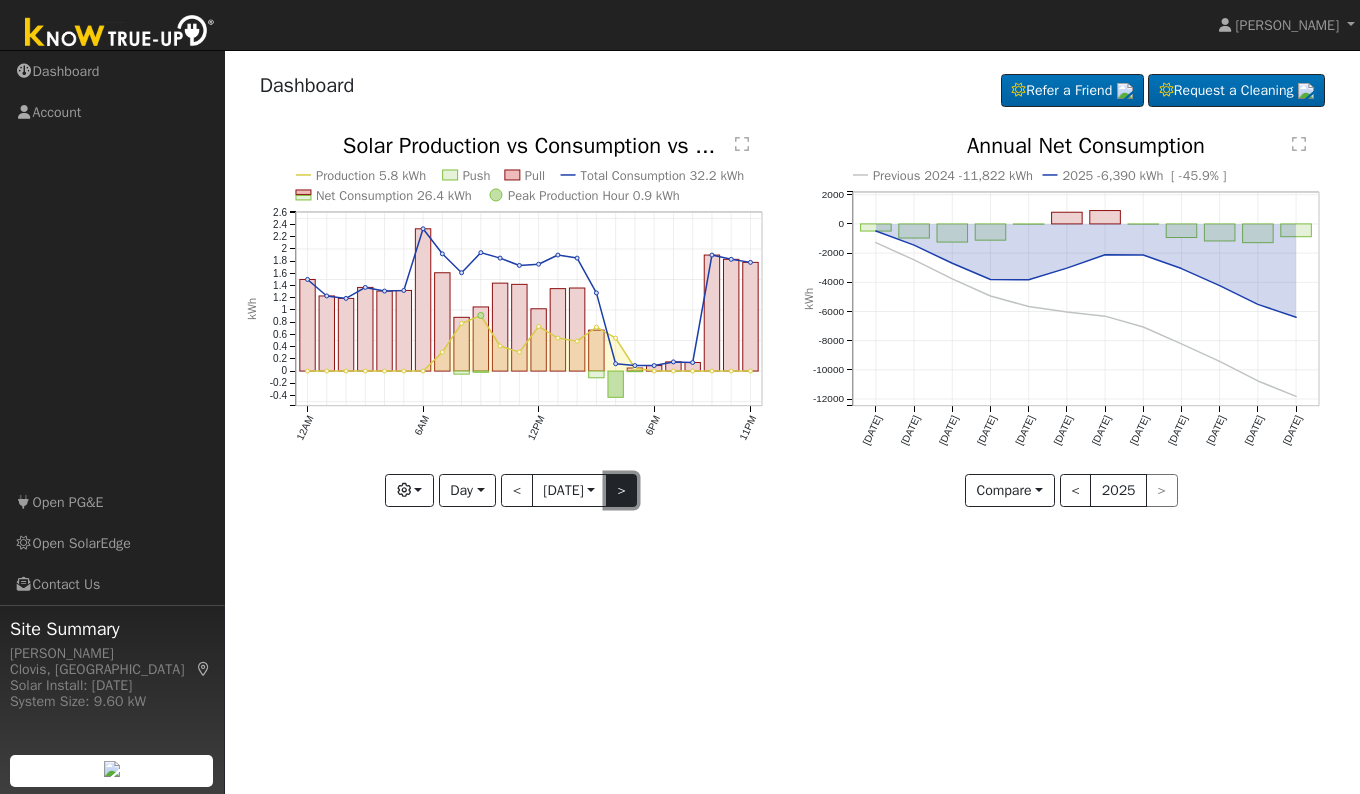 click on ">" at bounding box center (622, 491) 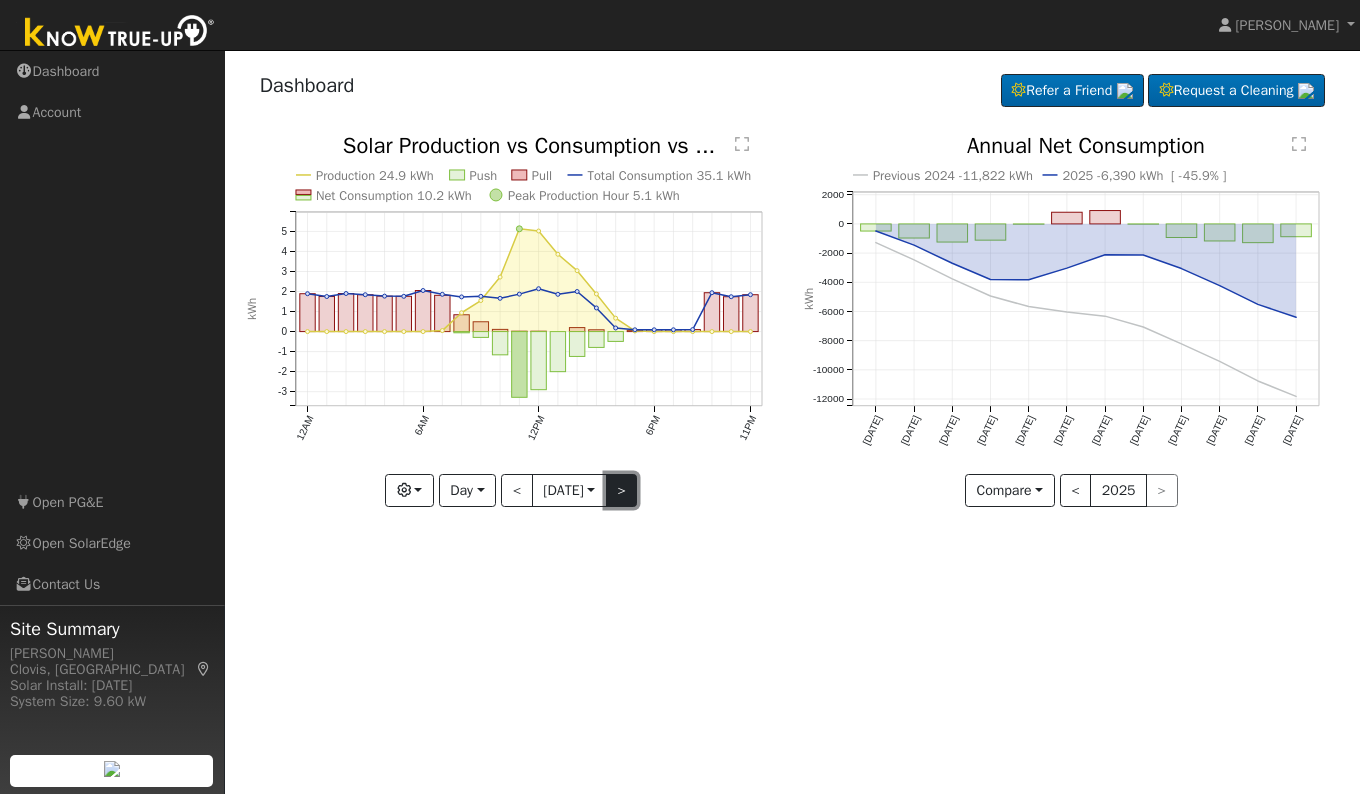 click on ">" at bounding box center [622, 491] 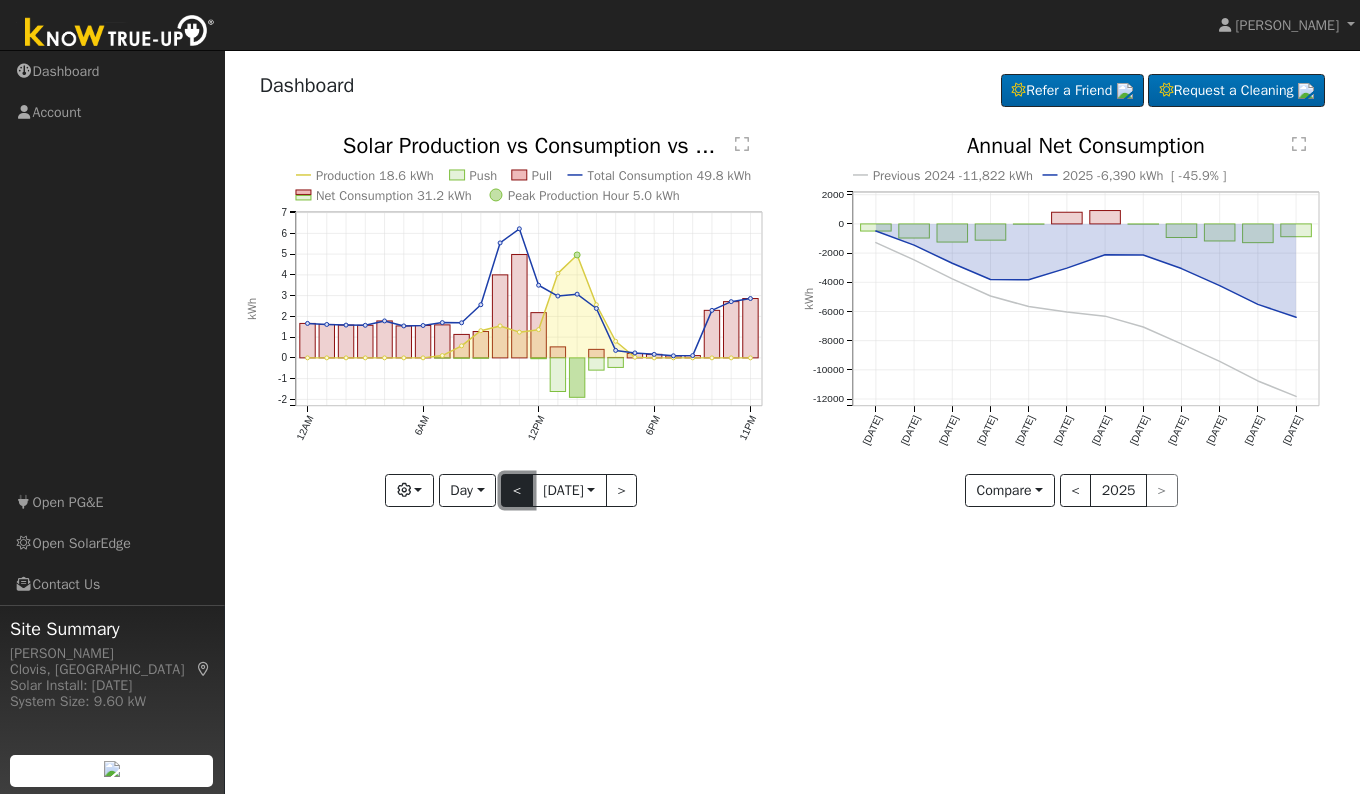 click on "<" at bounding box center [517, 491] 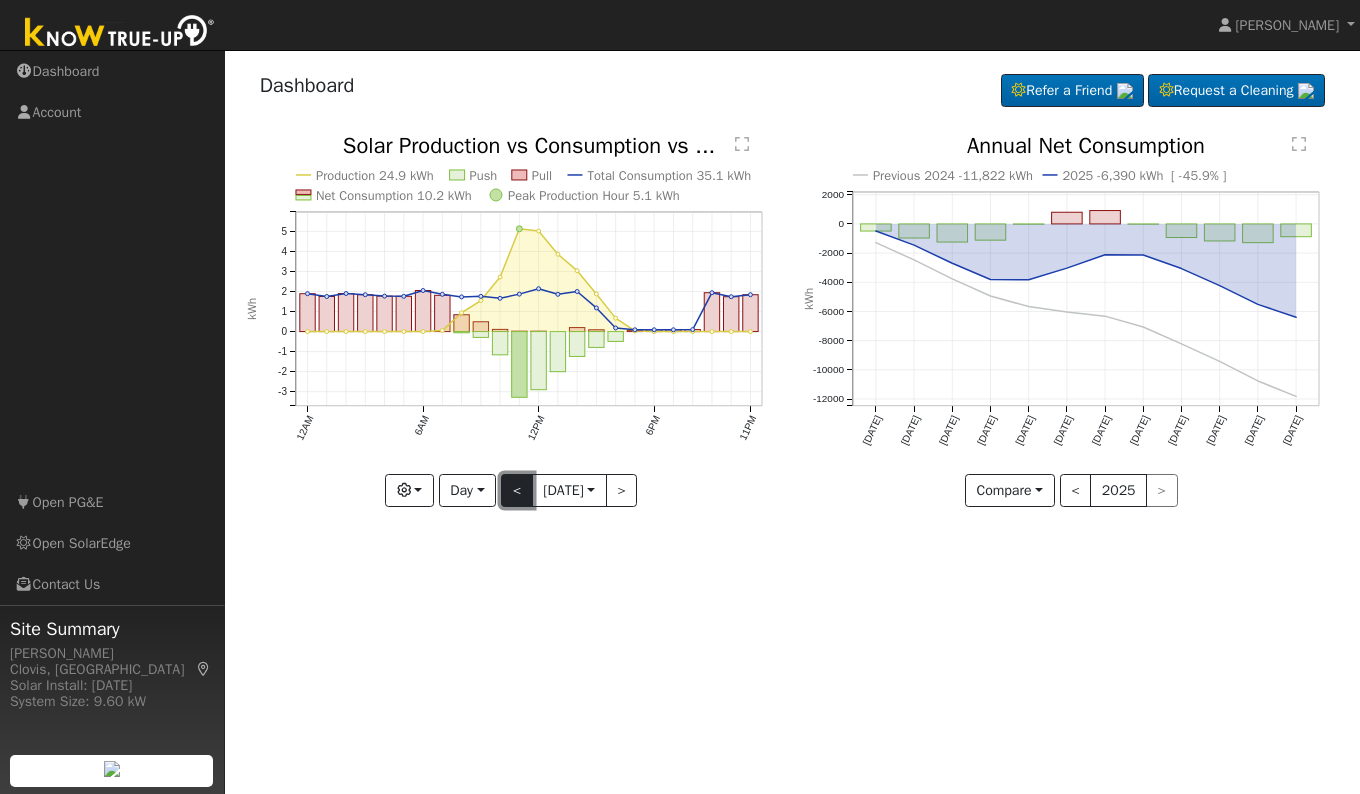 click on "<" at bounding box center [517, 491] 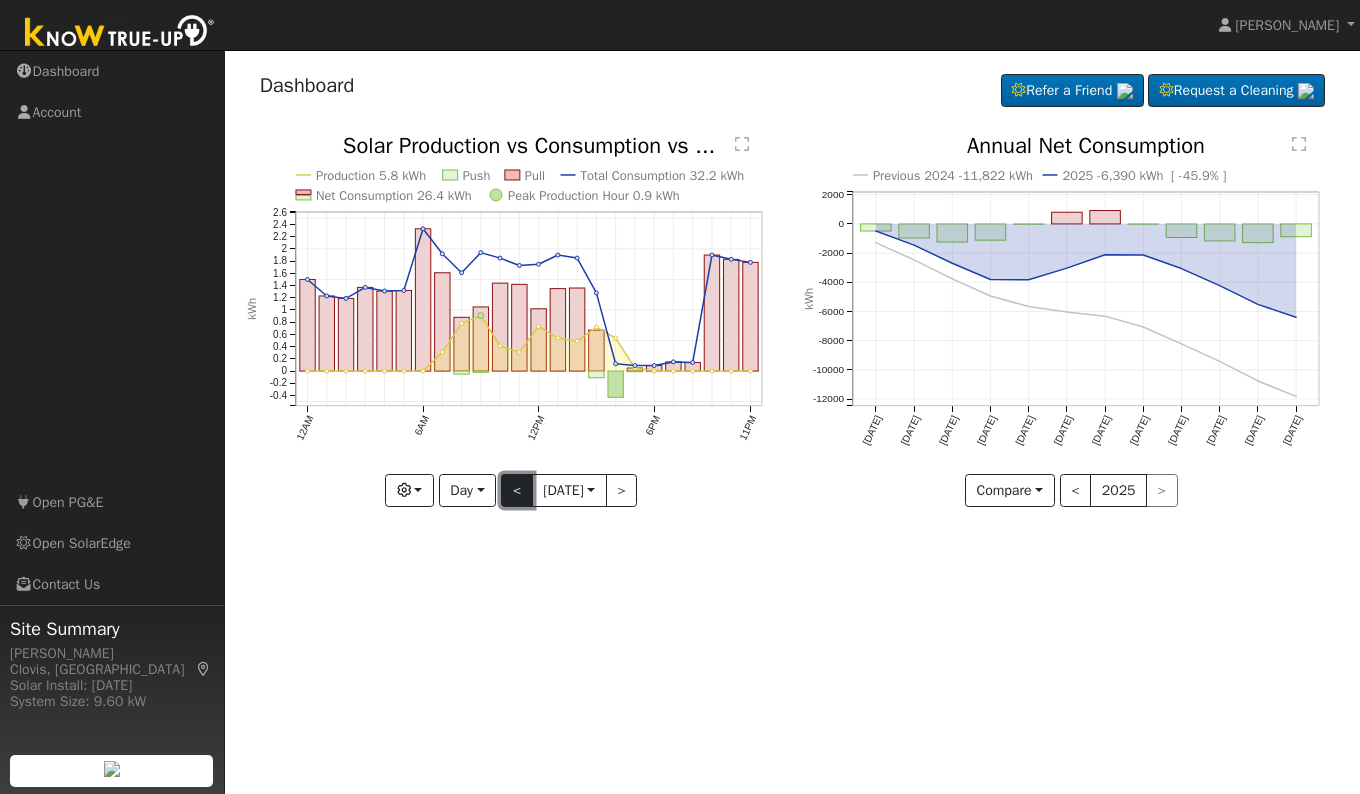 click on "<" at bounding box center [517, 491] 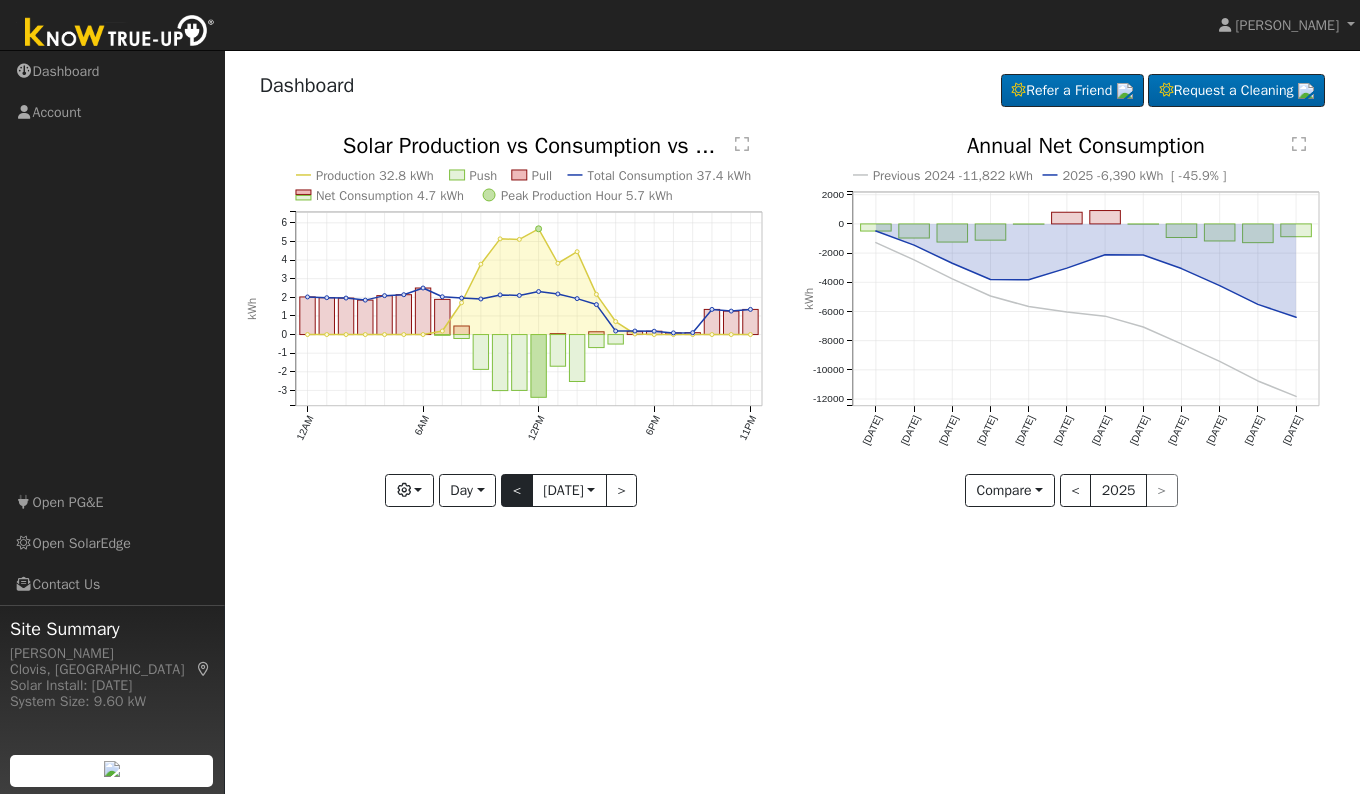 click on "Production 32.8 kWh Push Pull Total Consumption 37.4 kWh Net Consumption 4.7 kWh Peak Production Hour 5.7 kWh 12AM 6AM 12PM 6PM 11PM -3 -2 -1 0 1 2 3 4 5 6  Solar Production vs Consumption vs ... kWh onclick="" onclick="" onclick="" onclick="" onclick="" onclick="" onclick="" onclick="" onclick="" onclick="" onclick="" onclick="" onclick="" onclick="" onclick="" onclick="" onclick="" onclick="" onclick="" onclick="" onclick="" onclick="" onclick="" onclick="" onclick="" onclick="" onclick="" onclick="" onclick="" onclick="" onclick="" onclick="" onclick="" onclick="" onclick="" onclick="" onclick="" onclick="" onclick="" onclick="" onclick="" onclick="" onclick="" onclick="" onclick="" onclick="" onclick="" onclick="" onclick="" onclick="" onclick="" onclick="" onclick="" onclick="" onclick="" onclick="" onclick="" onclick="" onclick="" onclick="" onclick="" onclick="" onclick="" onclick="" onclick="" onclick="" onclick="" onclick="" onclick="" onclick="" onclick="" onclick="" onclick="" onclick="" Graphs" 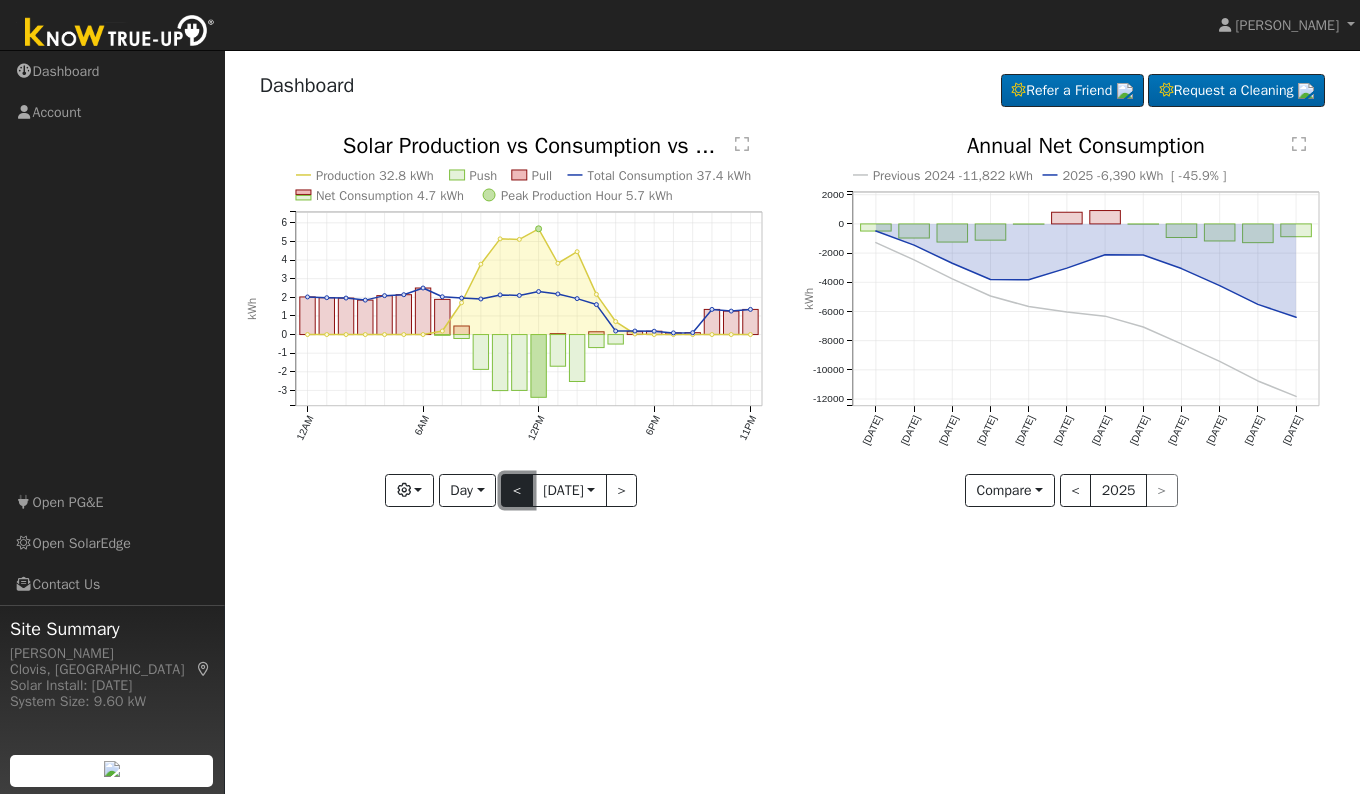 click on "<" at bounding box center (517, 491) 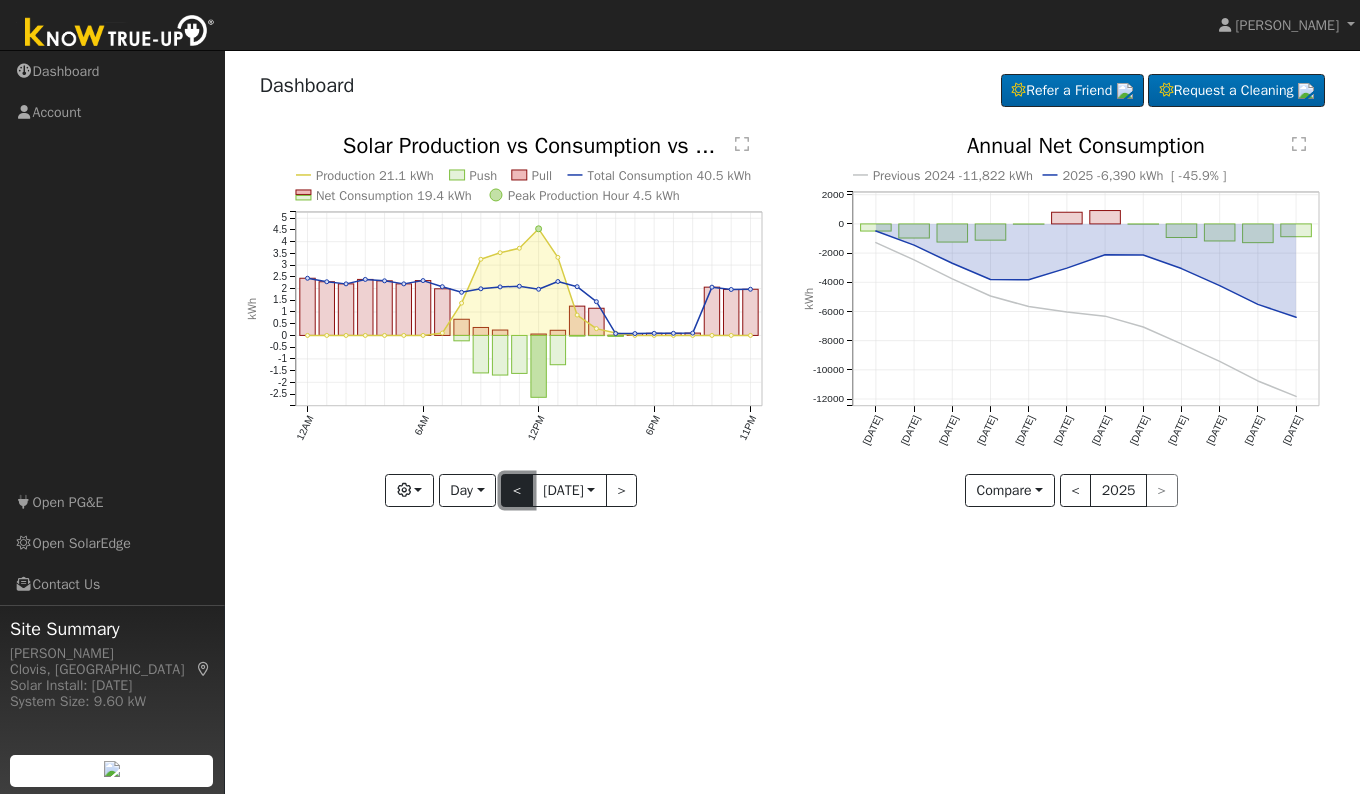 click on "<" at bounding box center (517, 491) 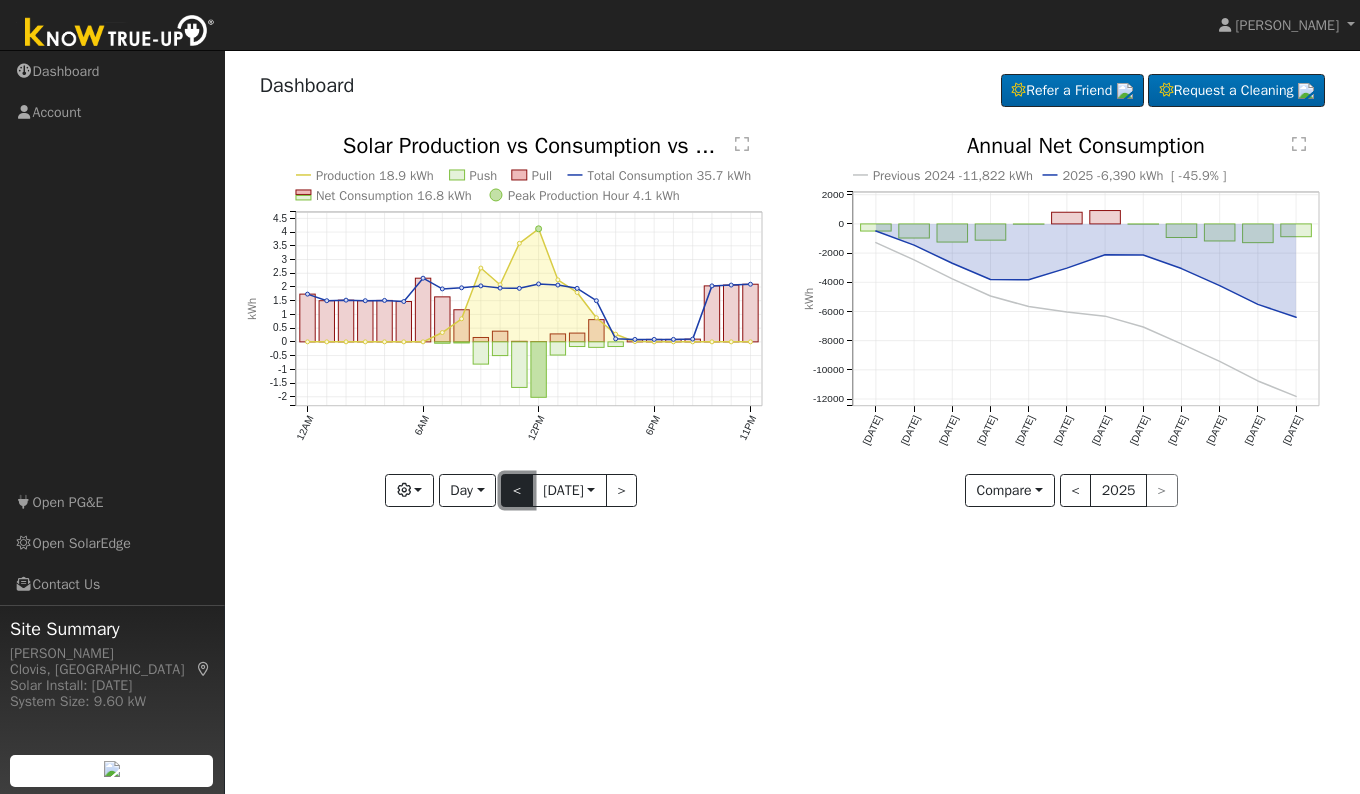 click on "<" at bounding box center (517, 491) 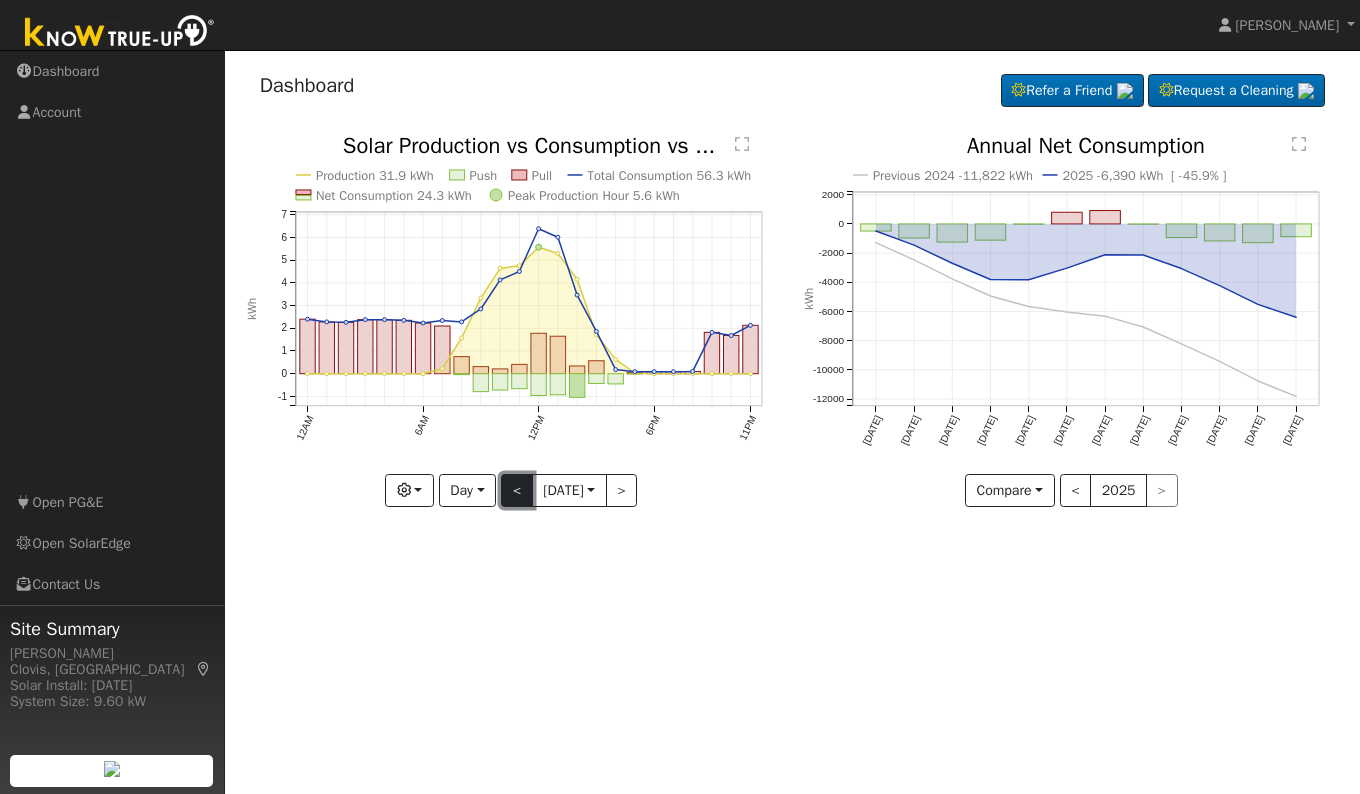 click on "<" at bounding box center [517, 491] 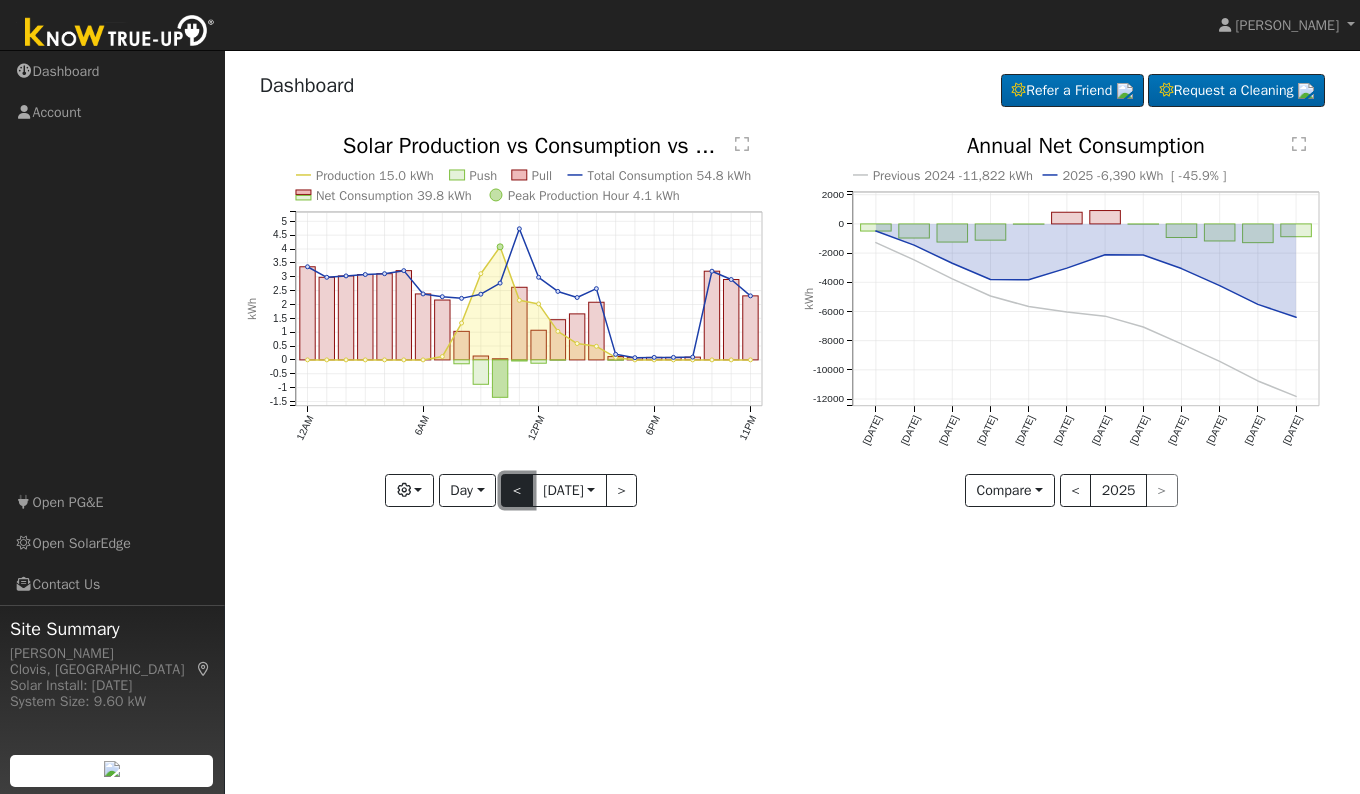 click on "<" at bounding box center (517, 491) 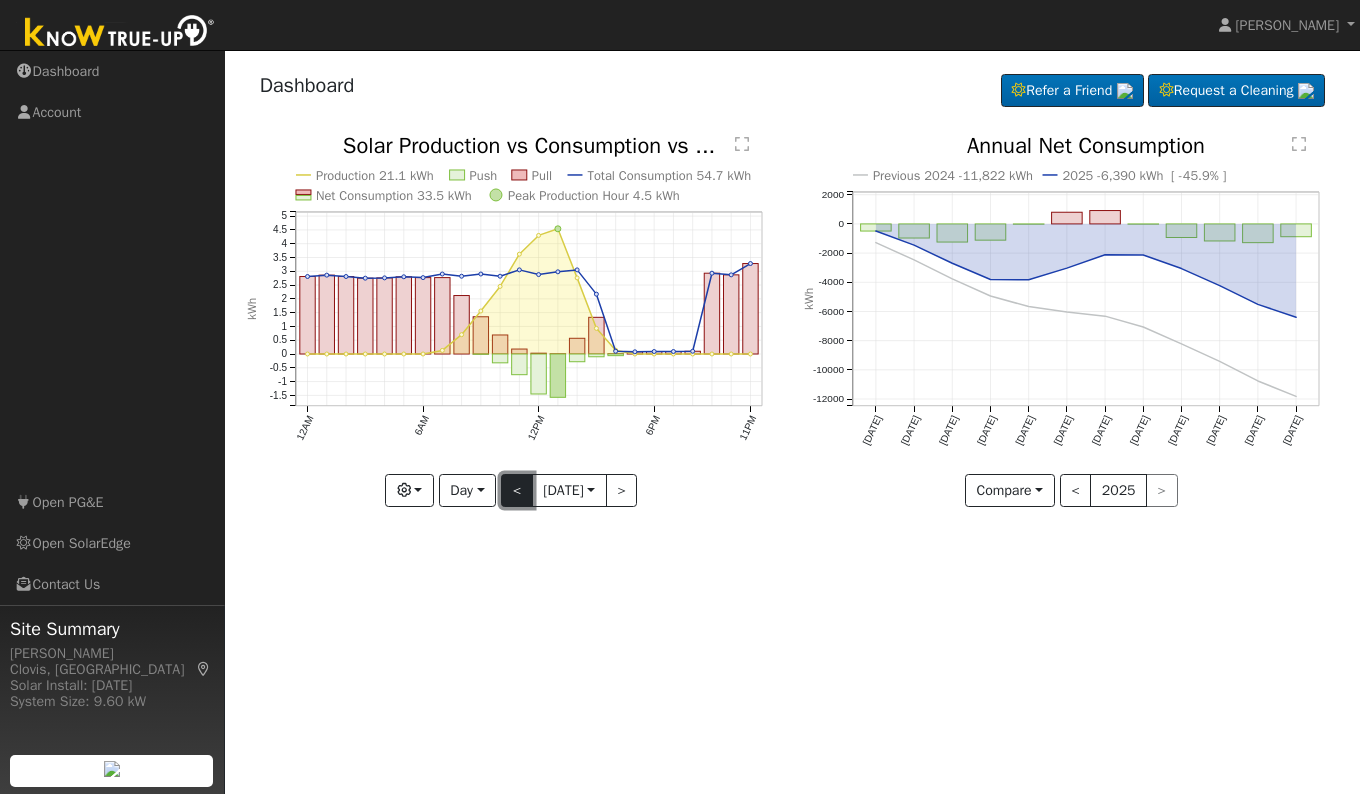 click on "<" at bounding box center [517, 491] 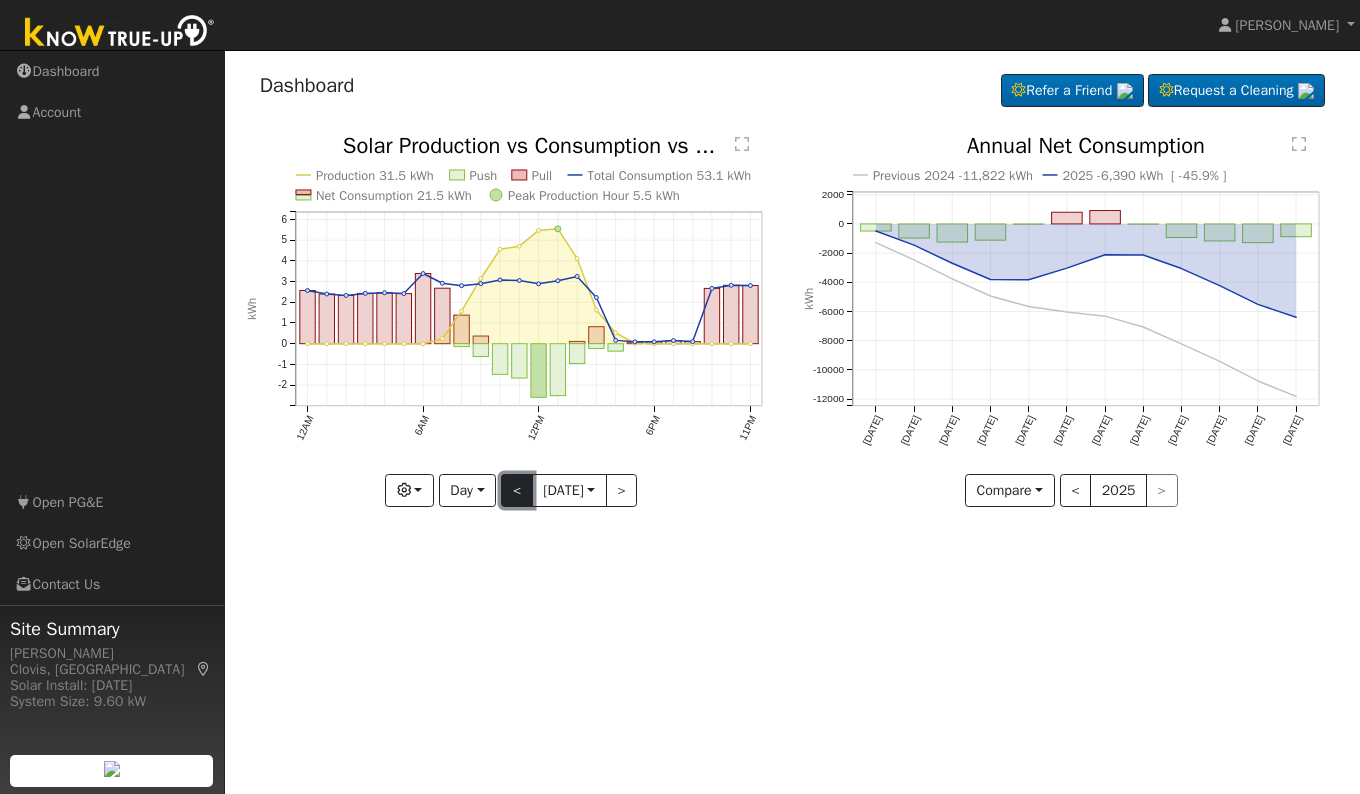 click on "<" at bounding box center [517, 491] 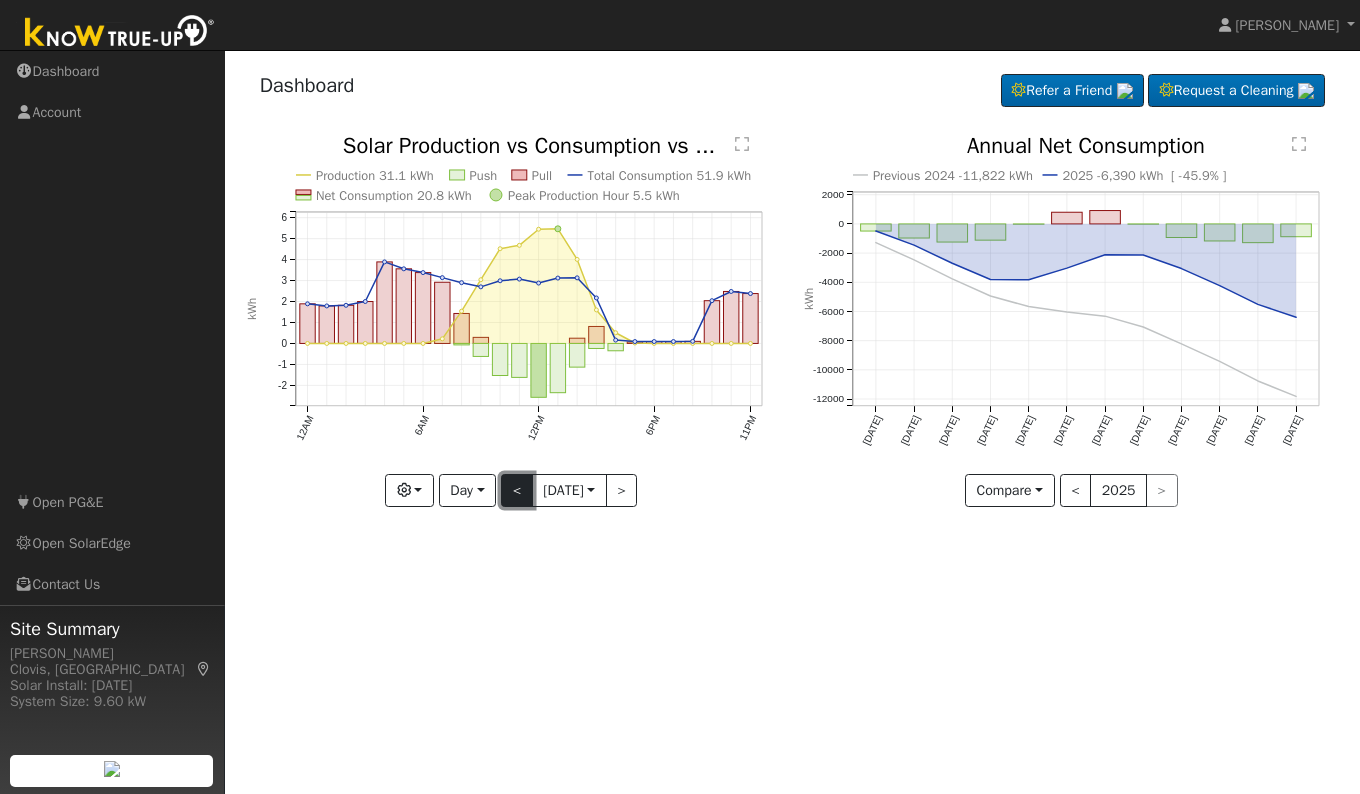 click on "<" at bounding box center [517, 491] 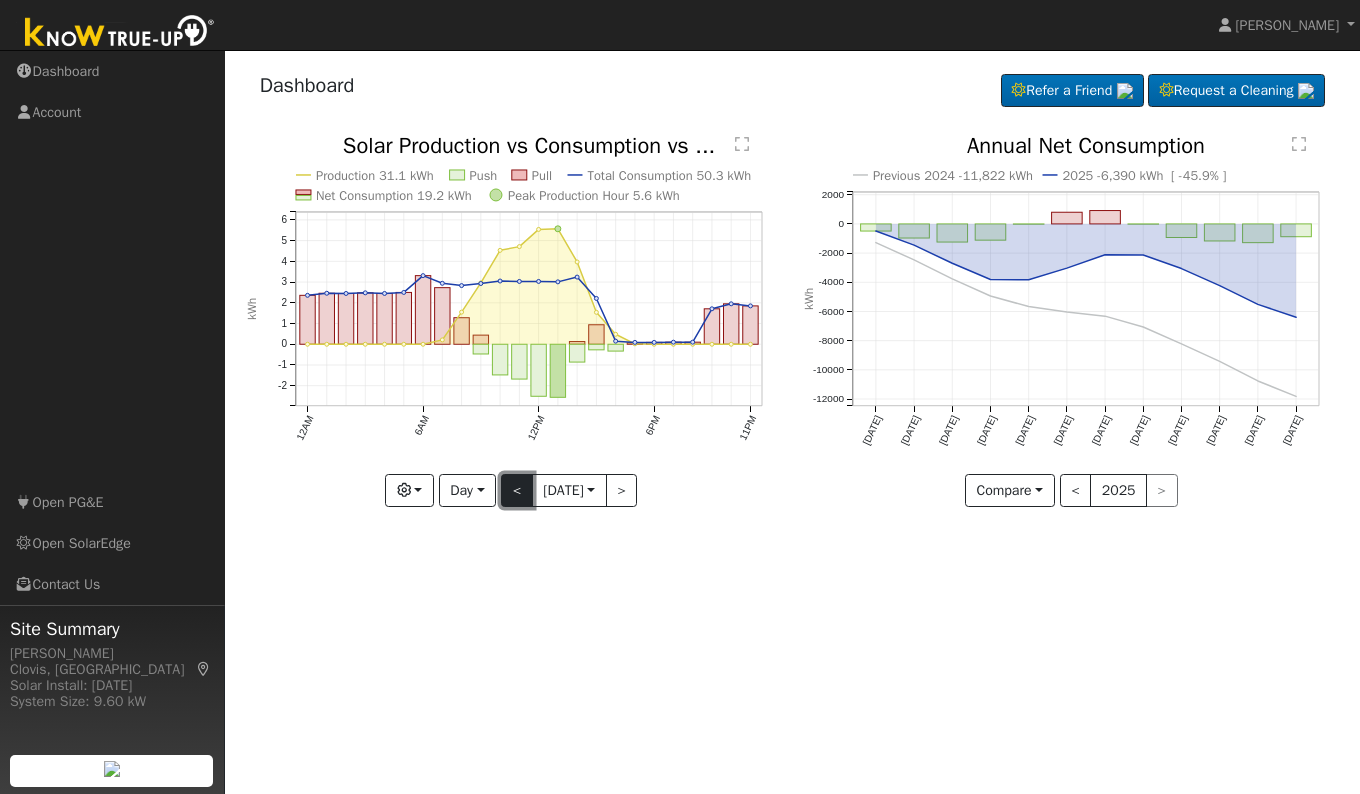 click on "<" at bounding box center (517, 491) 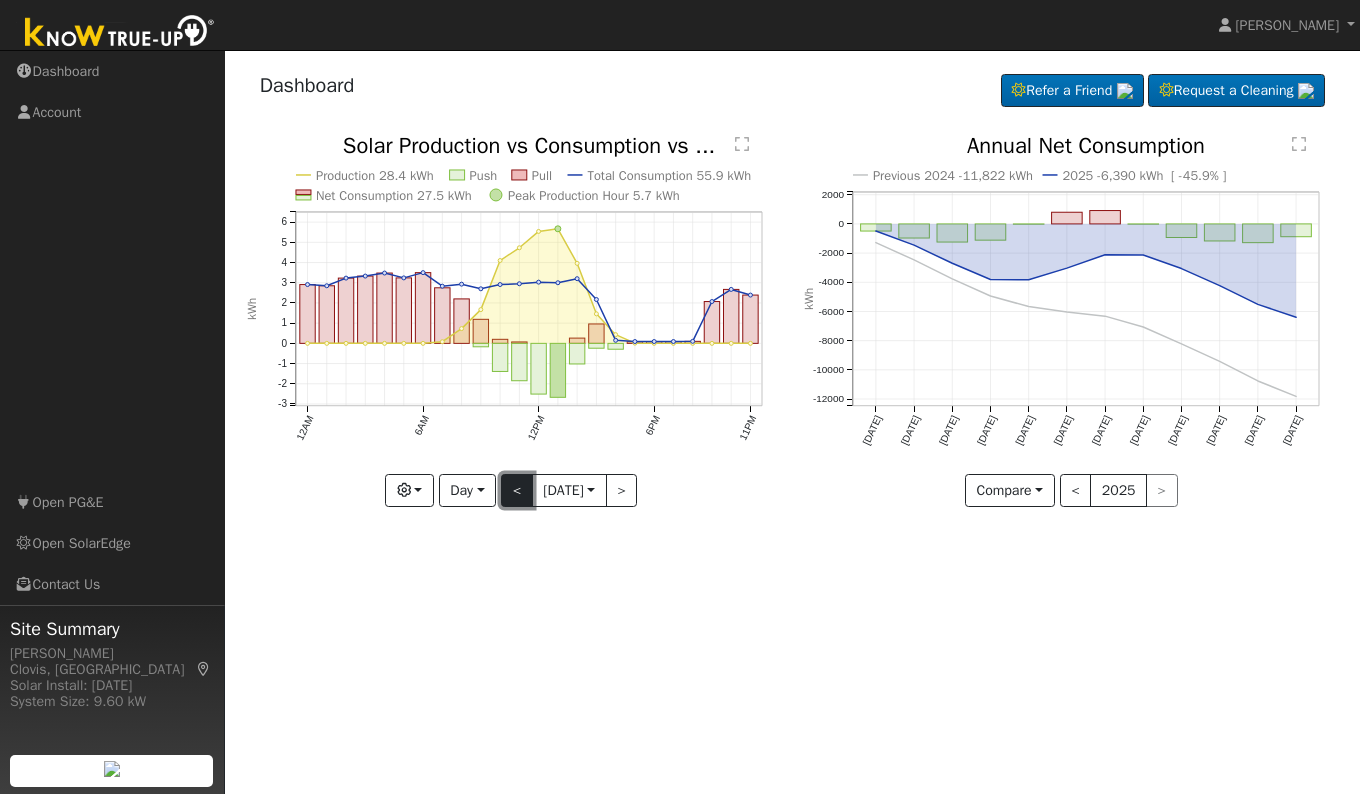 click on "<" at bounding box center [517, 491] 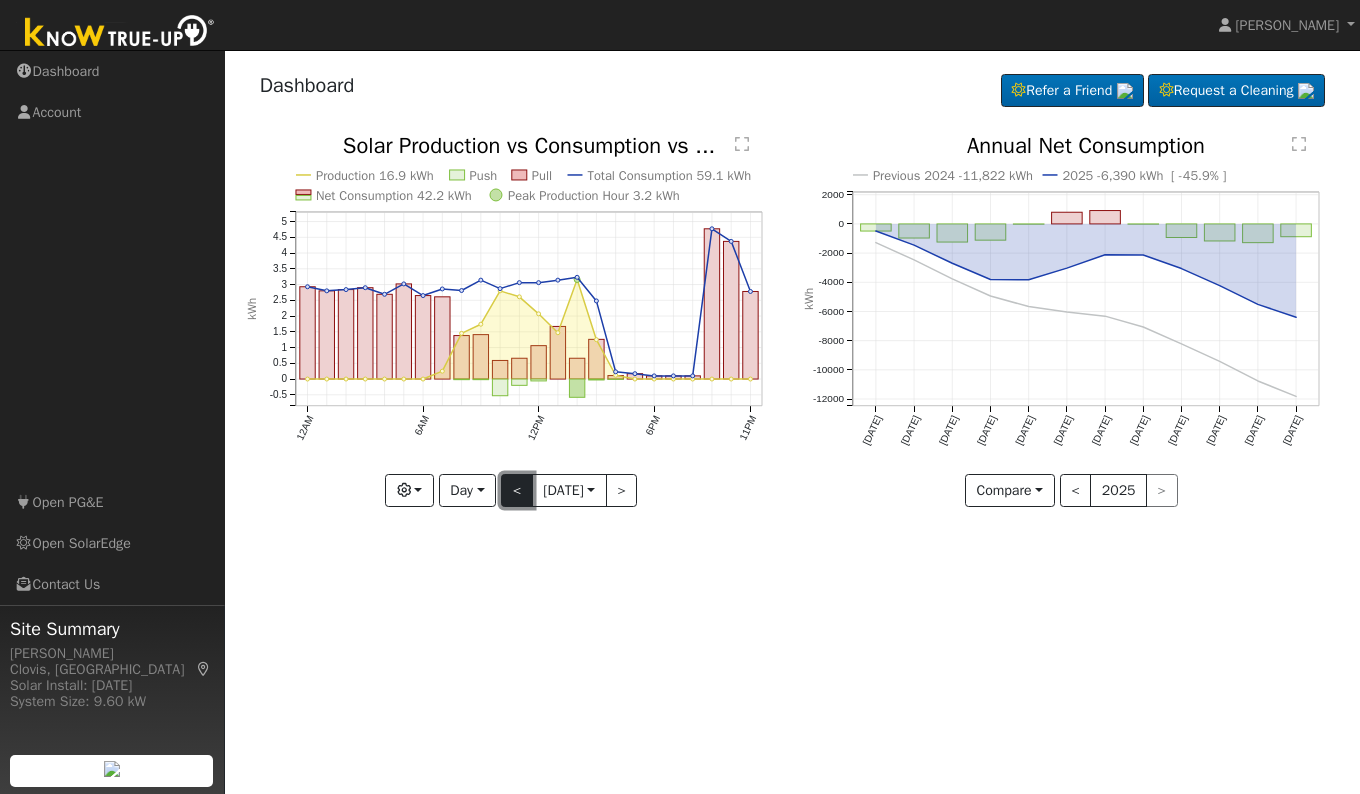 click on "<" at bounding box center (517, 491) 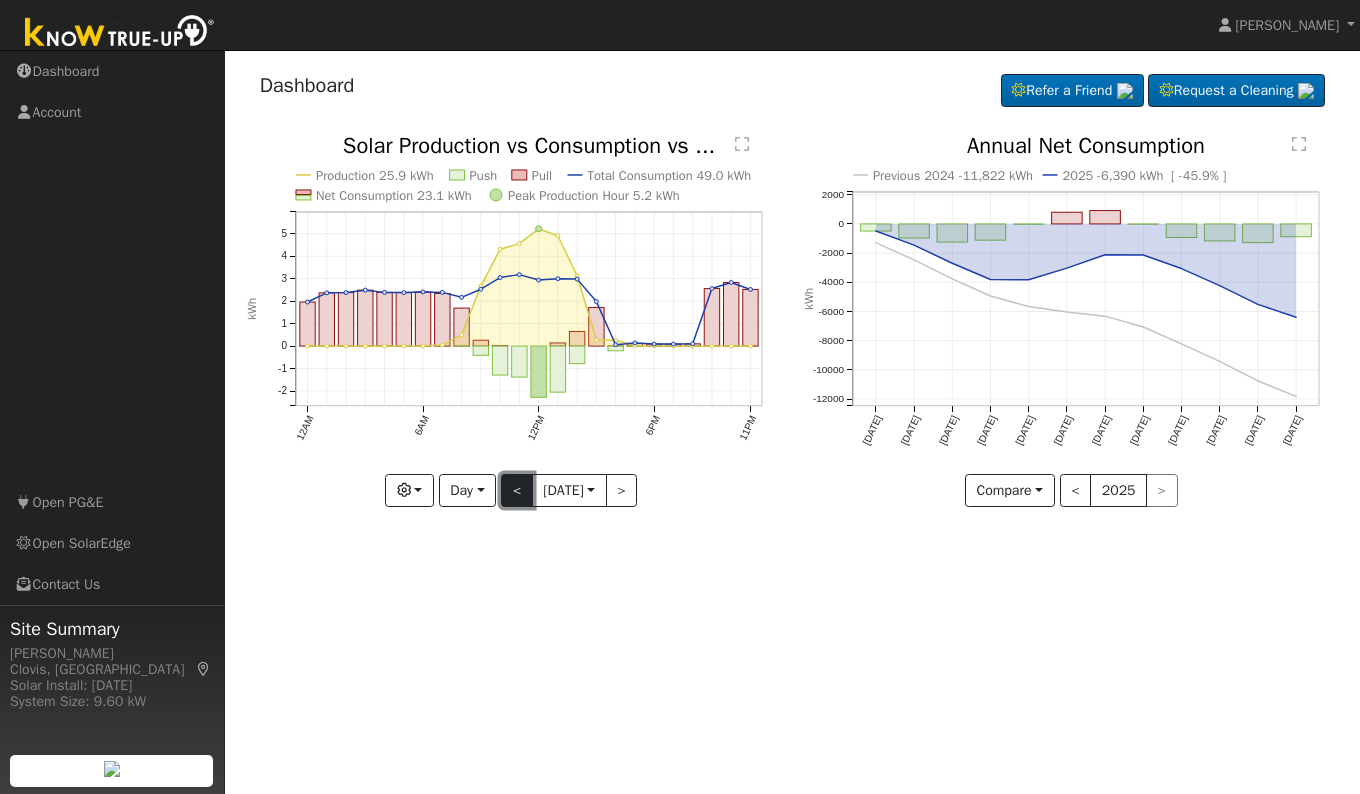 click on "<" at bounding box center (517, 491) 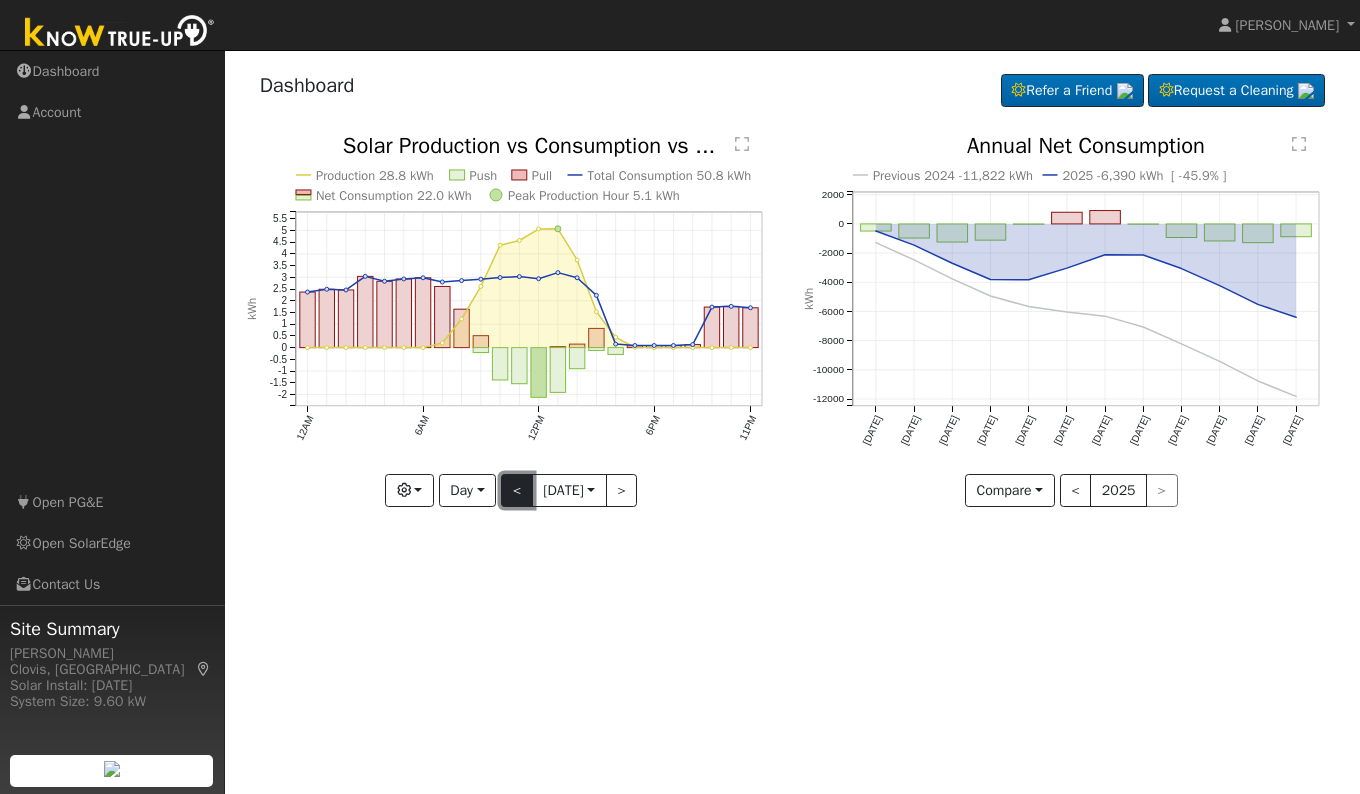 click on "<" at bounding box center (517, 491) 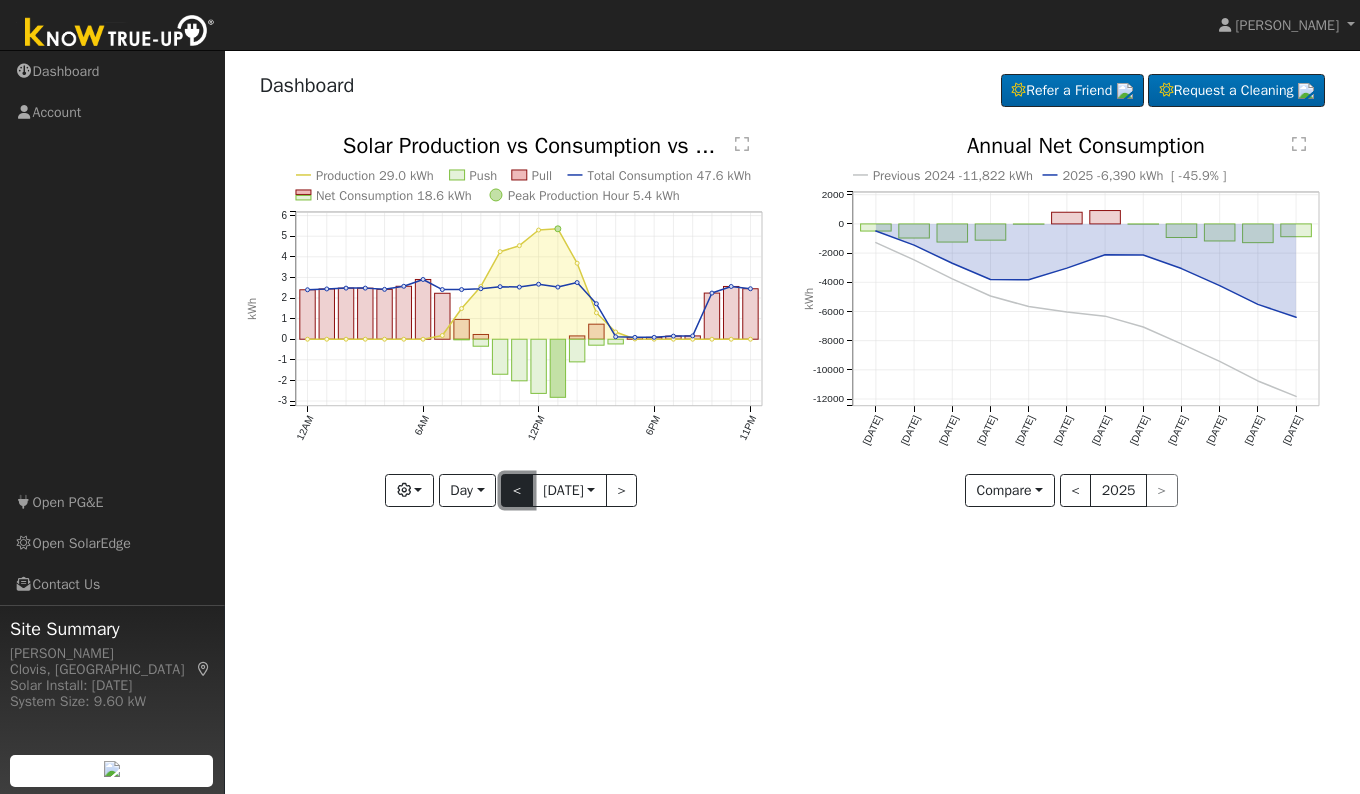 click on "<" at bounding box center (517, 491) 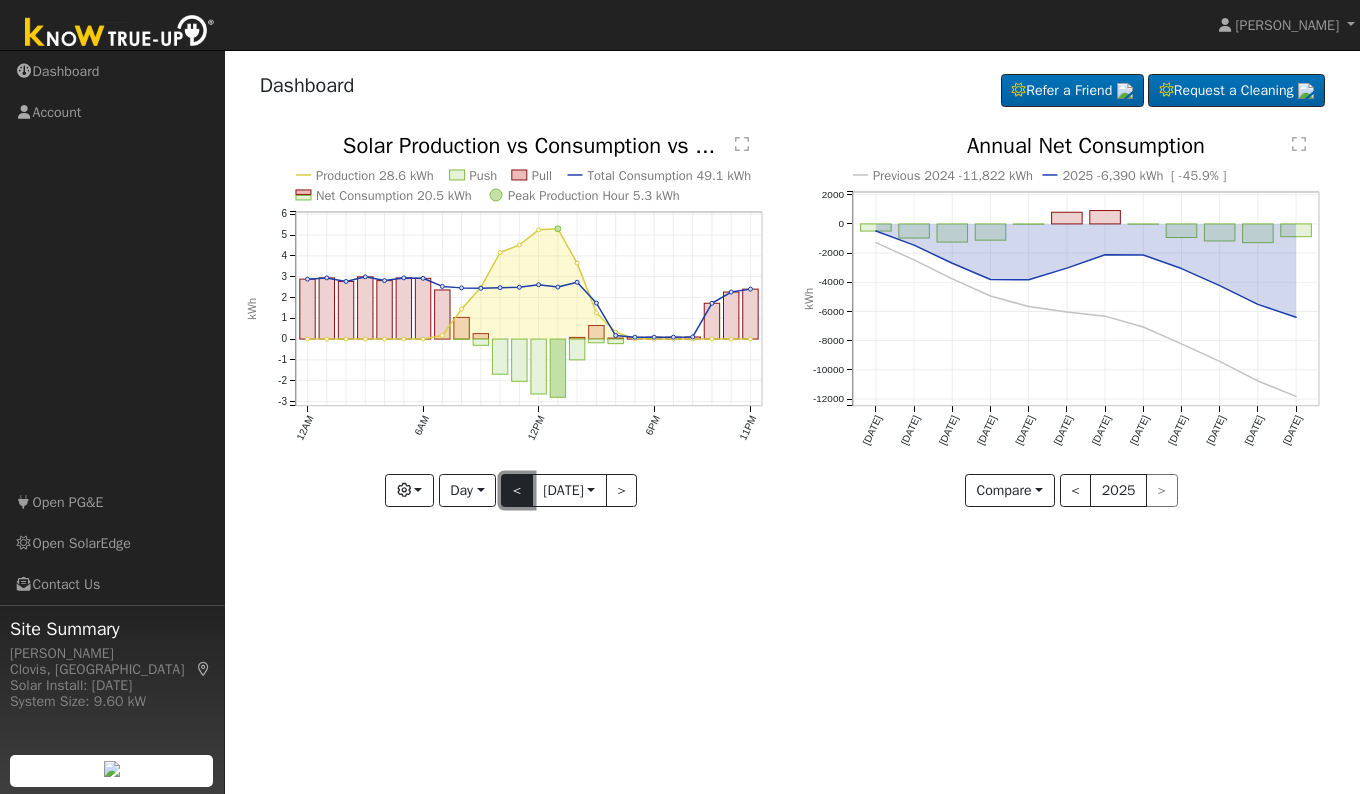 click on "<" at bounding box center [517, 491] 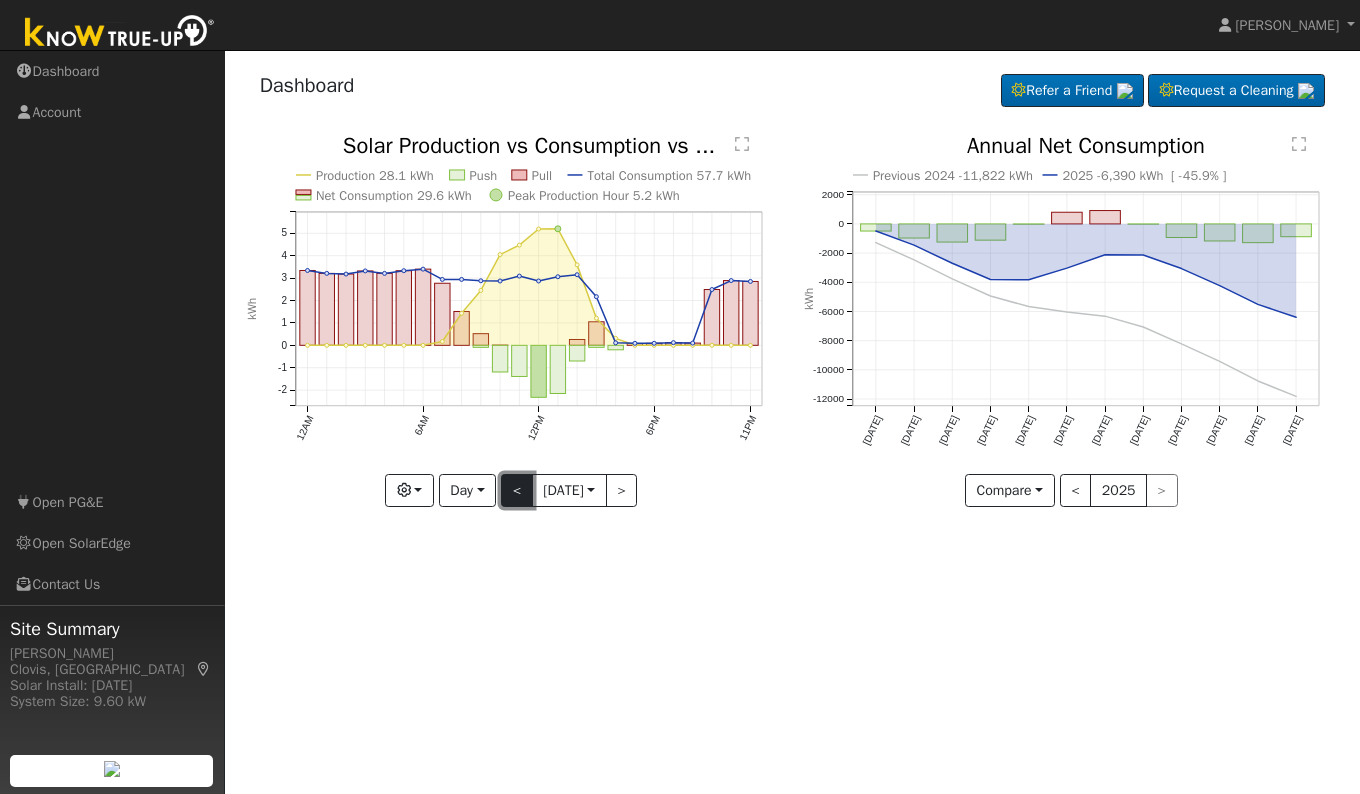 click on "<" at bounding box center (517, 491) 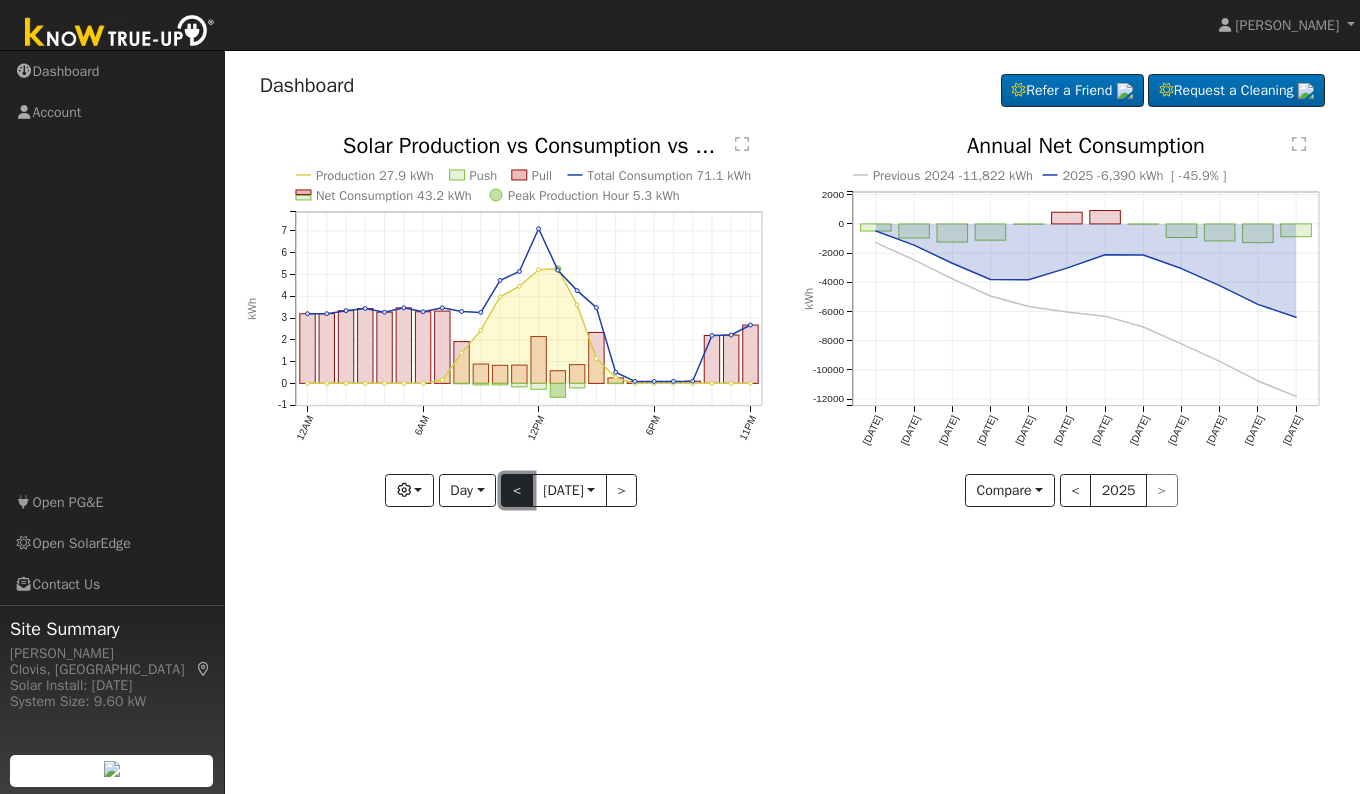 click on "<" at bounding box center (517, 491) 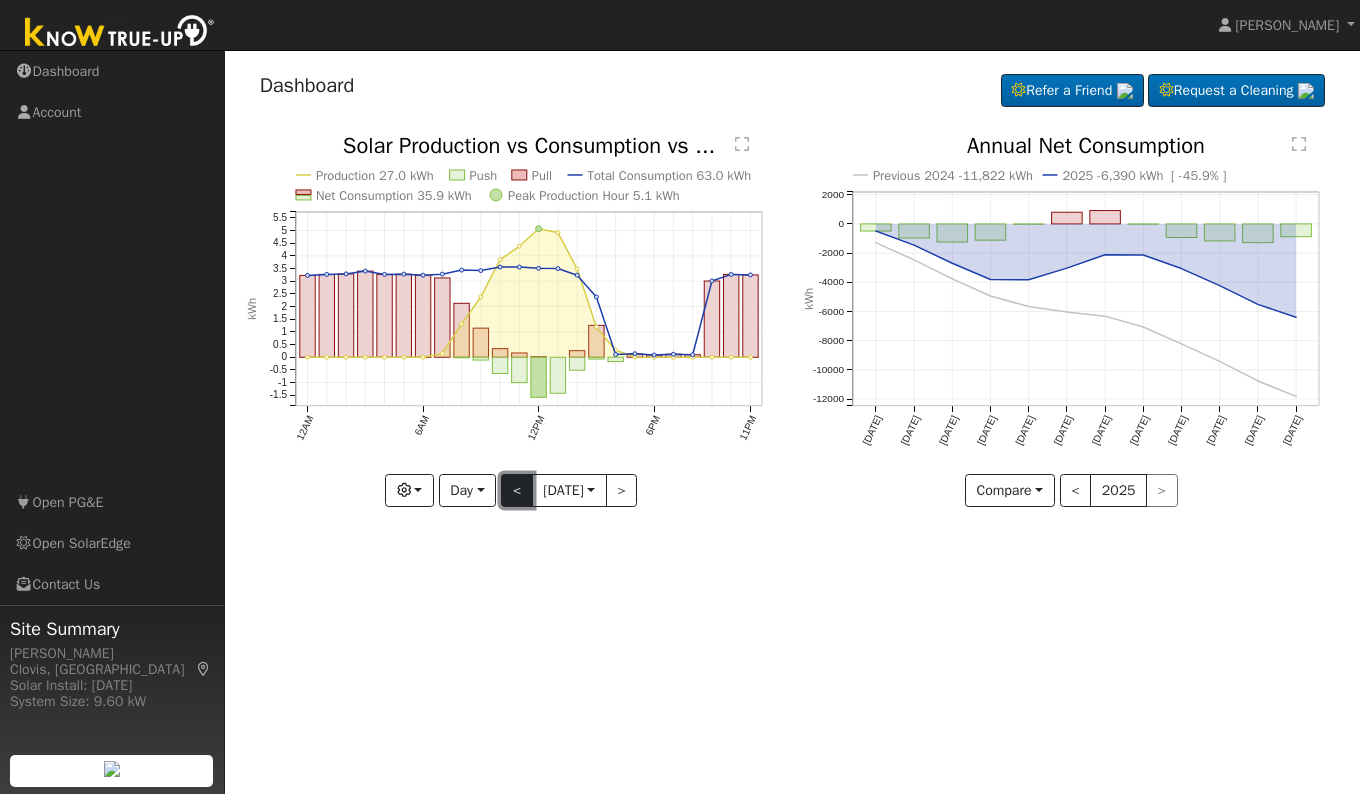 click on "<" at bounding box center [517, 491] 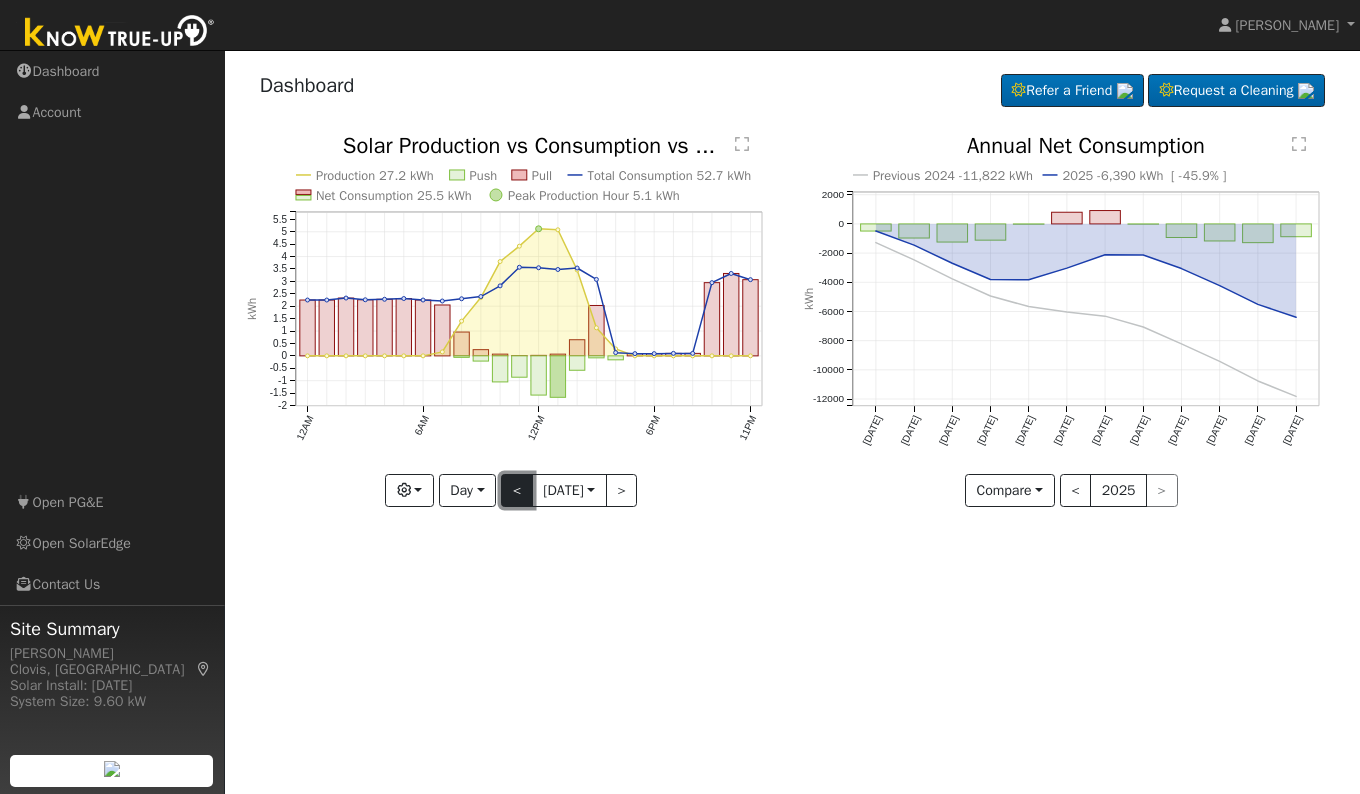 click on "<" at bounding box center (517, 491) 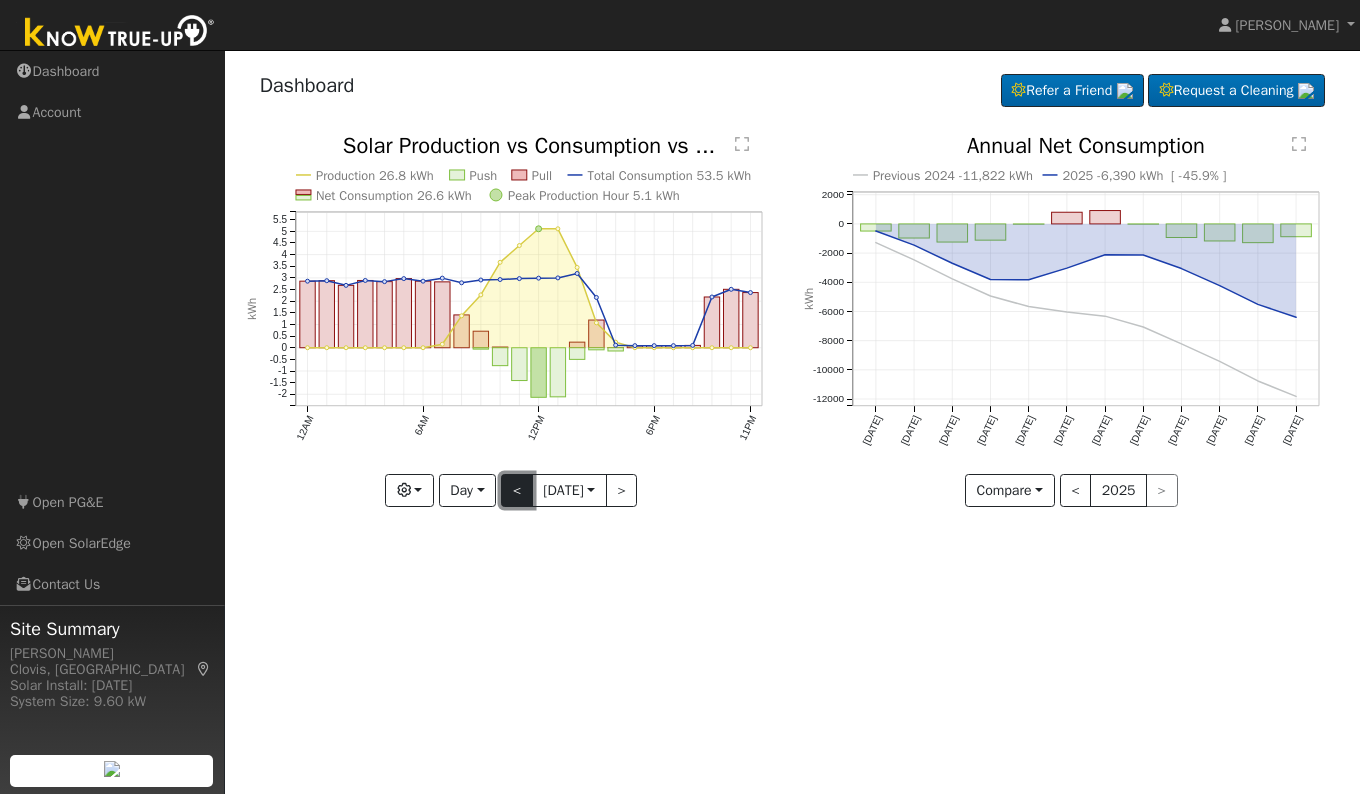 click on "<" at bounding box center [517, 491] 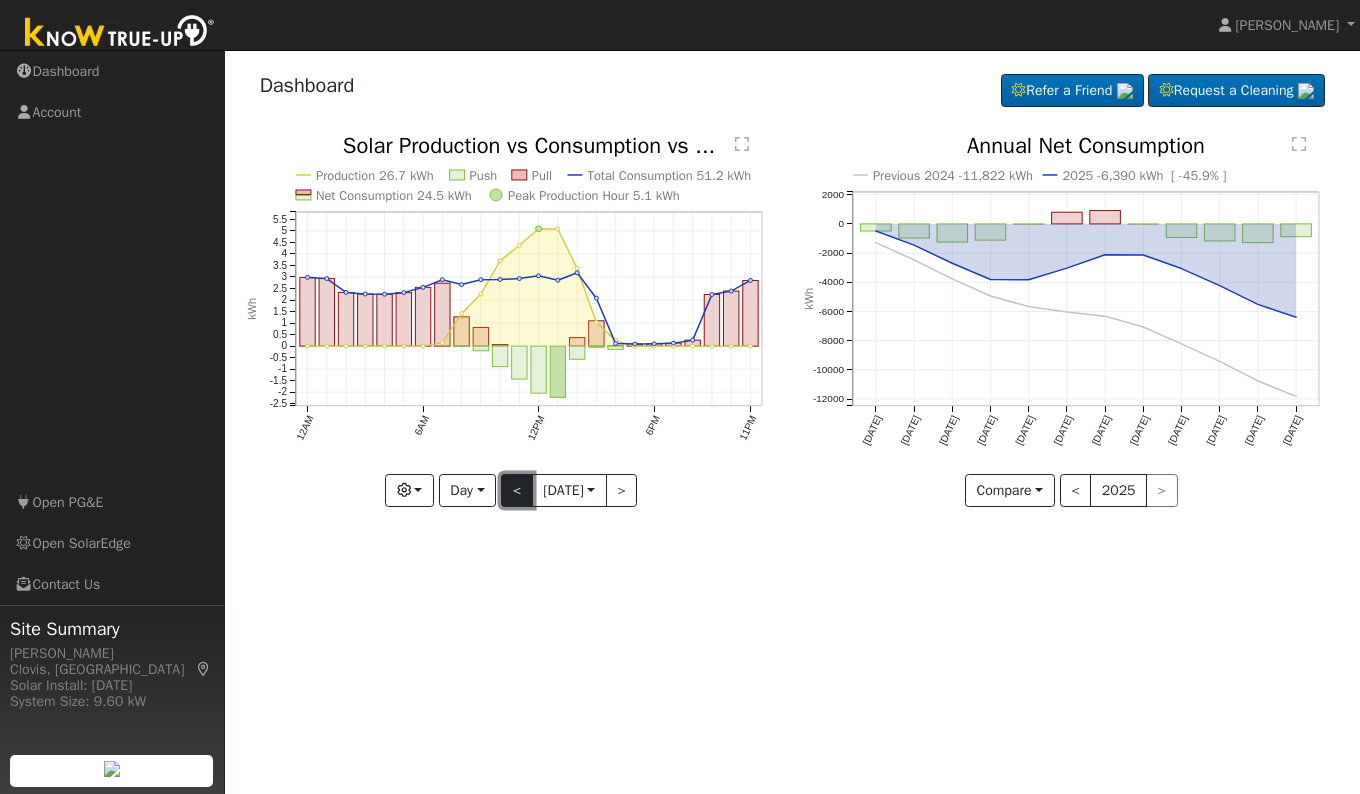 click on "<" at bounding box center [517, 491] 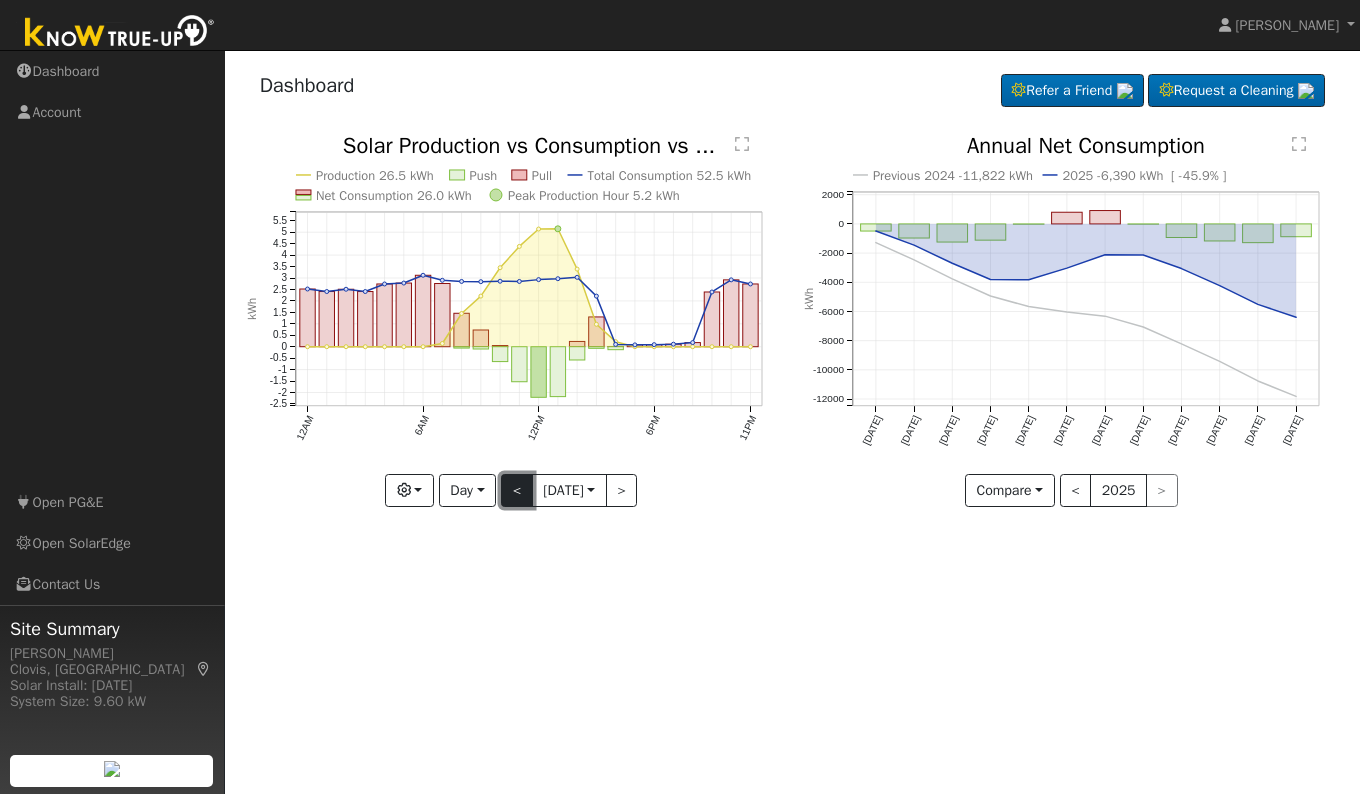 click on "<" at bounding box center [517, 491] 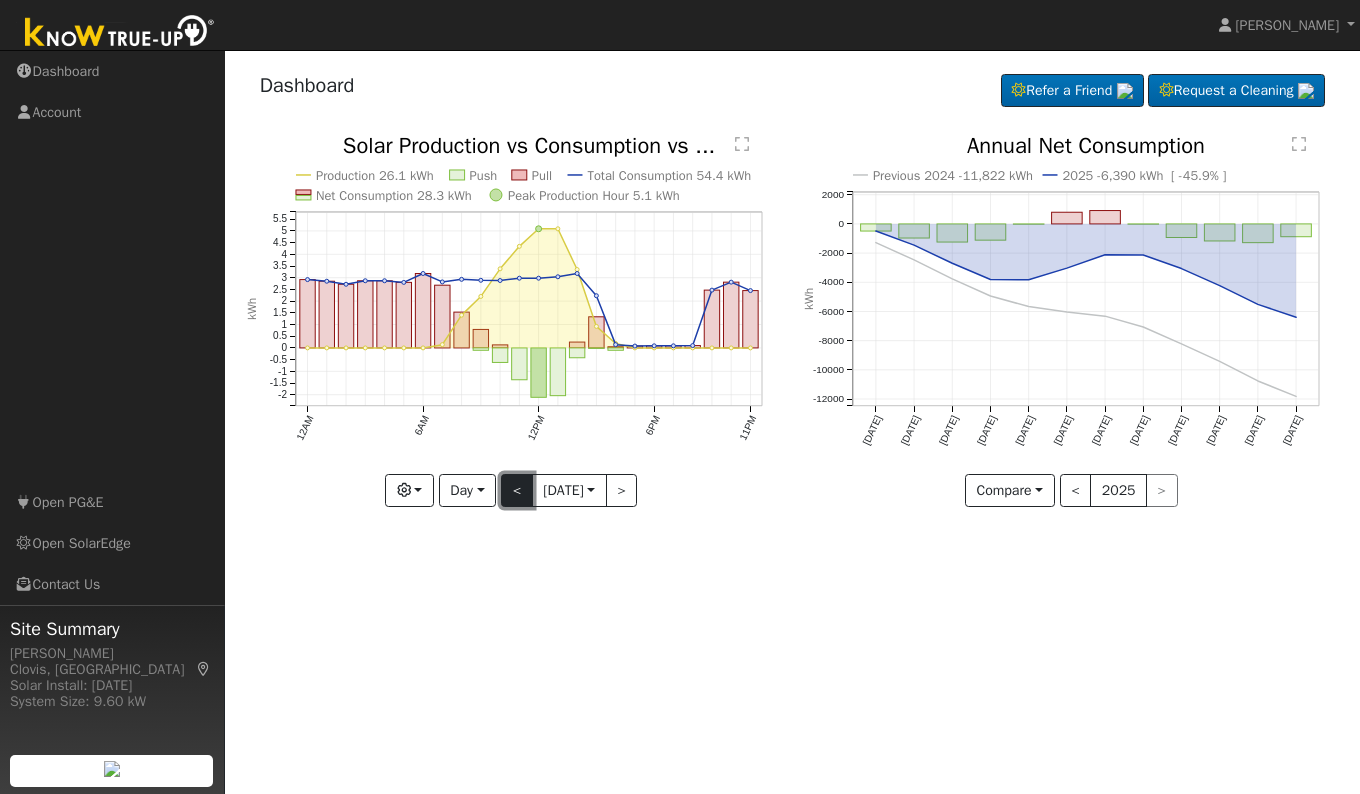 click on "<" at bounding box center (517, 491) 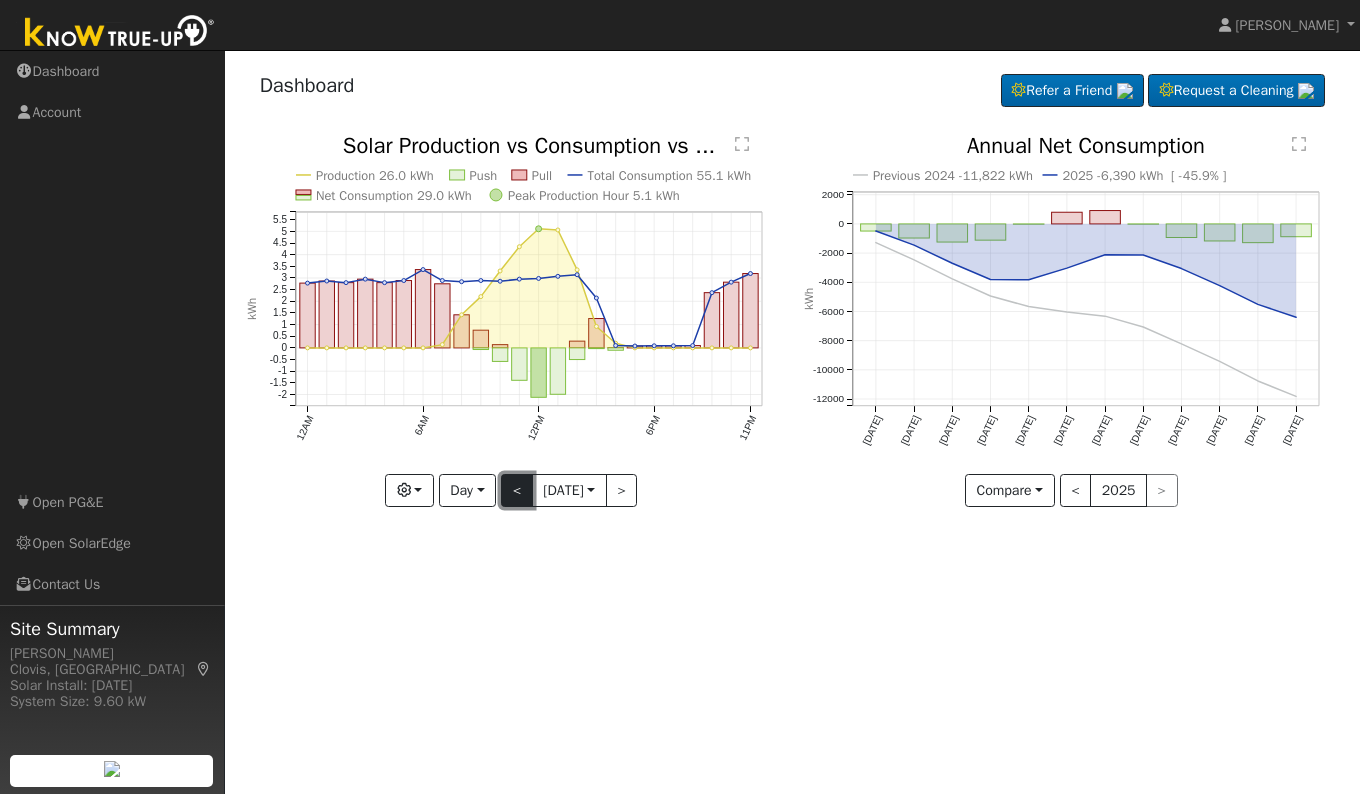 click on "<" at bounding box center (517, 491) 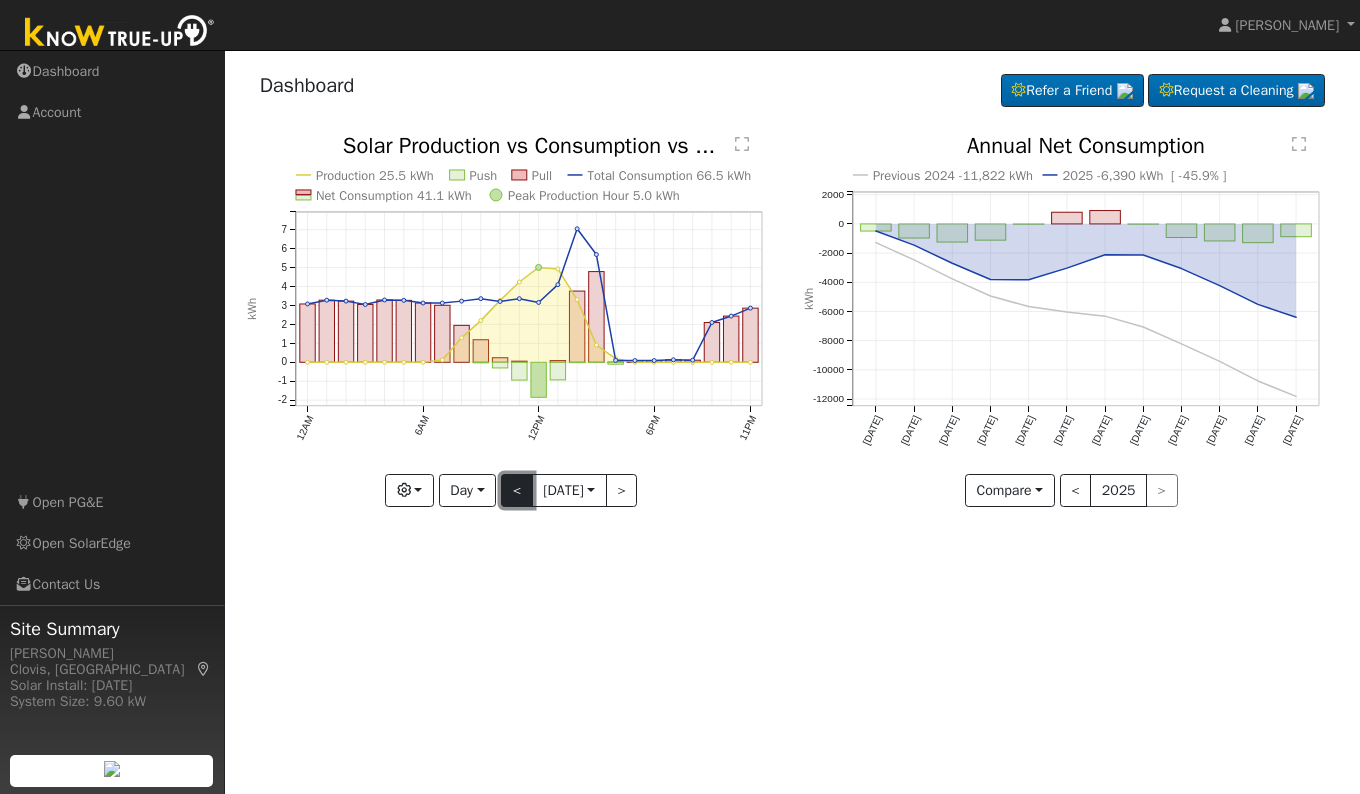 click on "<" at bounding box center (517, 491) 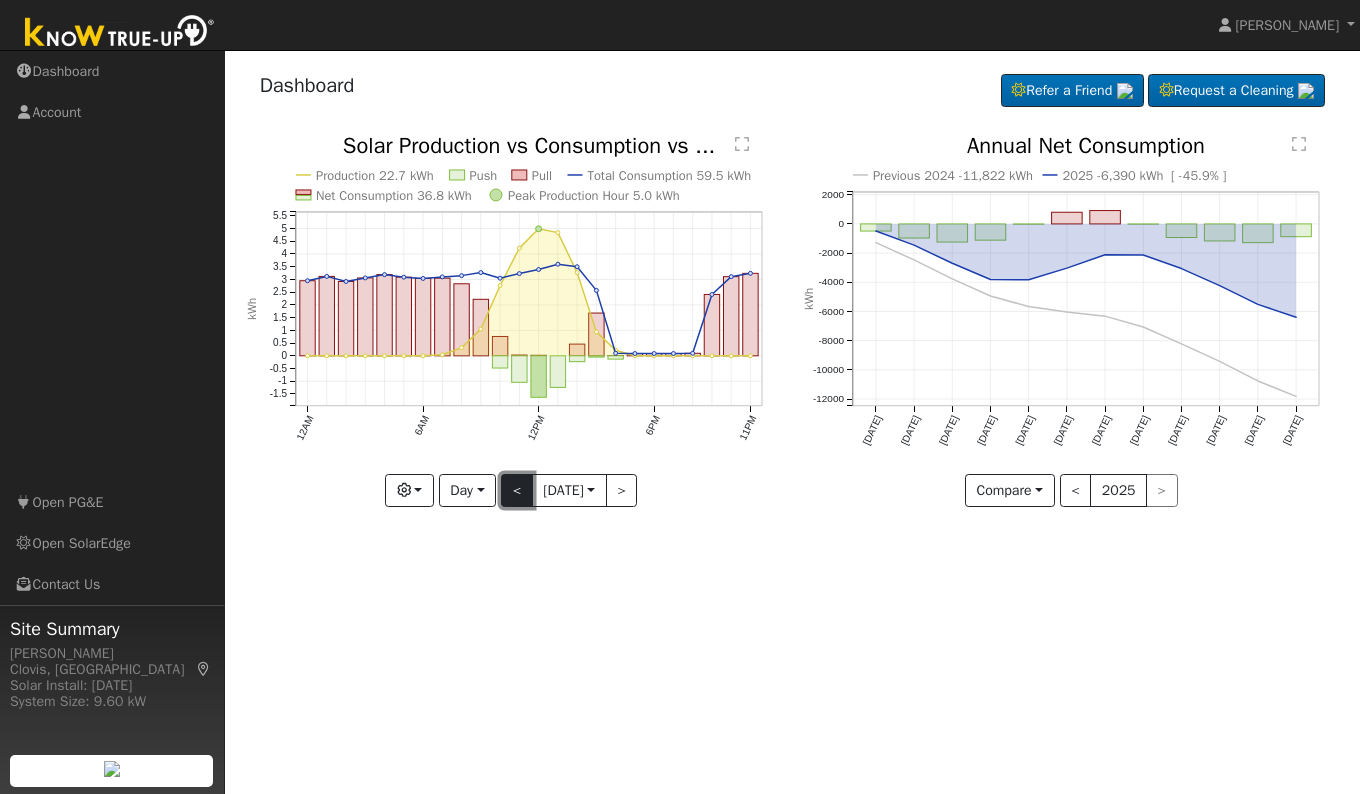 click on "<" at bounding box center (517, 491) 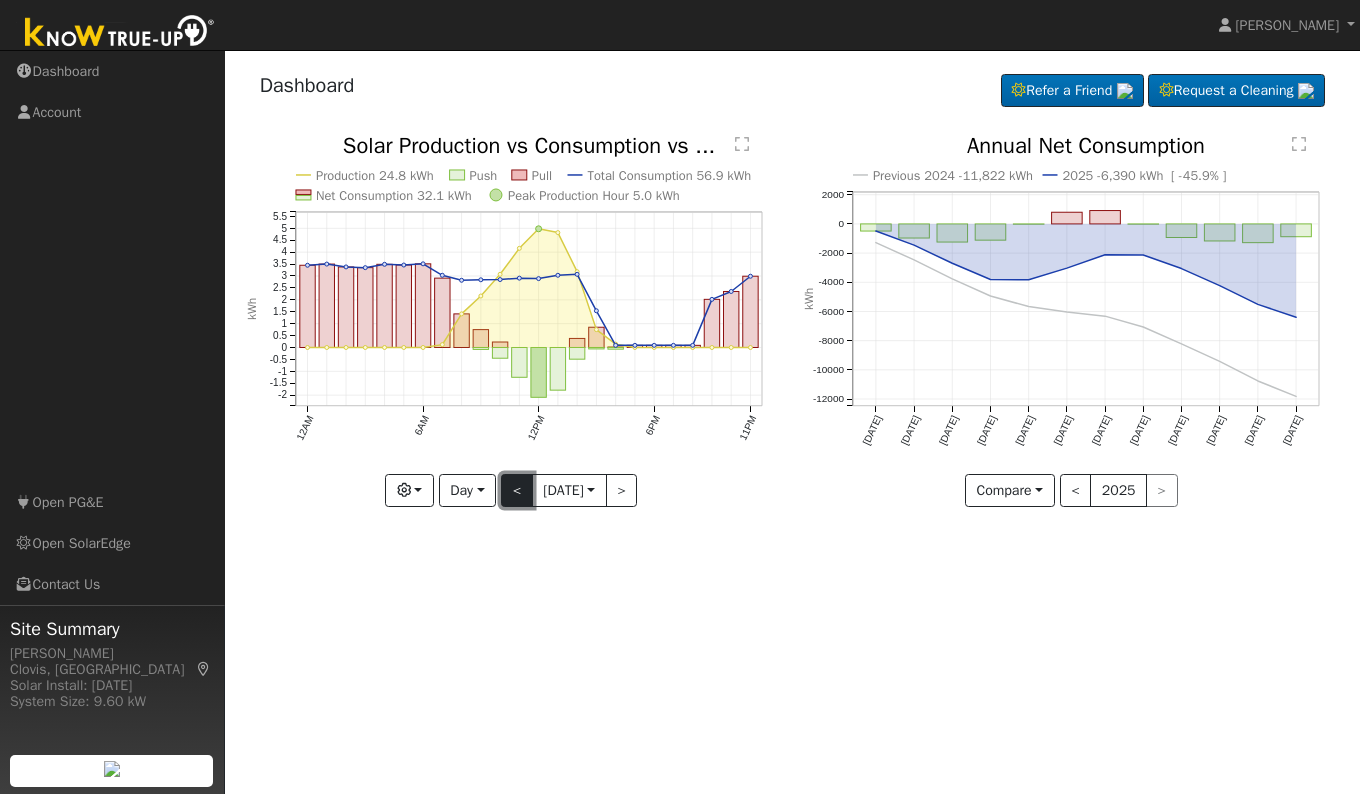 click on "<" at bounding box center [517, 491] 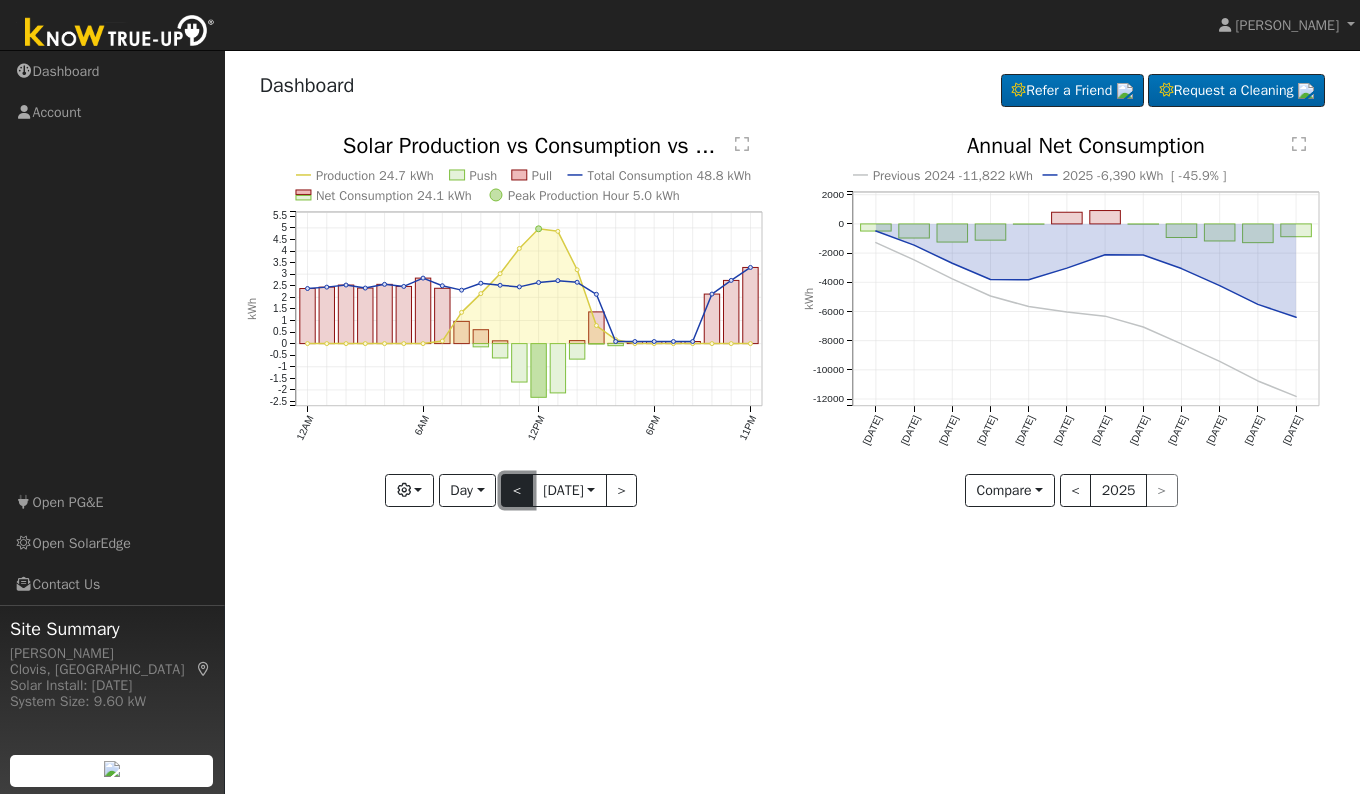 click on "<" at bounding box center [517, 491] 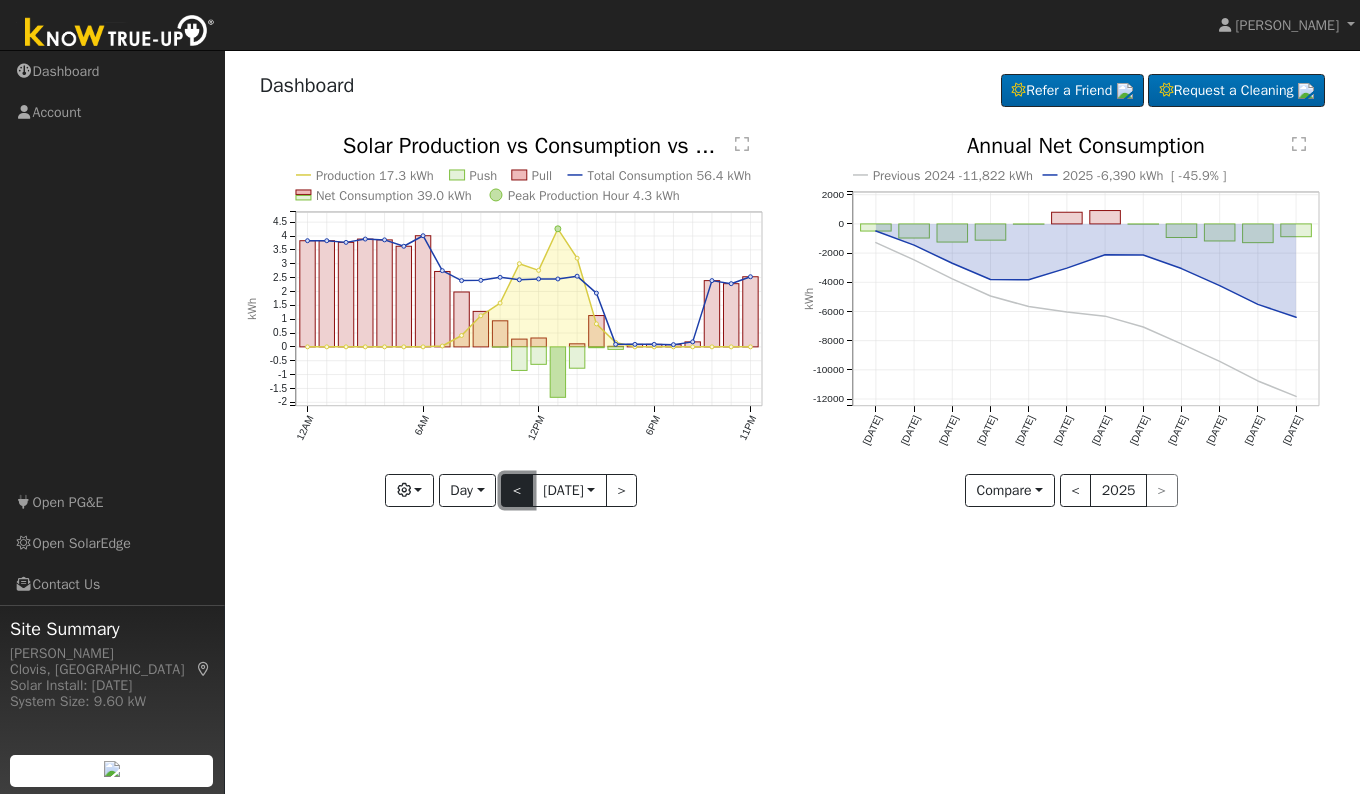 click on "<" at bounding box center [517, 491] 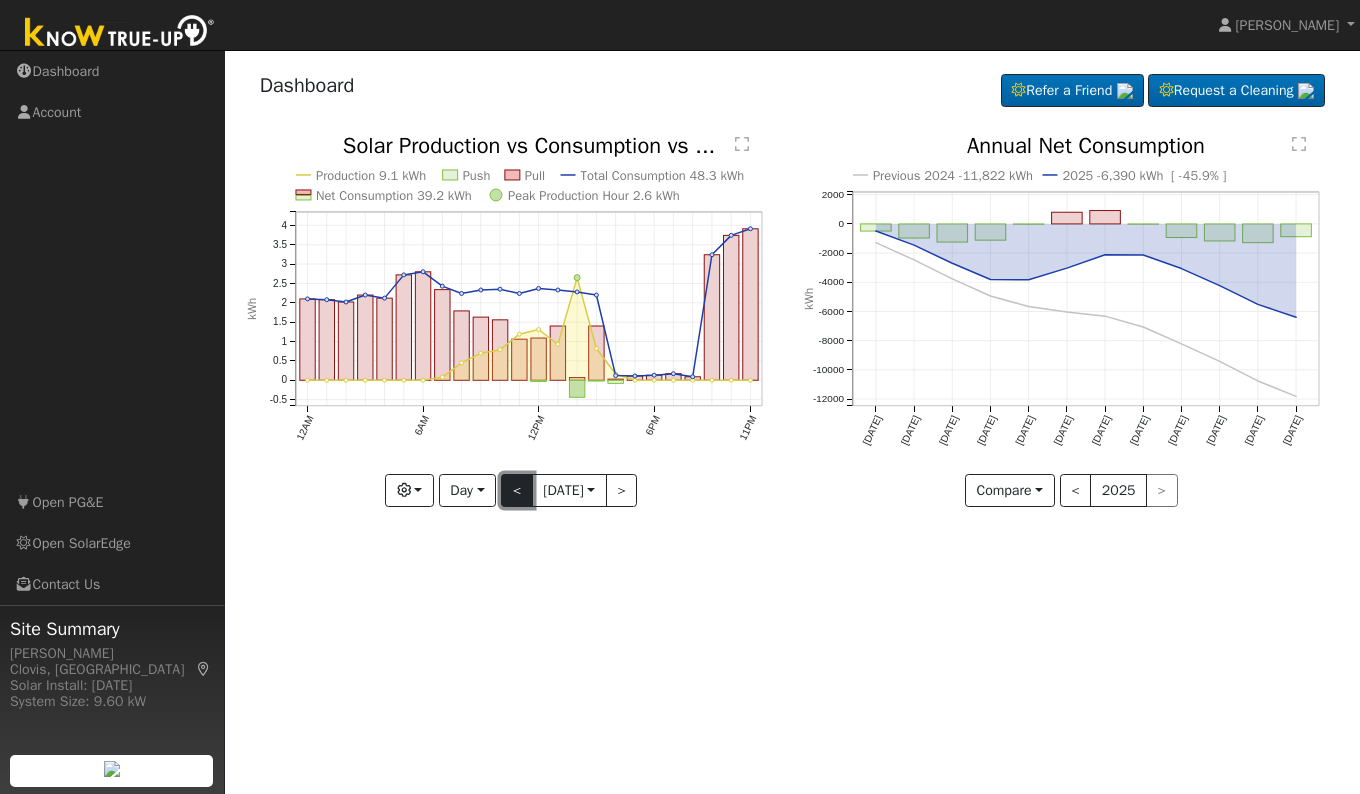 click on "<" at bounding box center [517, 491] 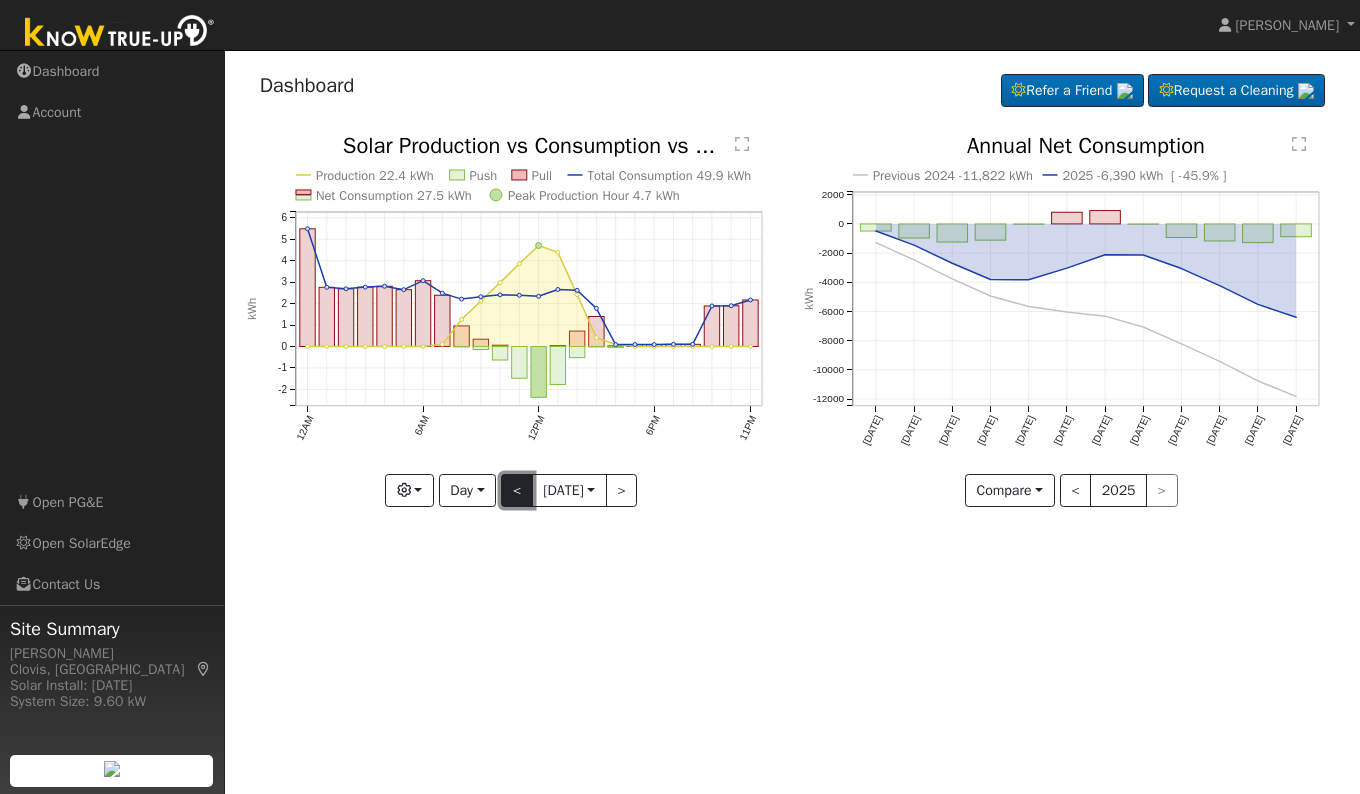 click on "<" at bounding box center [517, 491] 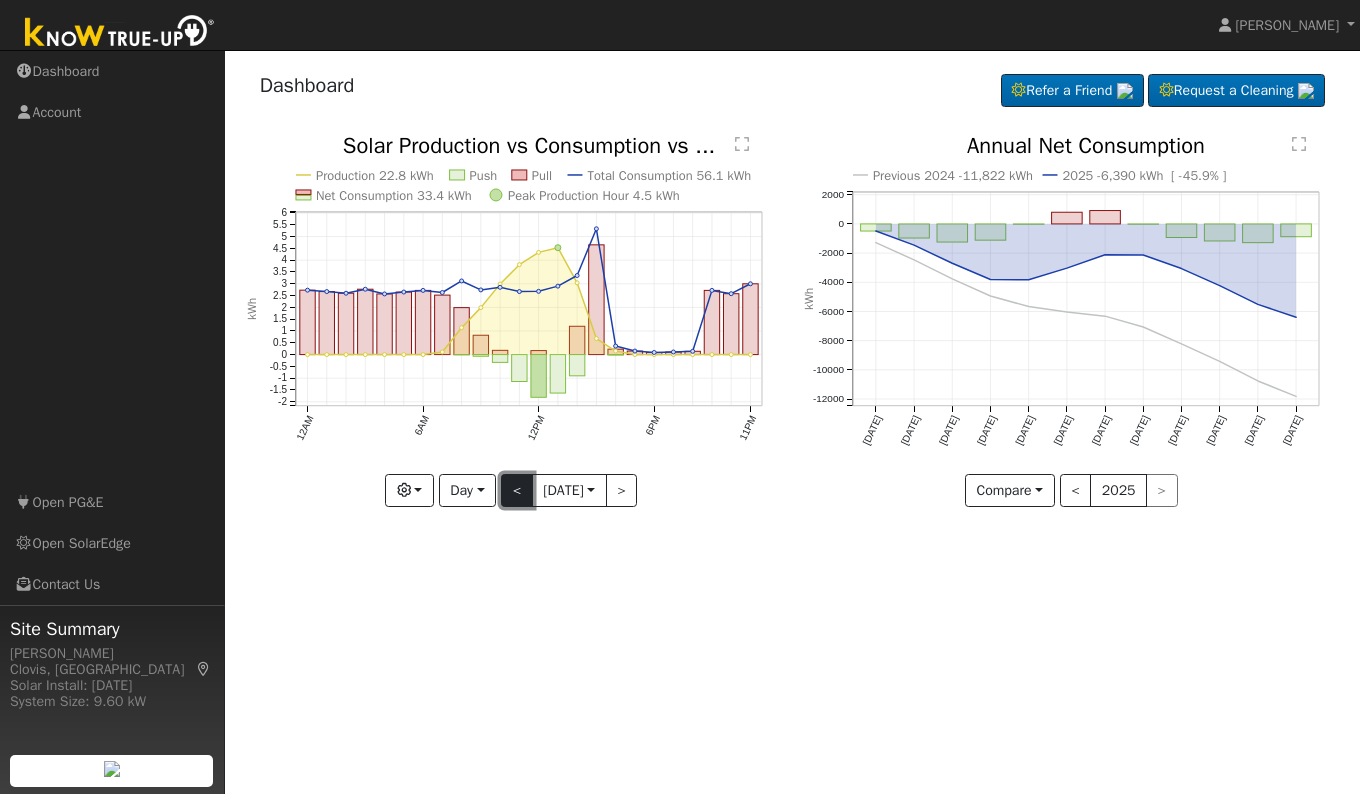 click on "<" at bounding box center [517, 491] 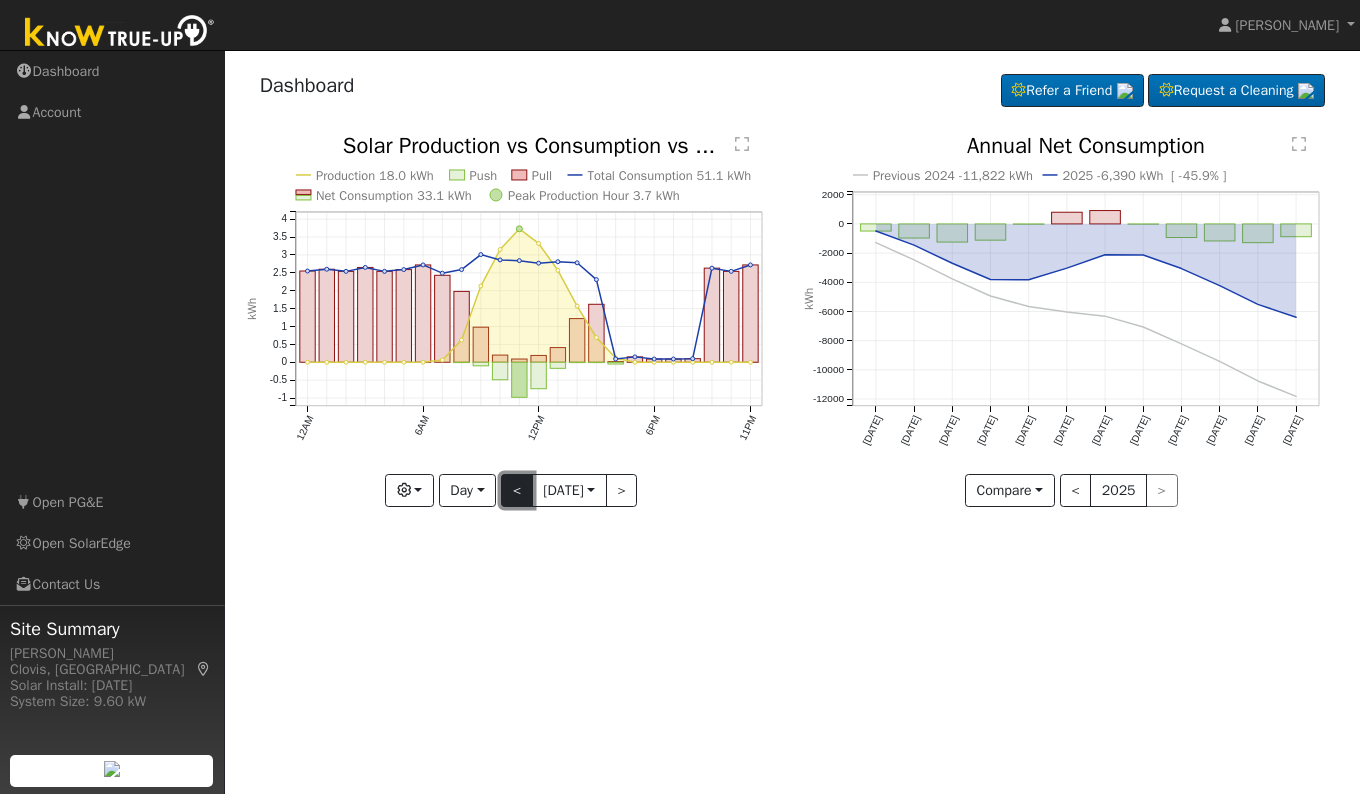 click on "<" at bounding box center [517, 491] 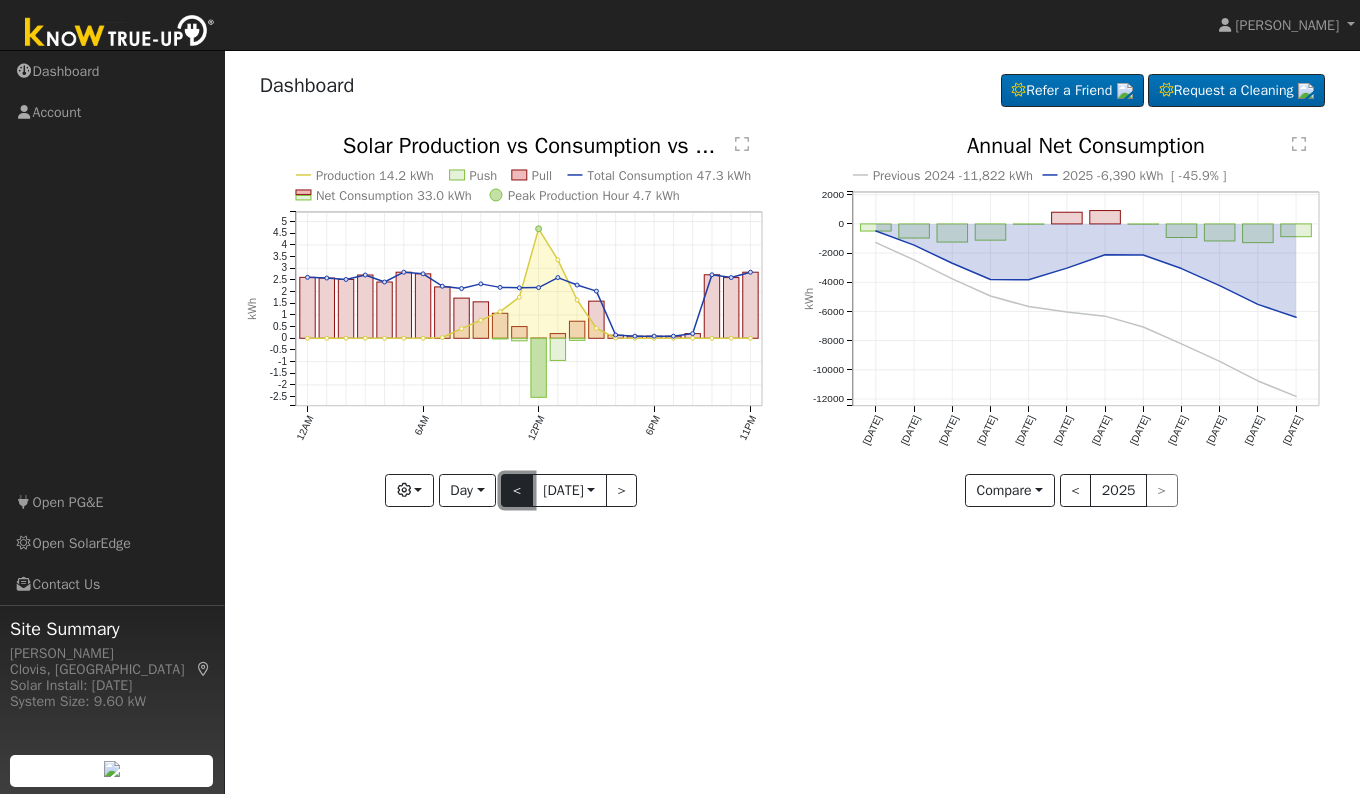 click on "<" at bounding box center (517, 491) 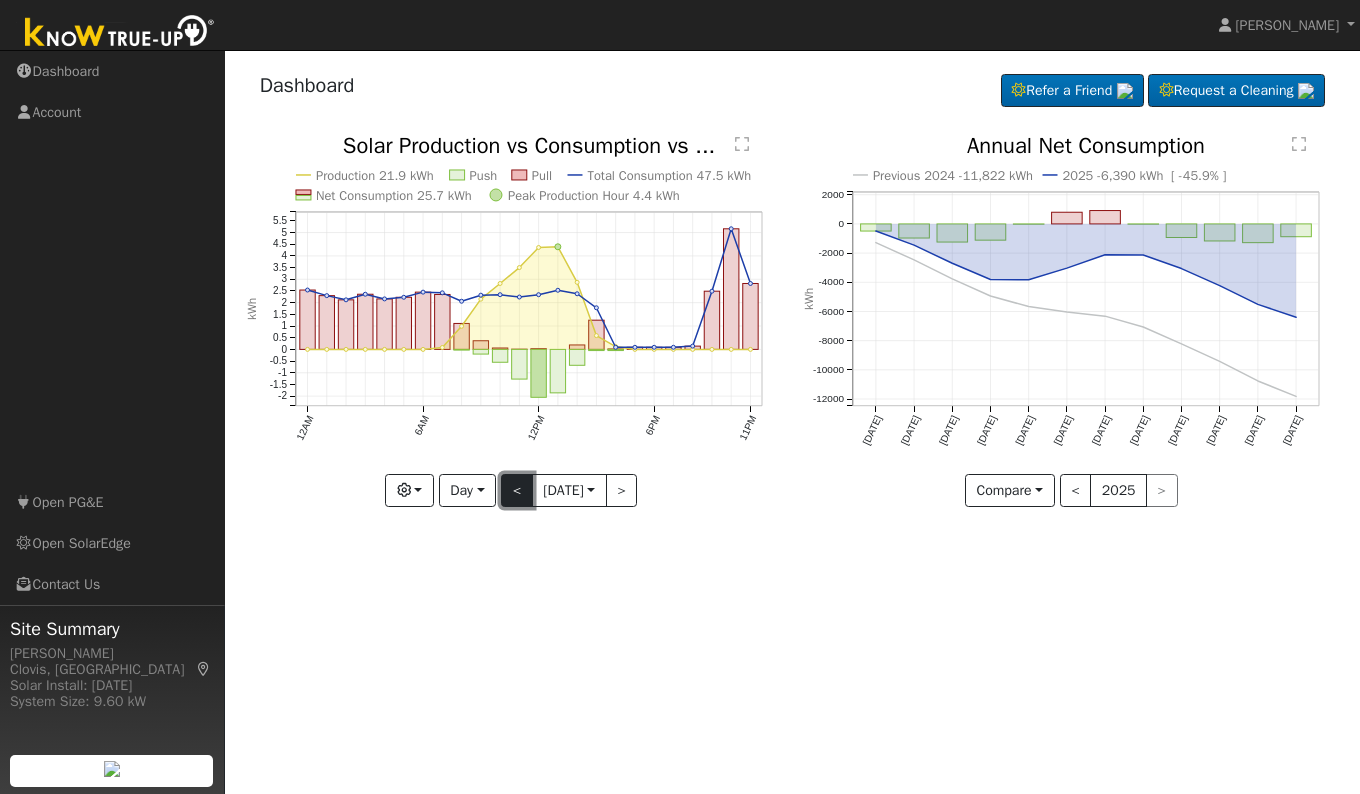 click on "<" at bounding box center (517, 491) 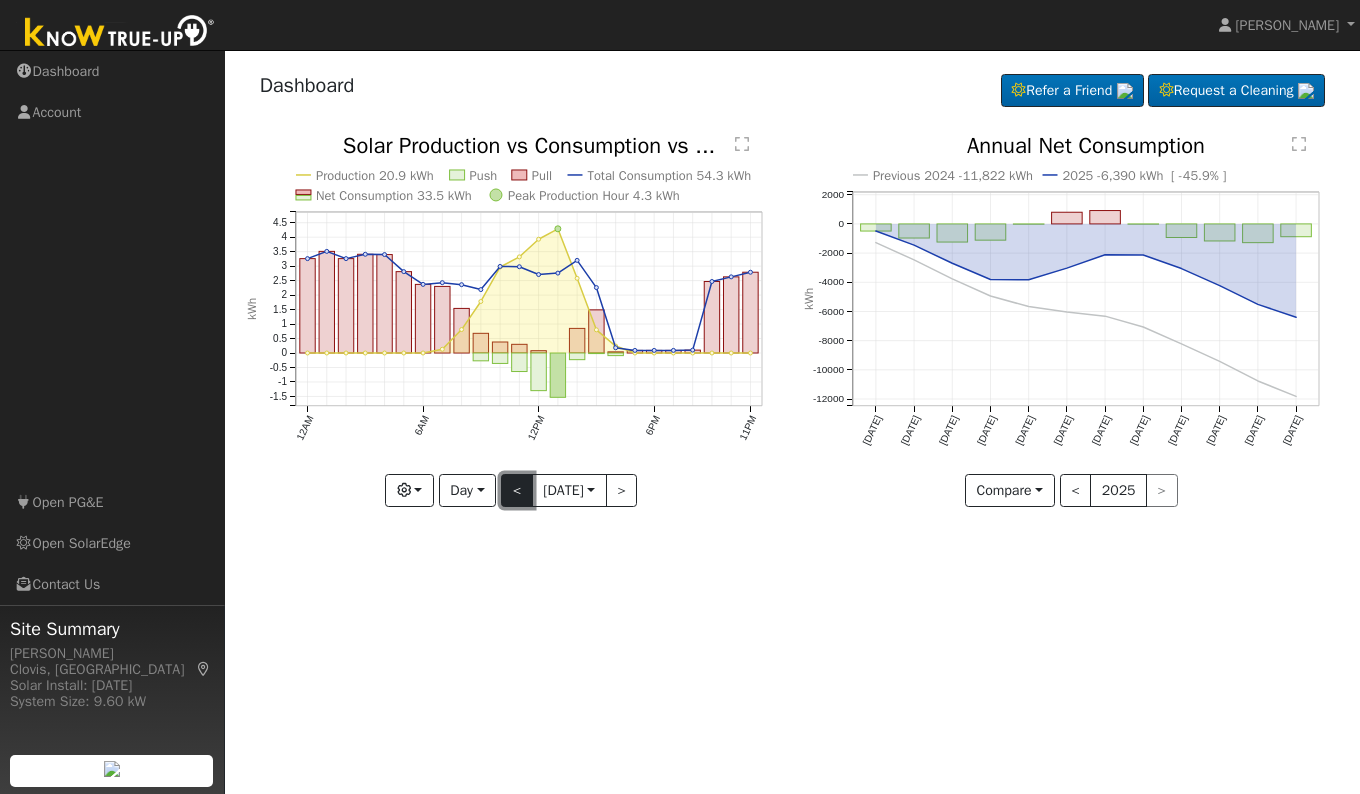click on "<" at bounding box center (517, 491) 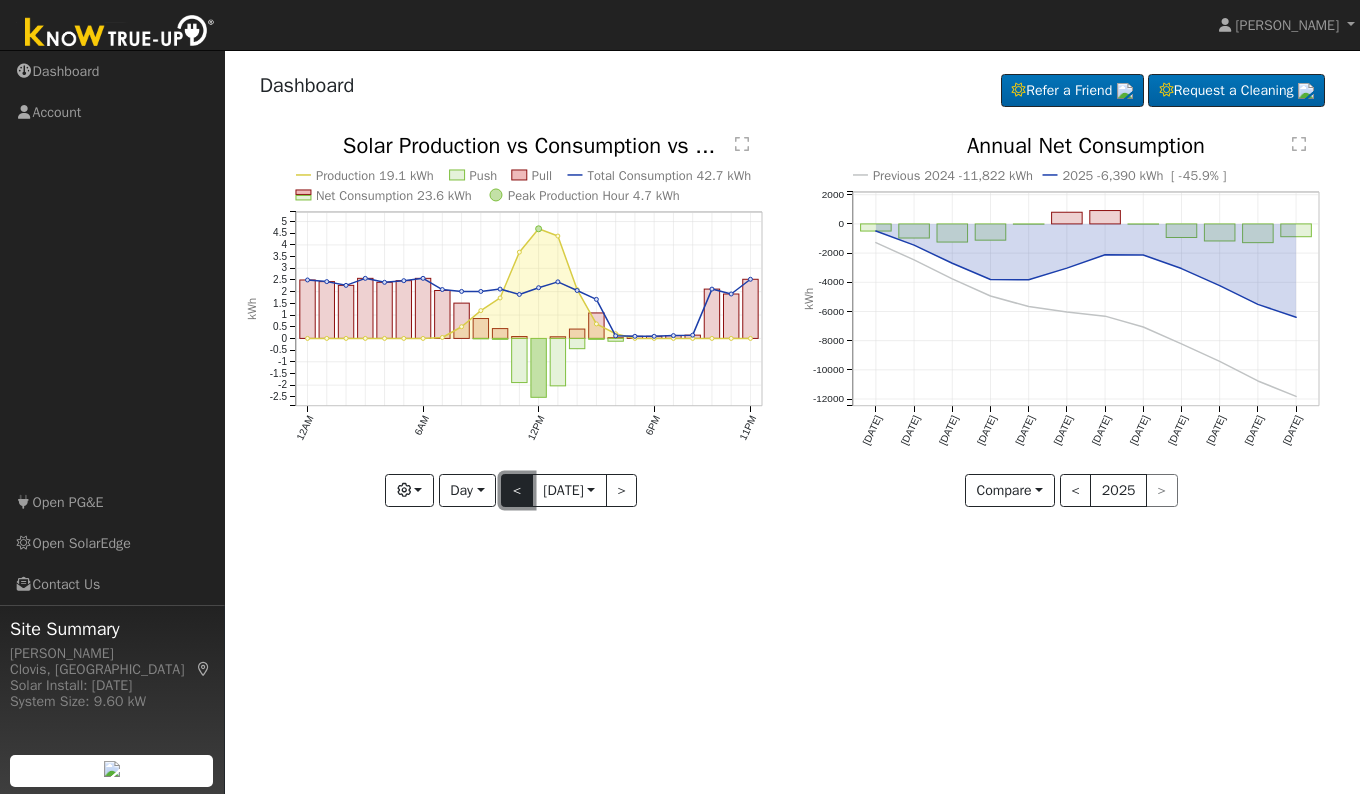 click on "<" at bounding box center (517, 491) 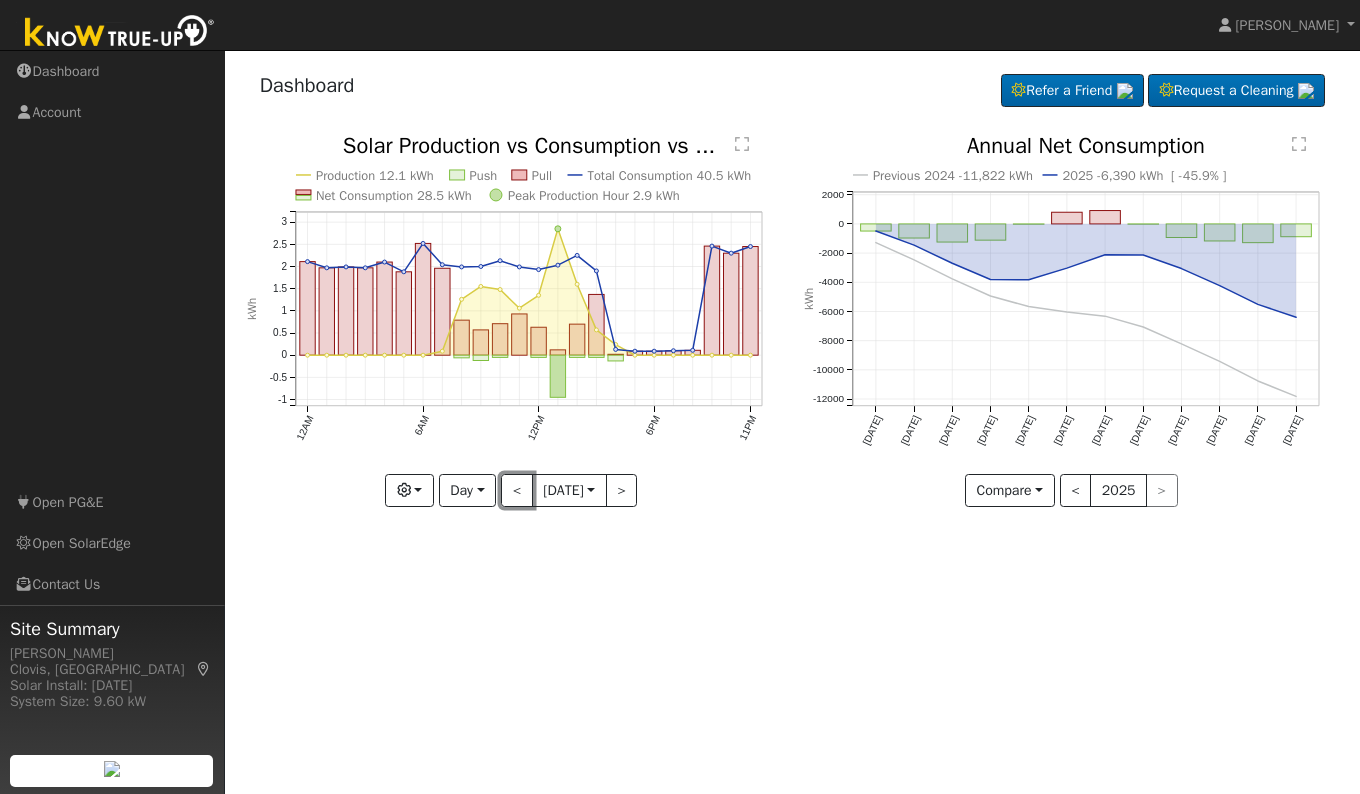 click on "<" at bounding box center (517, 491) 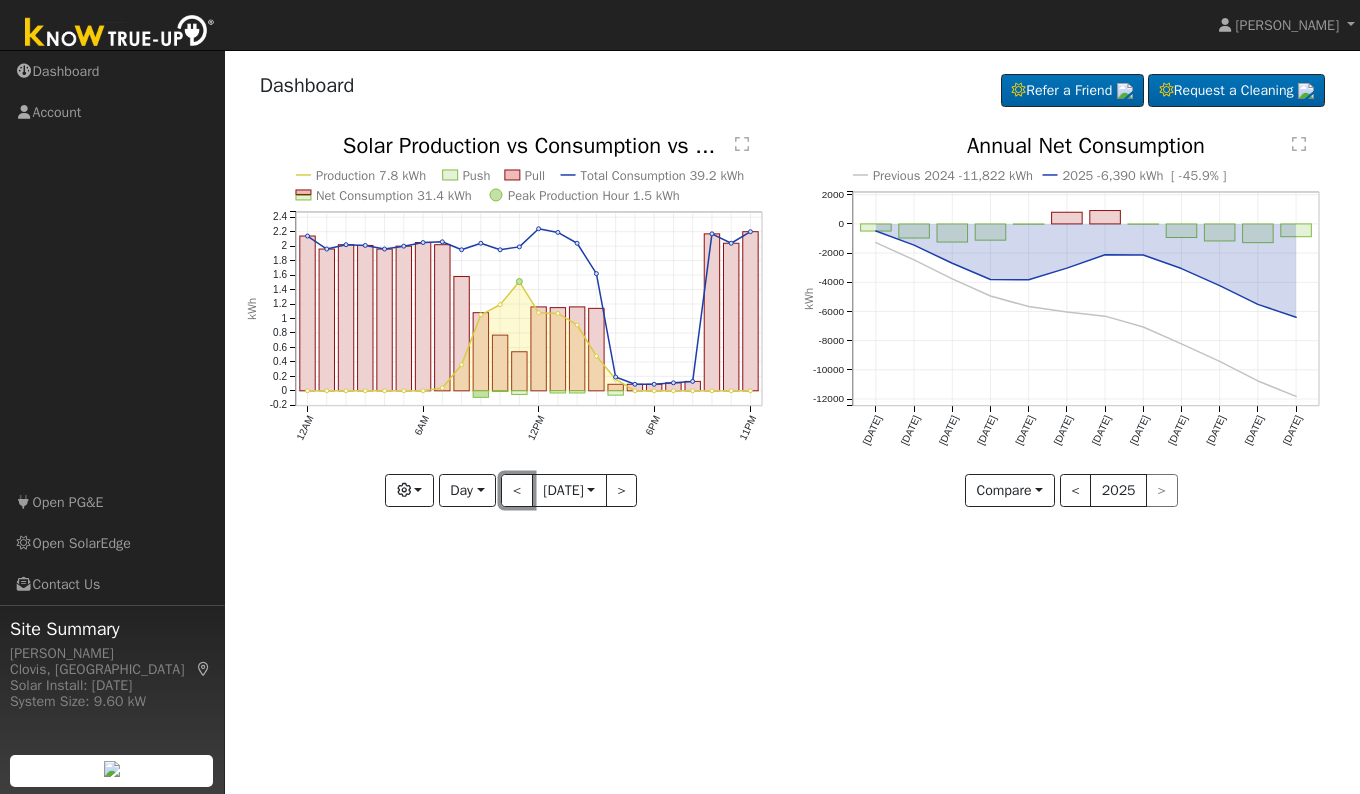 click on "<" at bounding box center [517, 491] 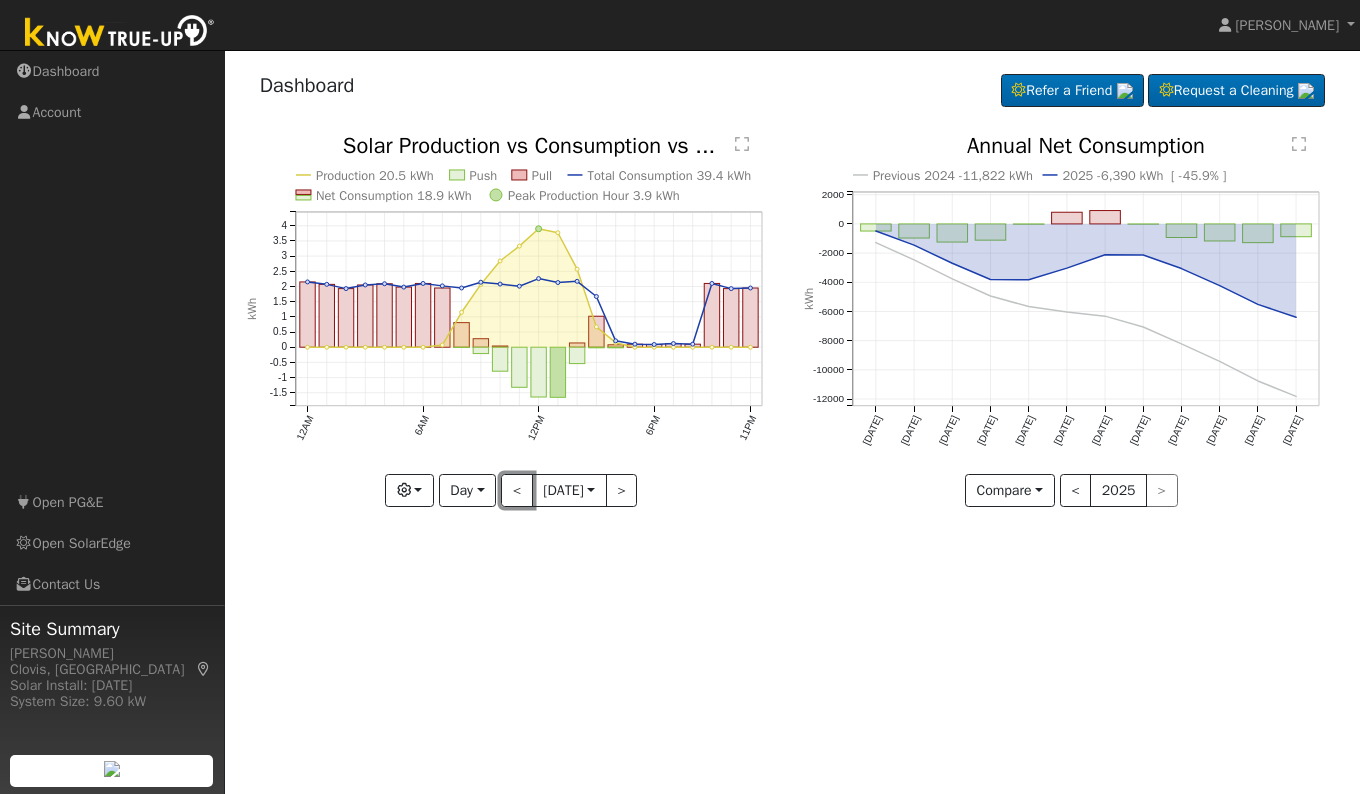click on "<" at bounding box center [517, 491] 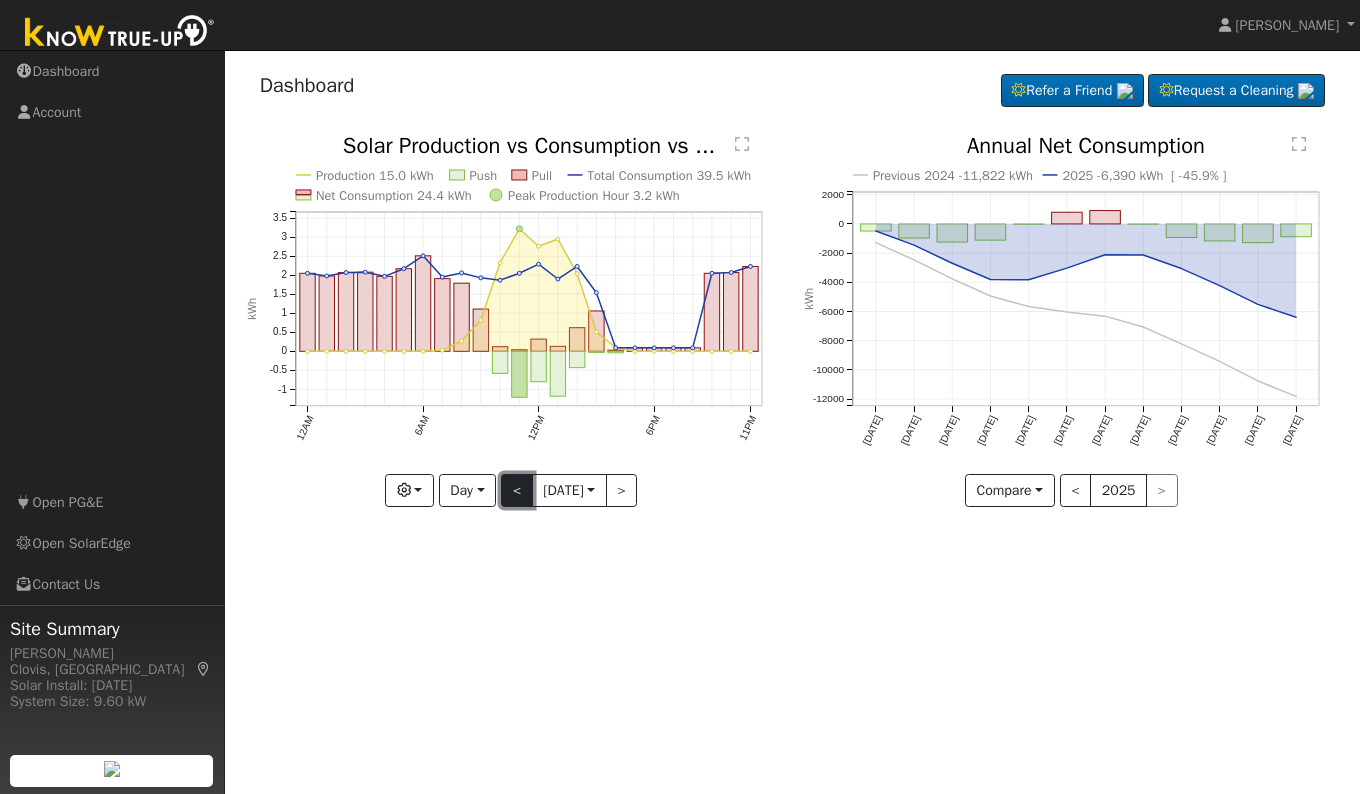 click on "<" at bounding box center (517, 491) 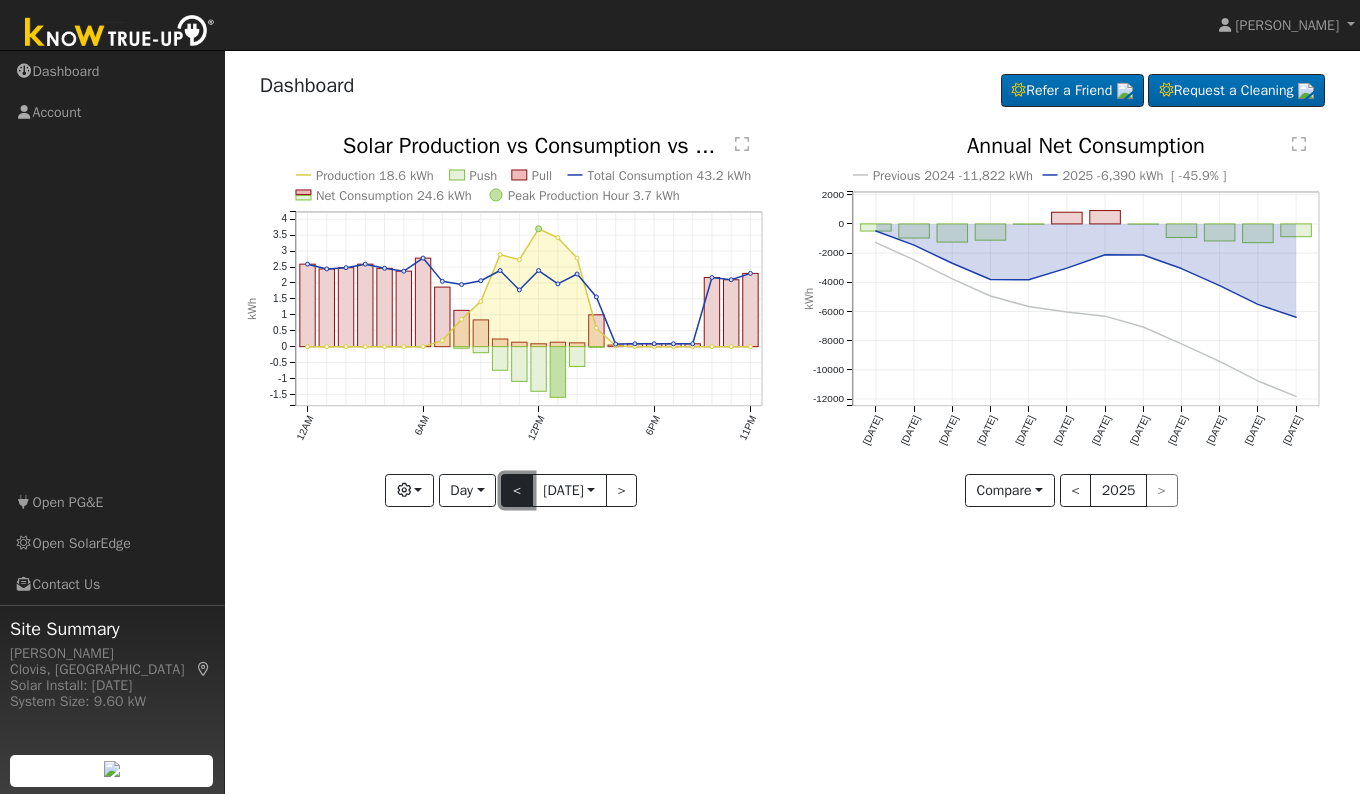click on "<" at bounding box center [517, 491] 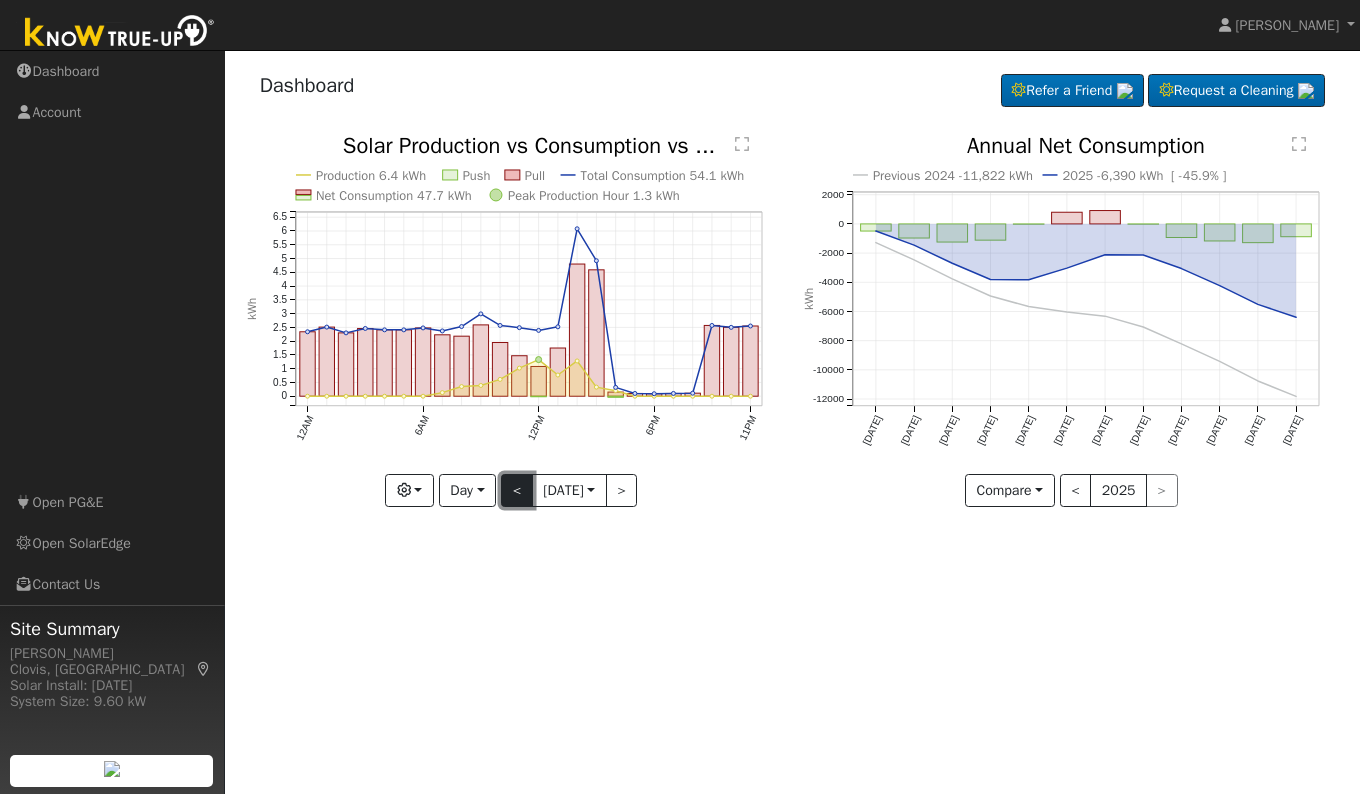 click on "<" at bounding box center (517, 491) 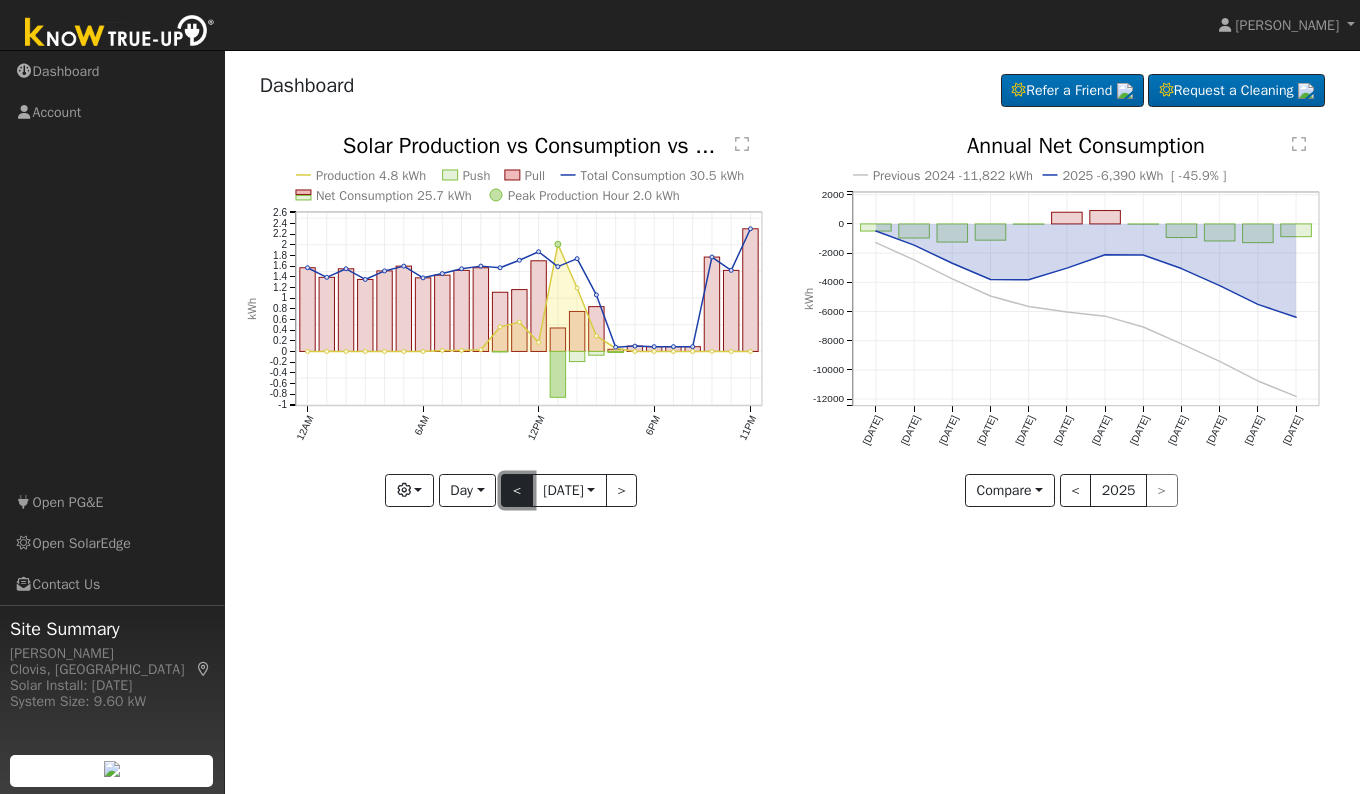 click on "<" at bounding box center [517, 491] 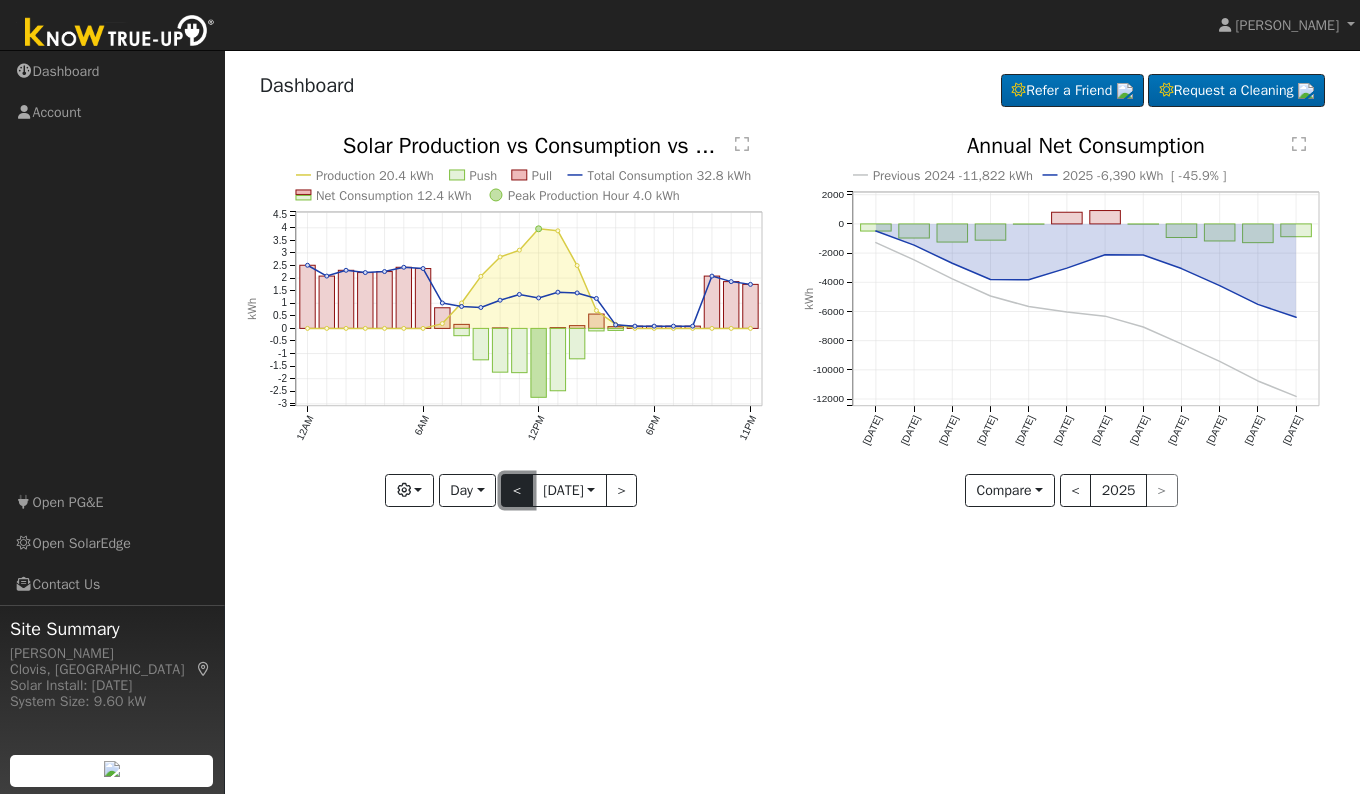 click on "<" at bounding box center [517, 491] 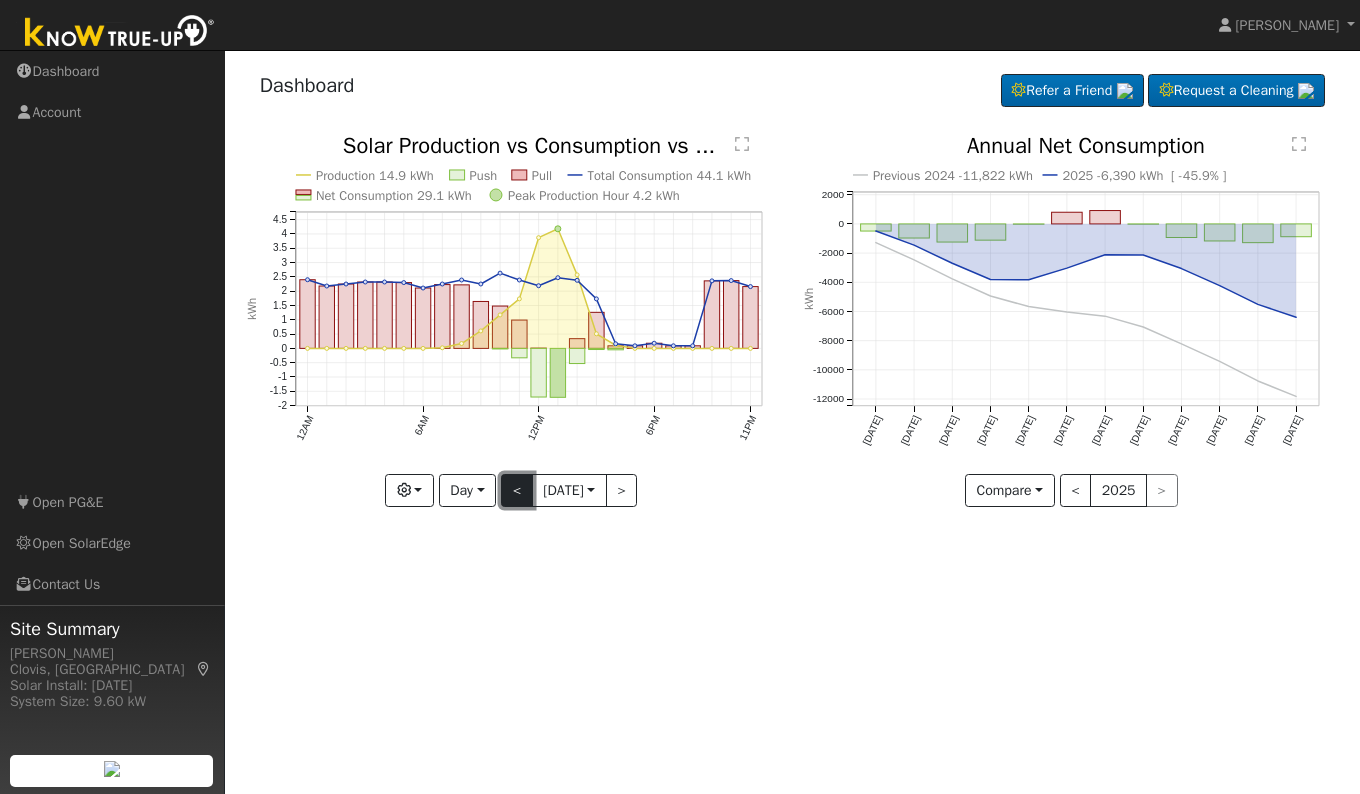 click on "<" at bounding box center [517, 491] 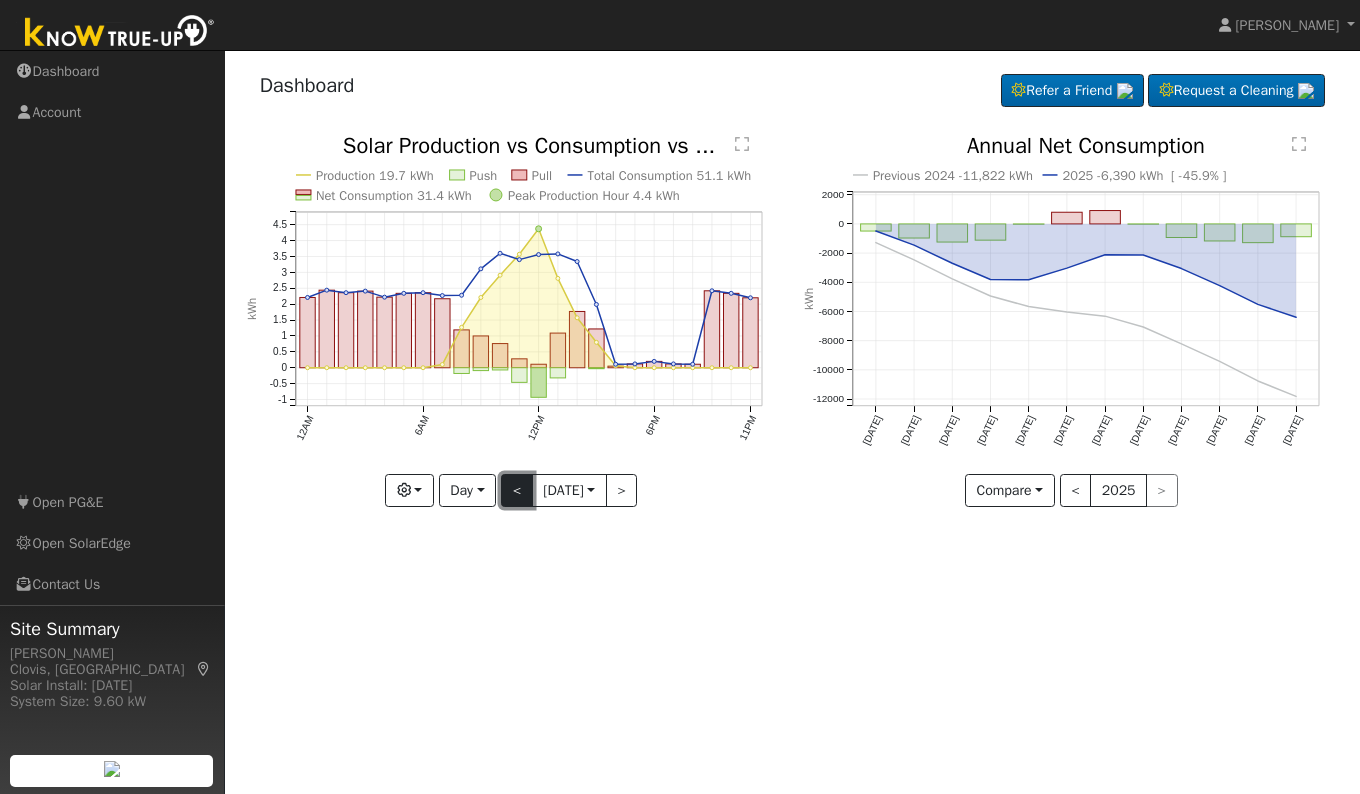 click on "<" at bounding box center (517, 491) 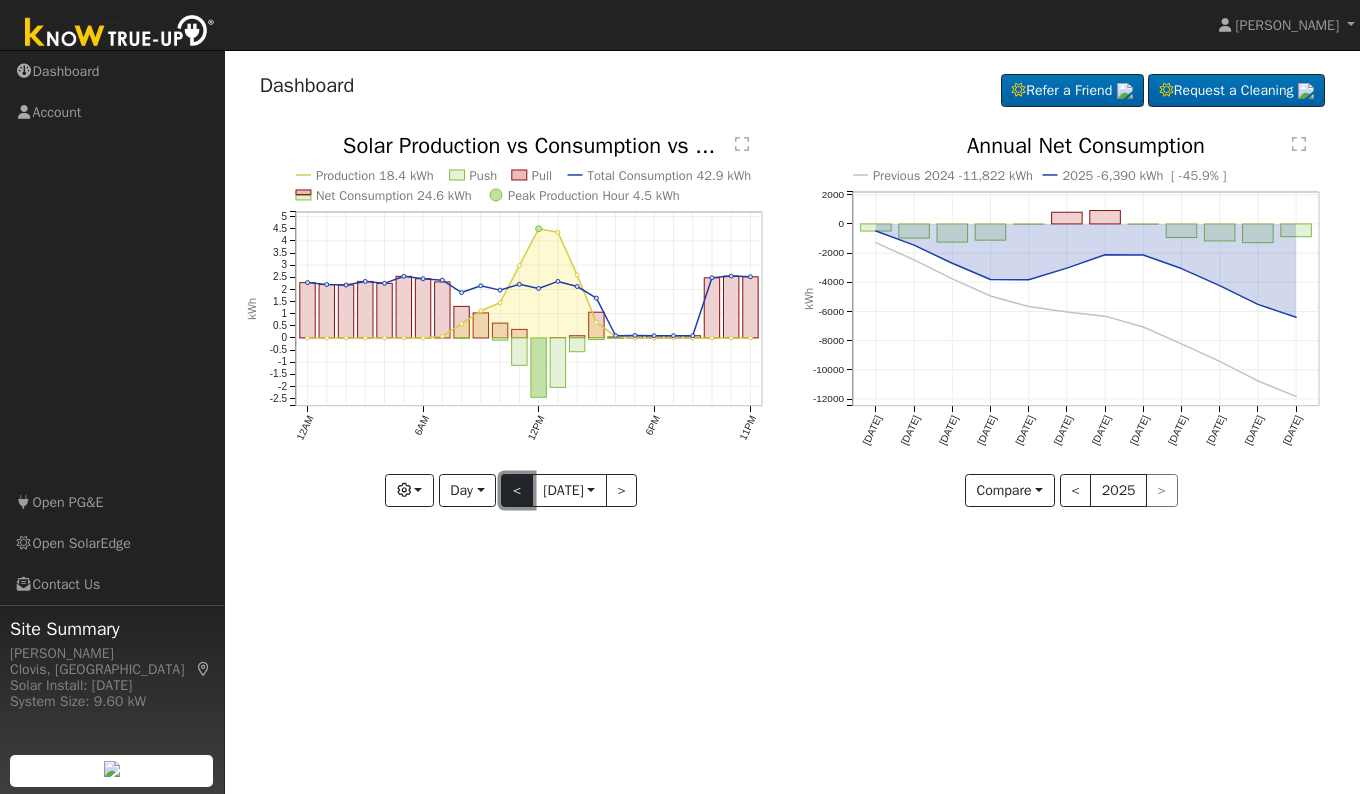 click on "<" at bounding box center (517, 491) 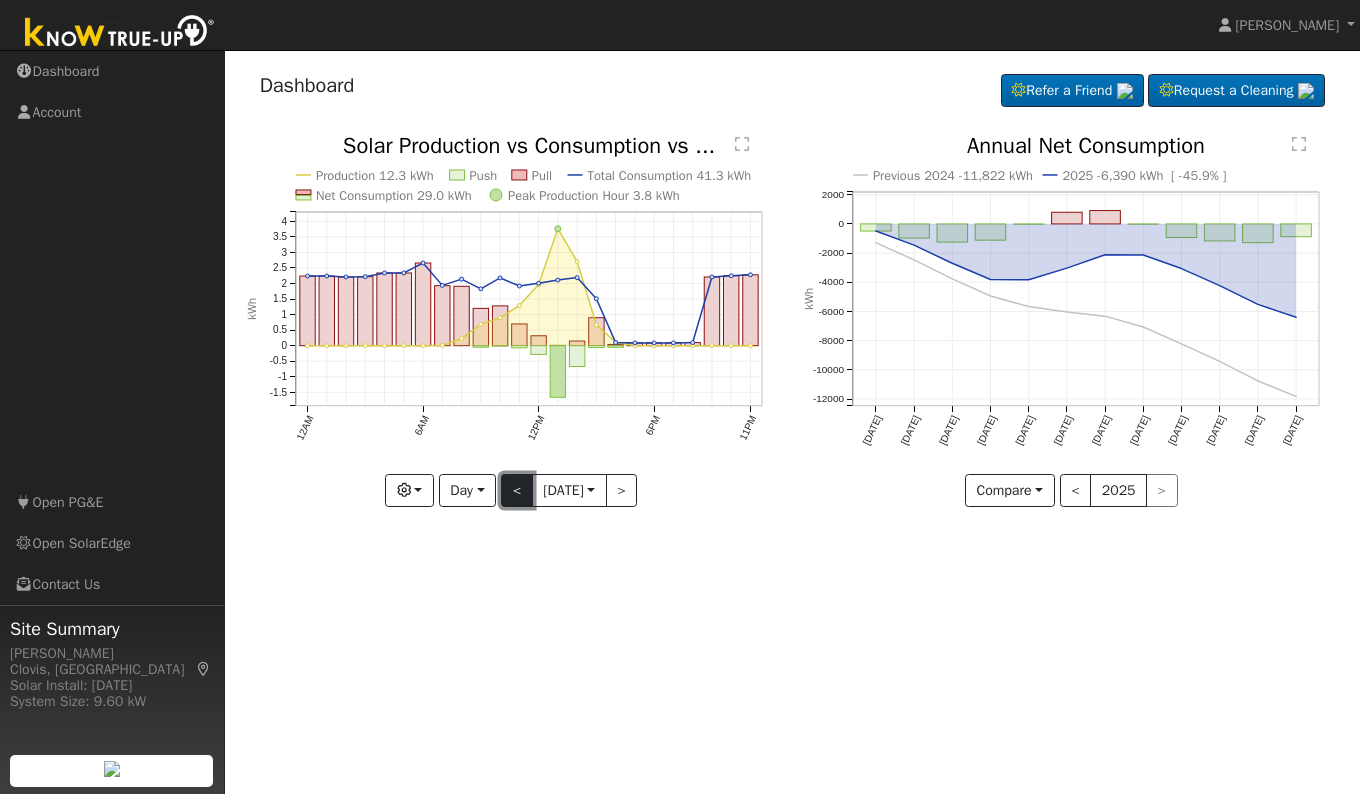click on "<" at bounding box center [517, 491] 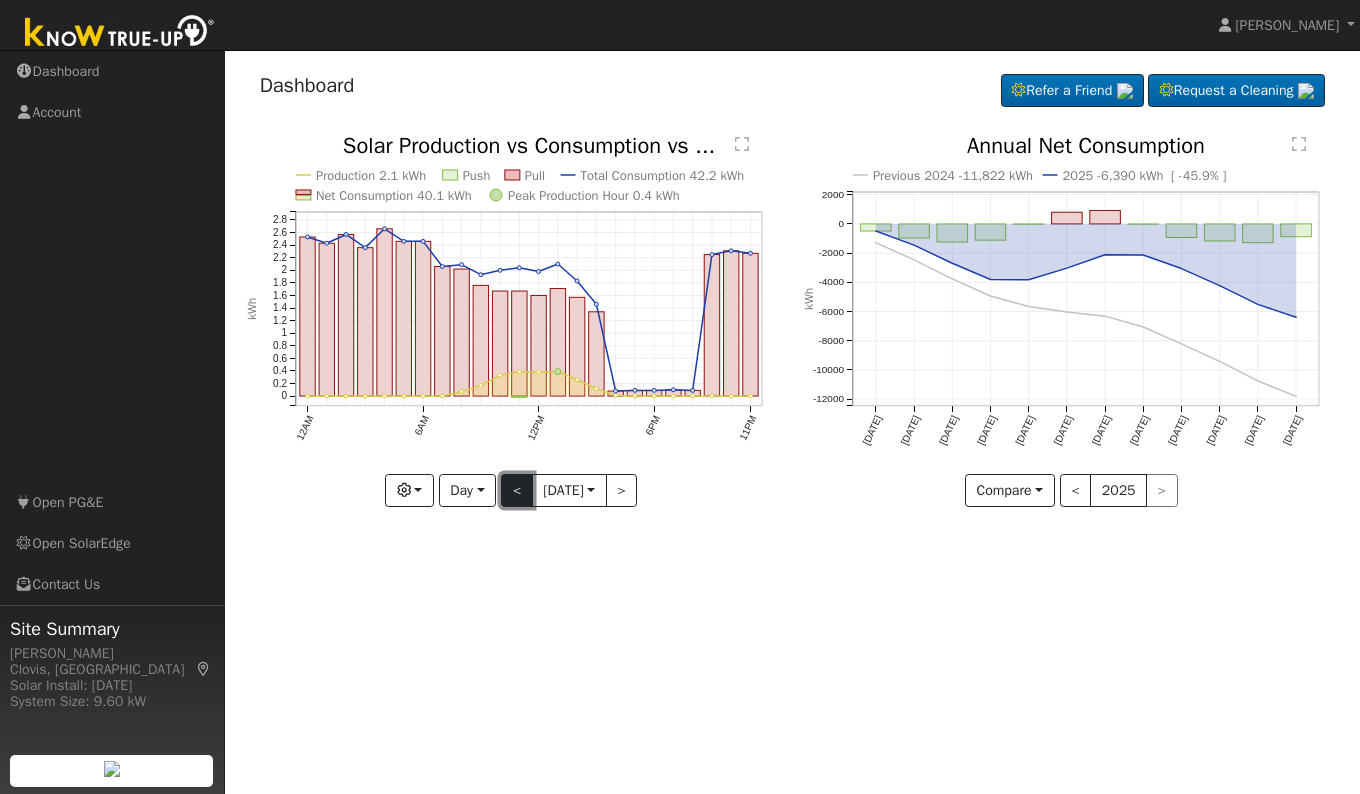 click on "<" at bounding box center [517, 491] 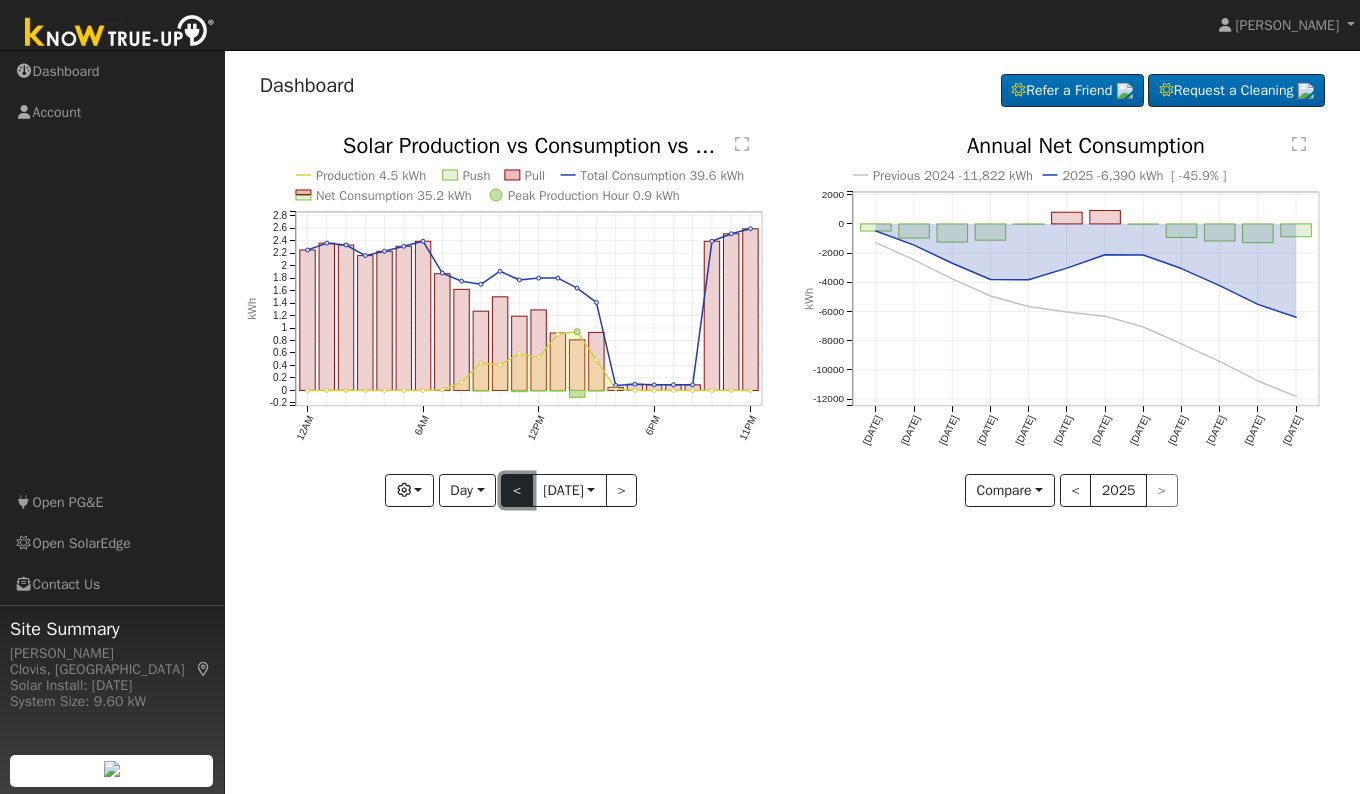 click on "<" at bounding box center (517, 491) 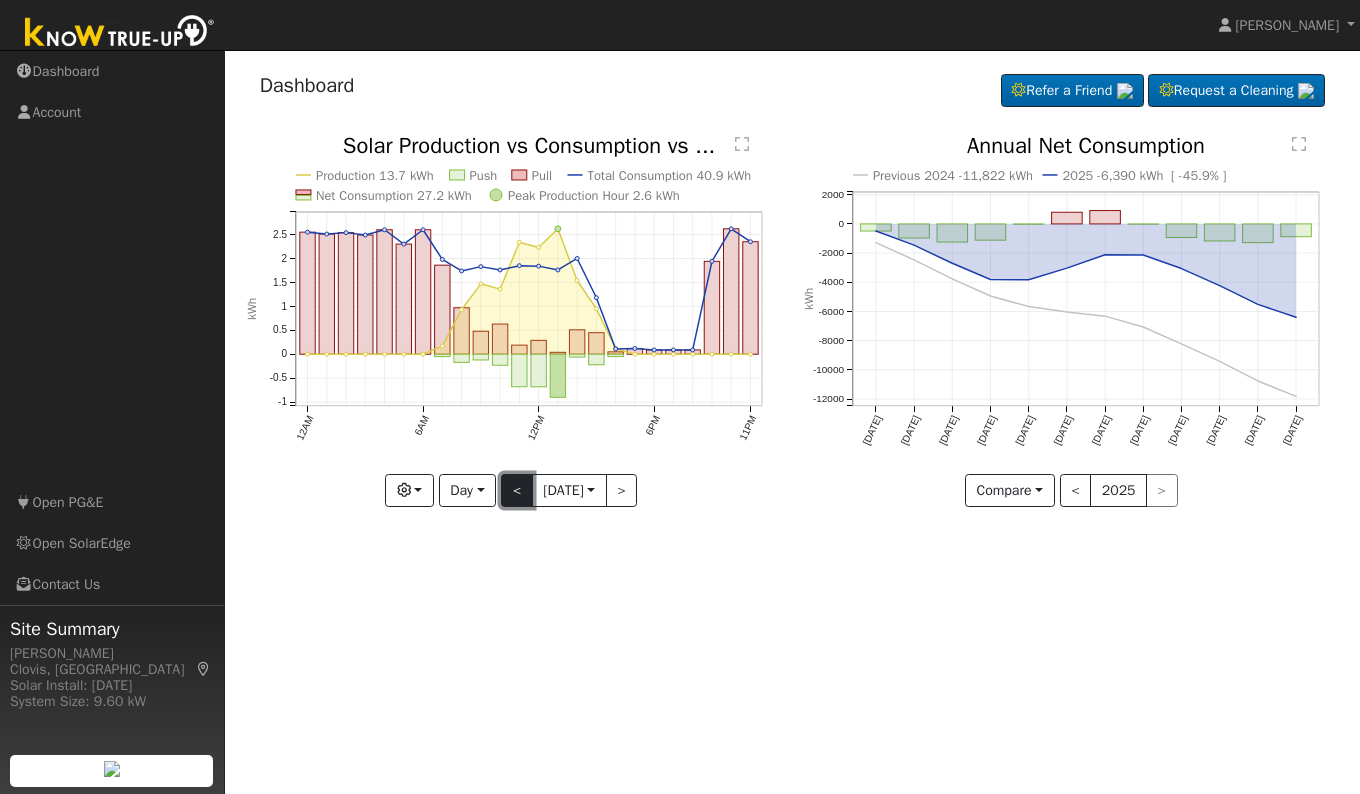 click on "<" at bounding box center [517, 491] 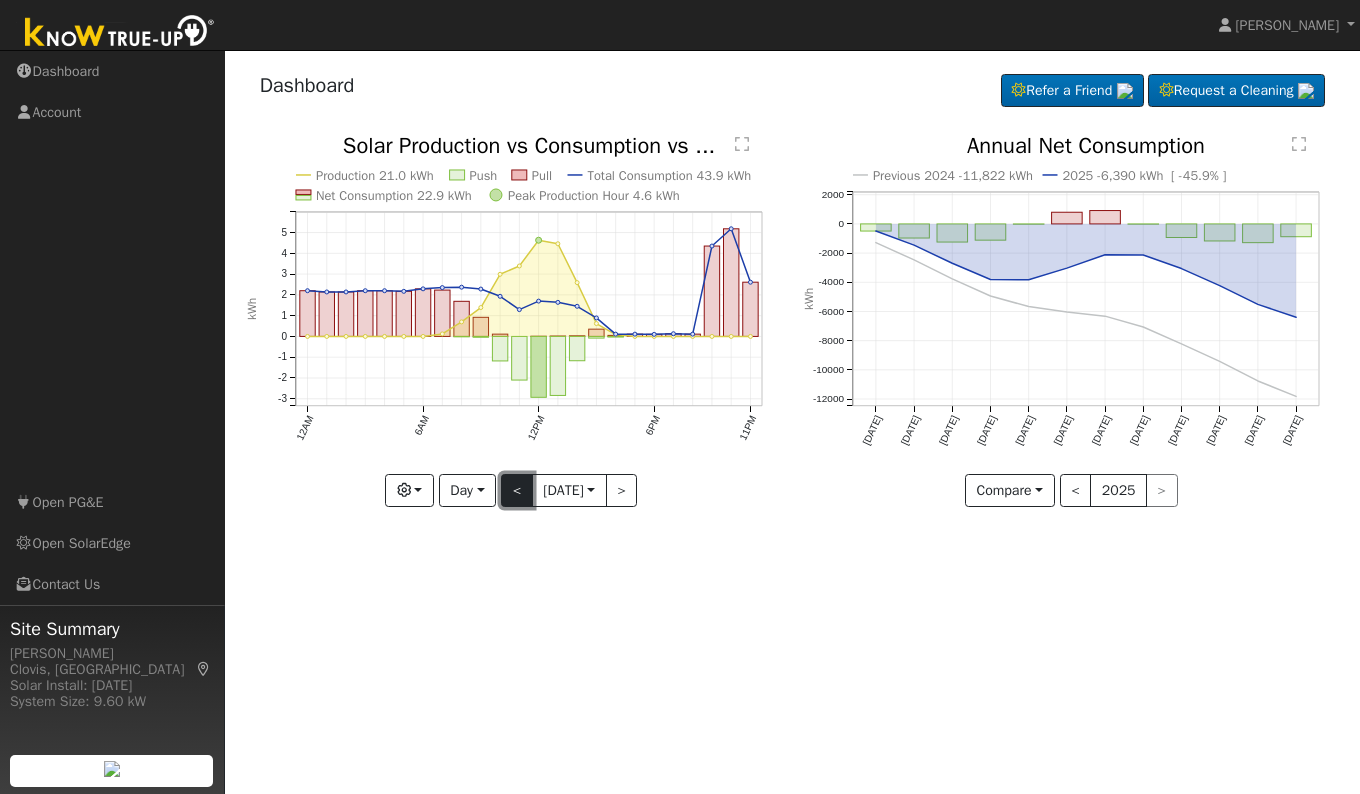 click on "<" at bounding box center (517, 491) 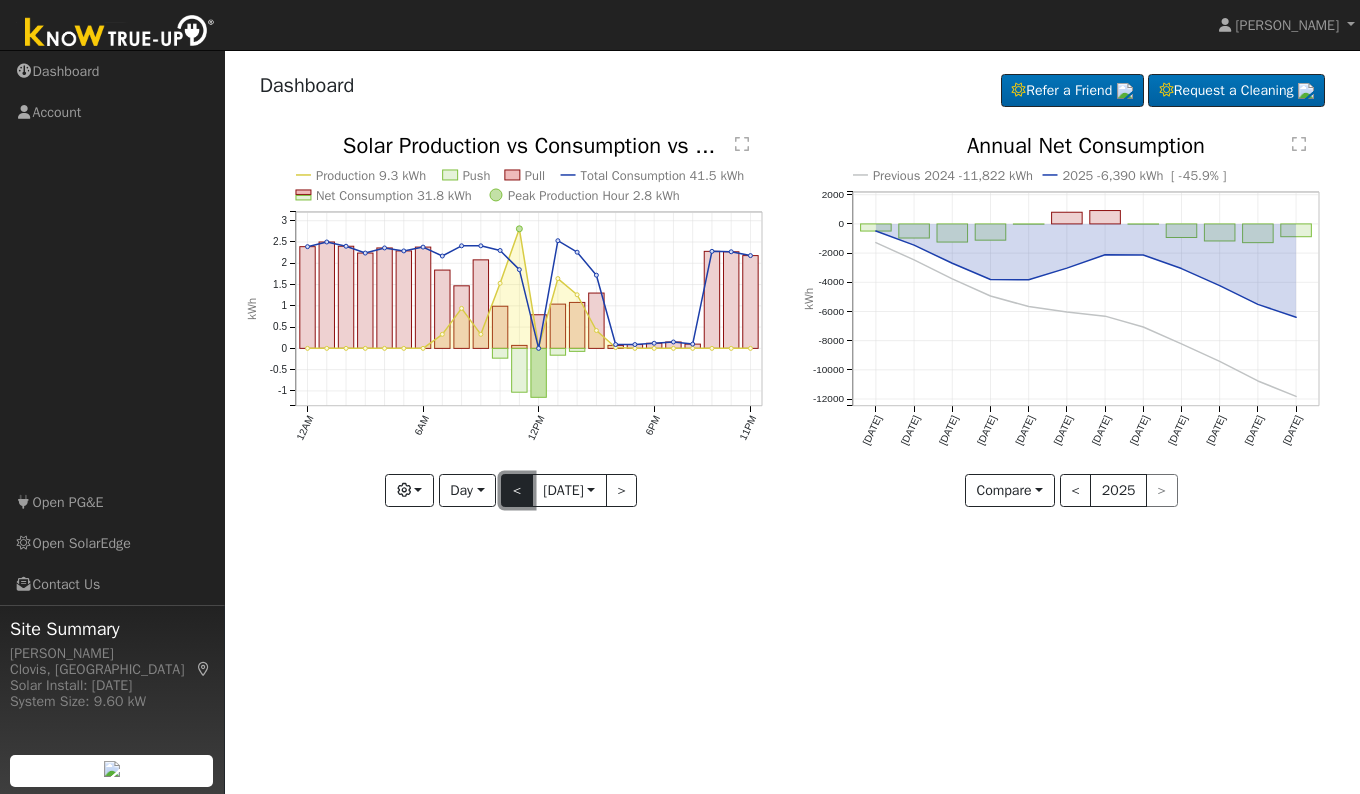 click on "<" at bounding box center [517, 491] 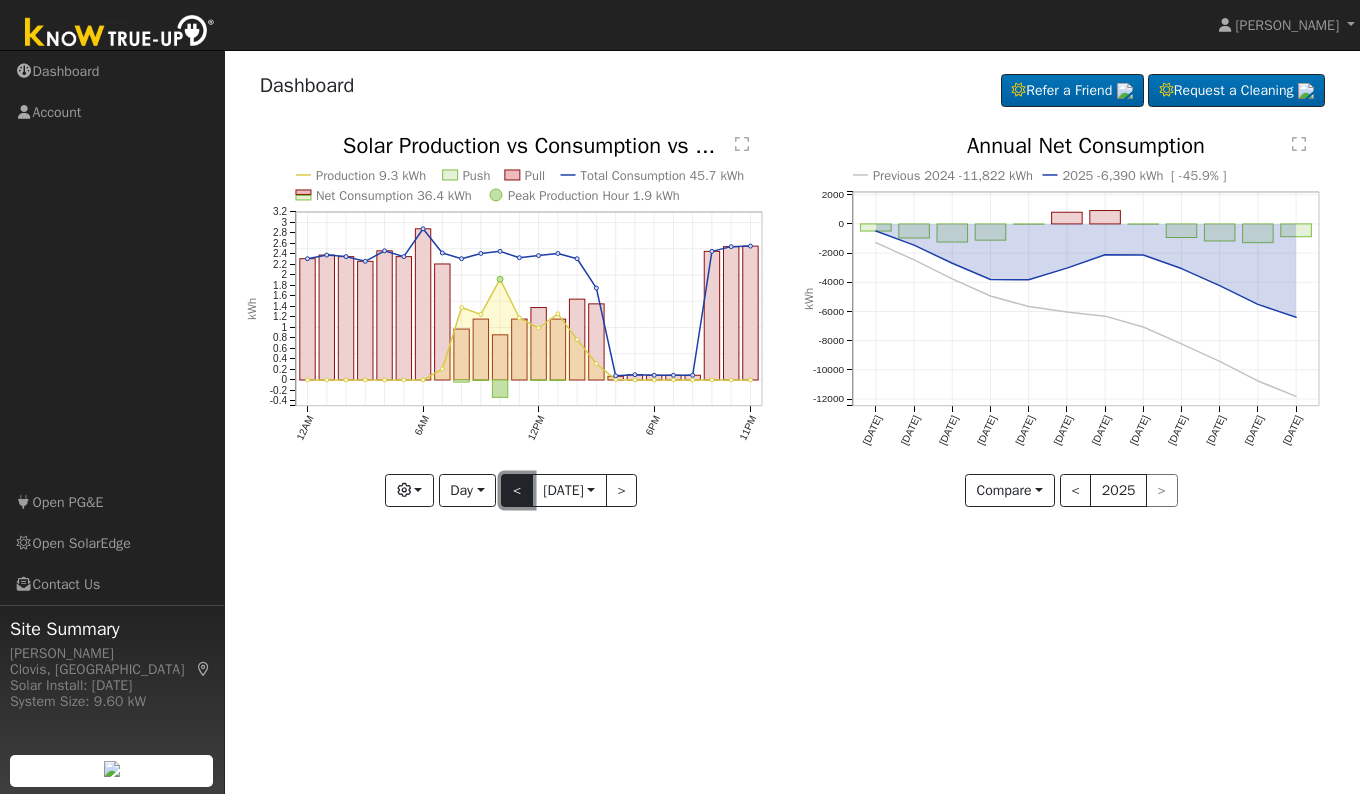 click on "<" at bounding box center [517, 491] 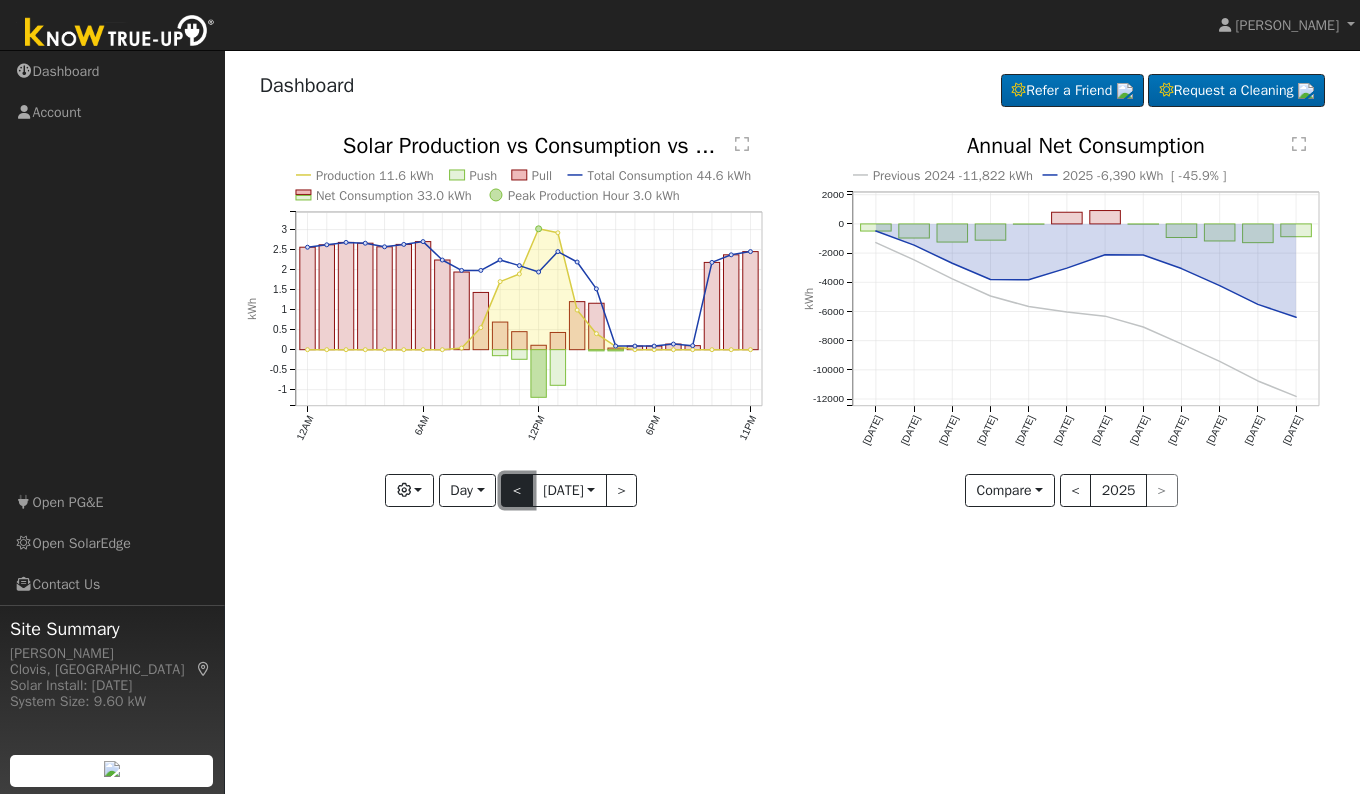 click on "<" at bounding box center [517, 491] 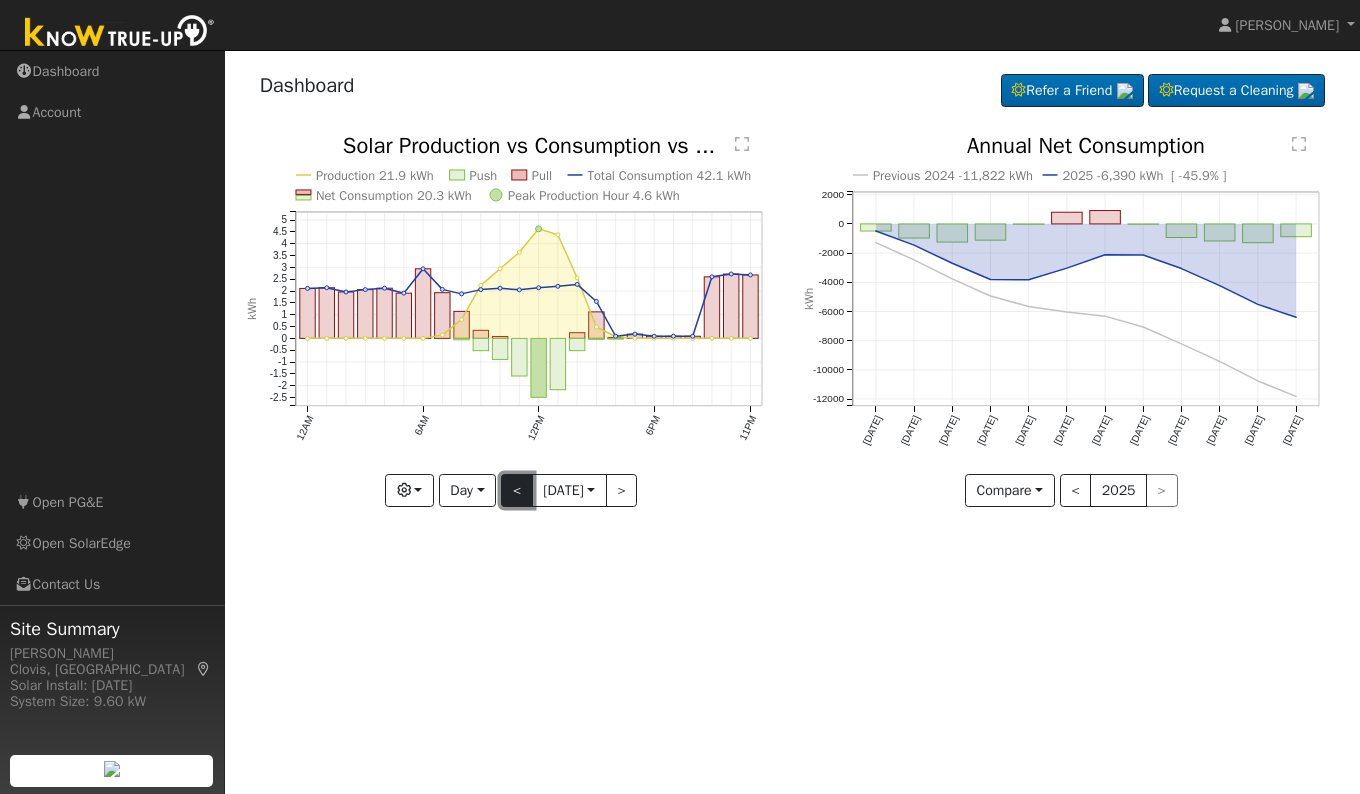 click on "<" at bounding box center (517, 491) 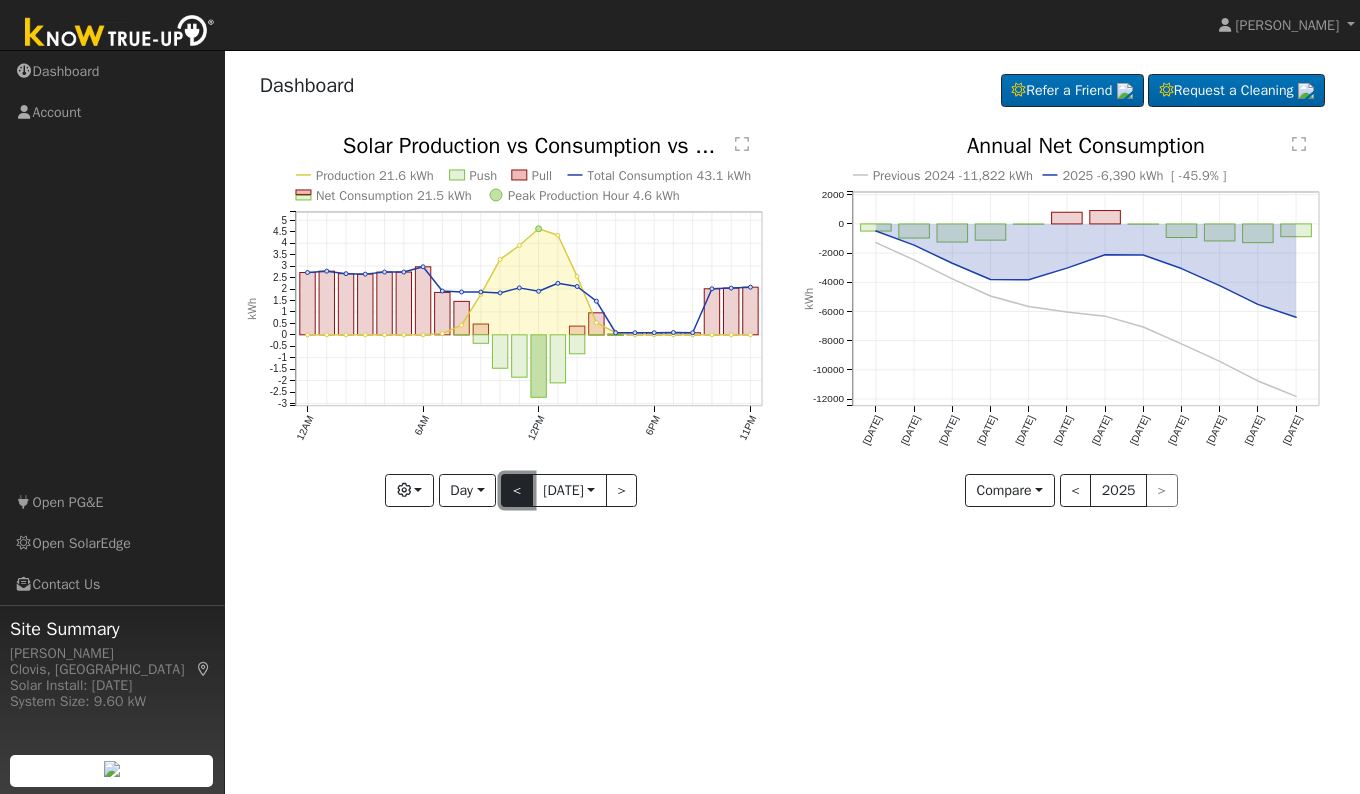 click on "<" at bounding box center [517, 491] 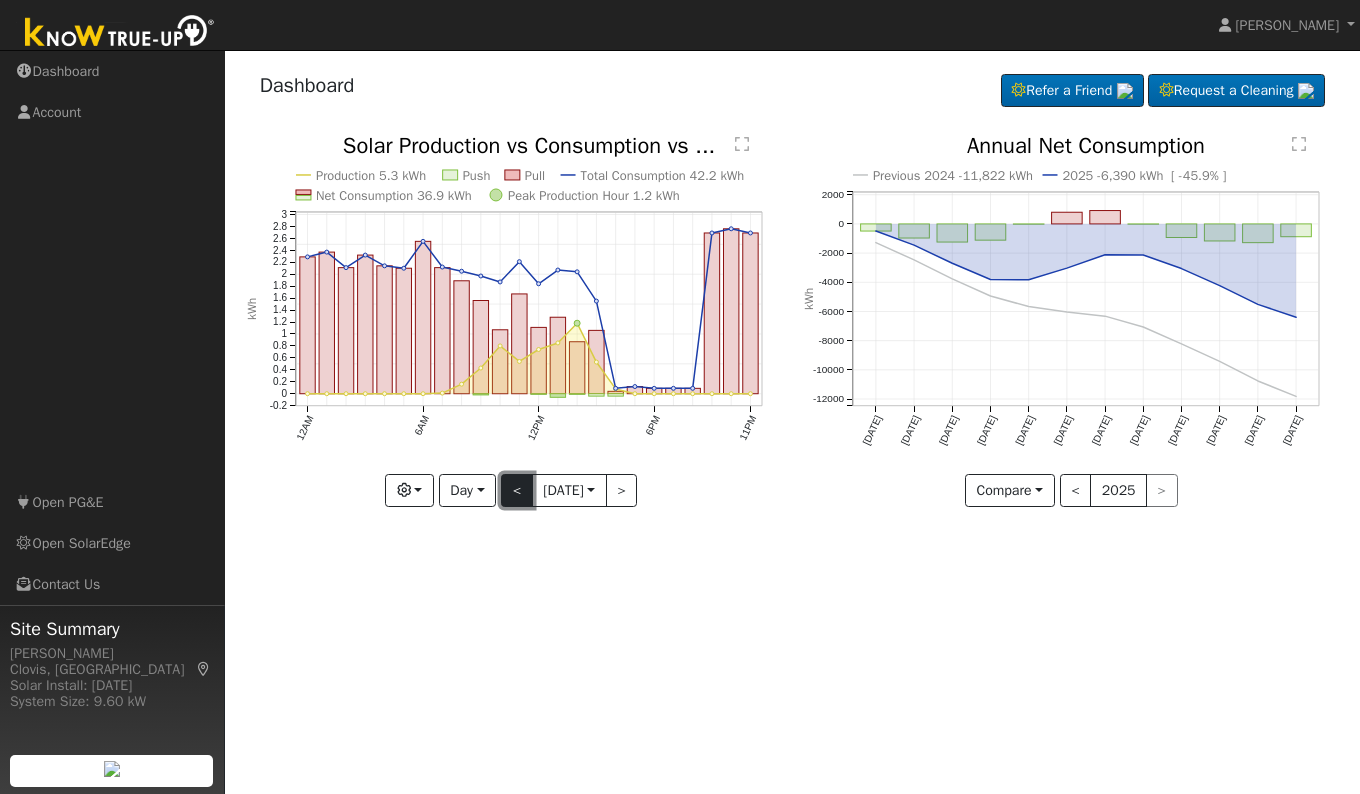 click on "<" at bounding box center [517, 491] 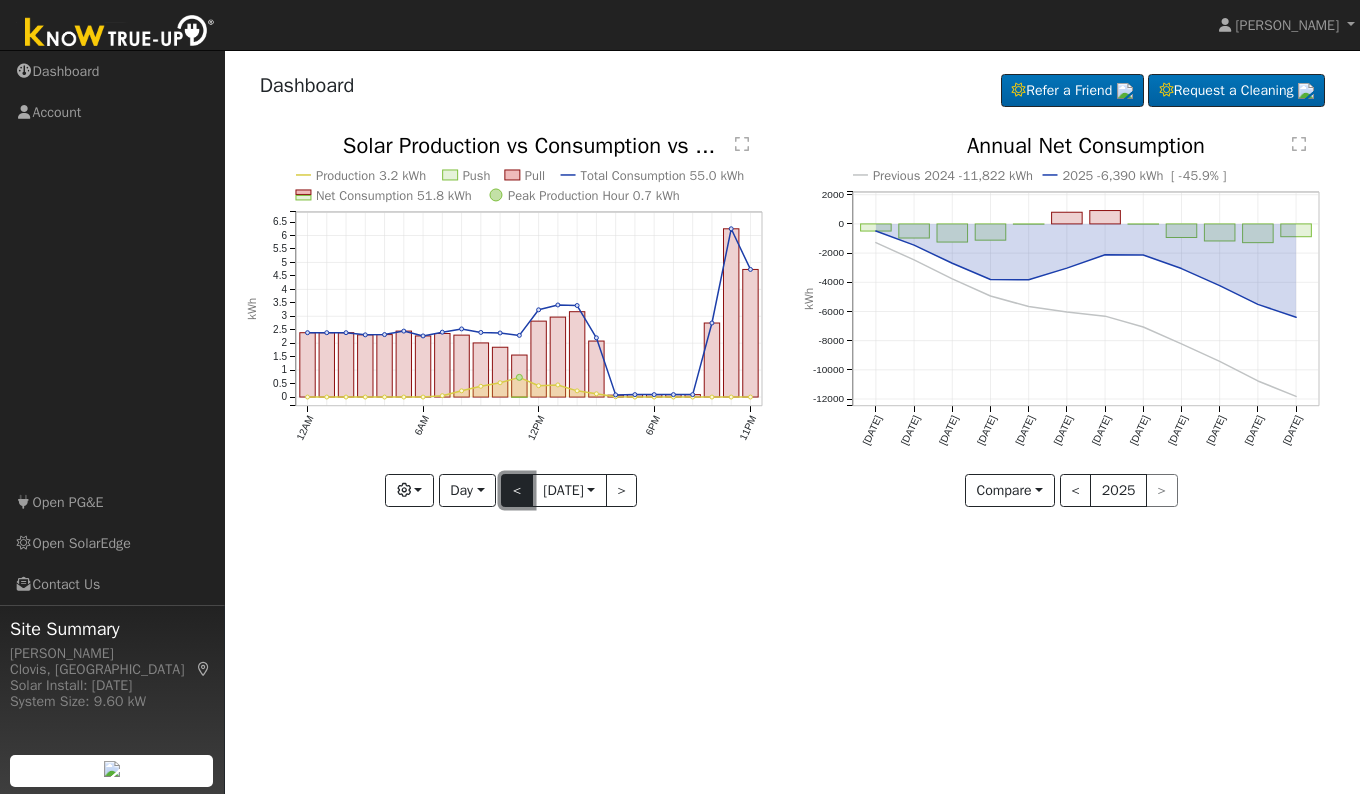 click on "<" at bounding box center [517, 491] 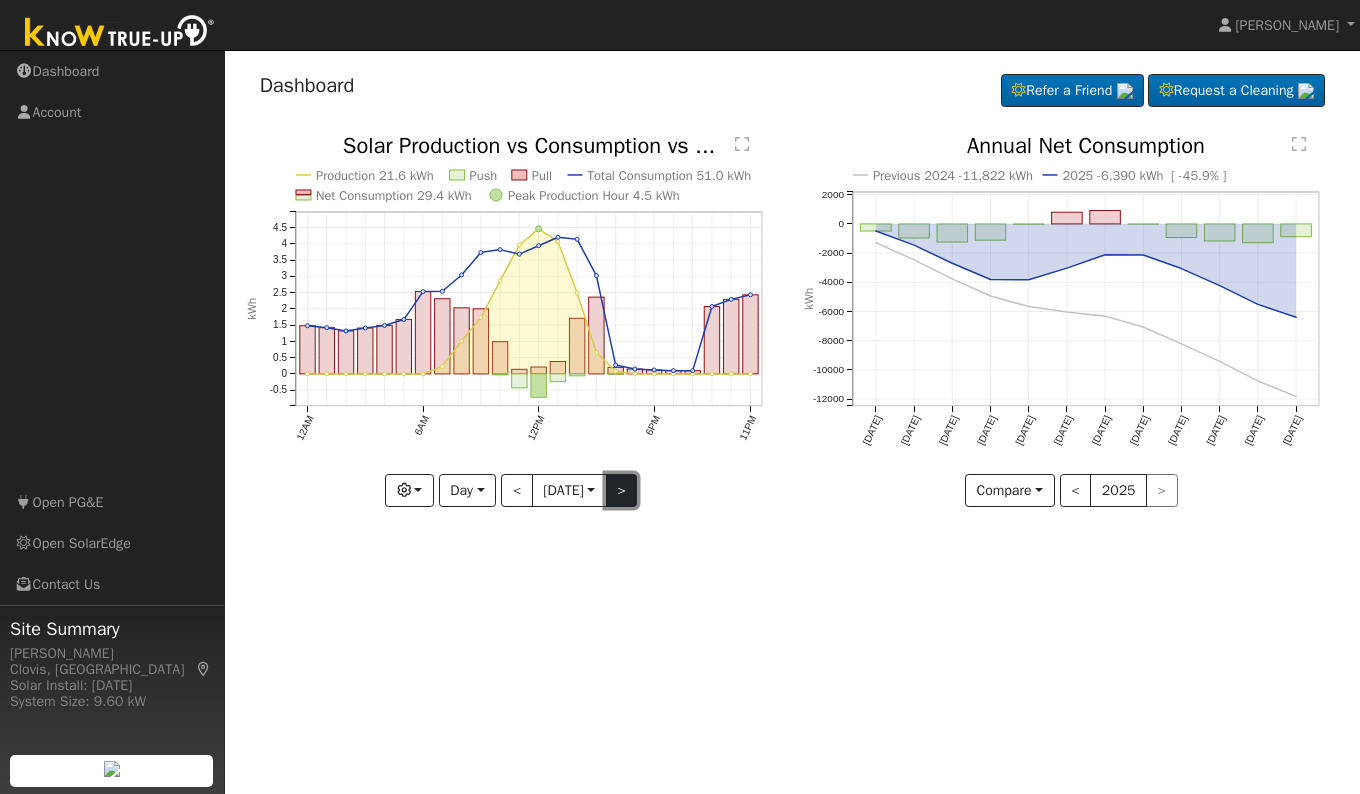 click on ">" at bounding box center (622, 491) 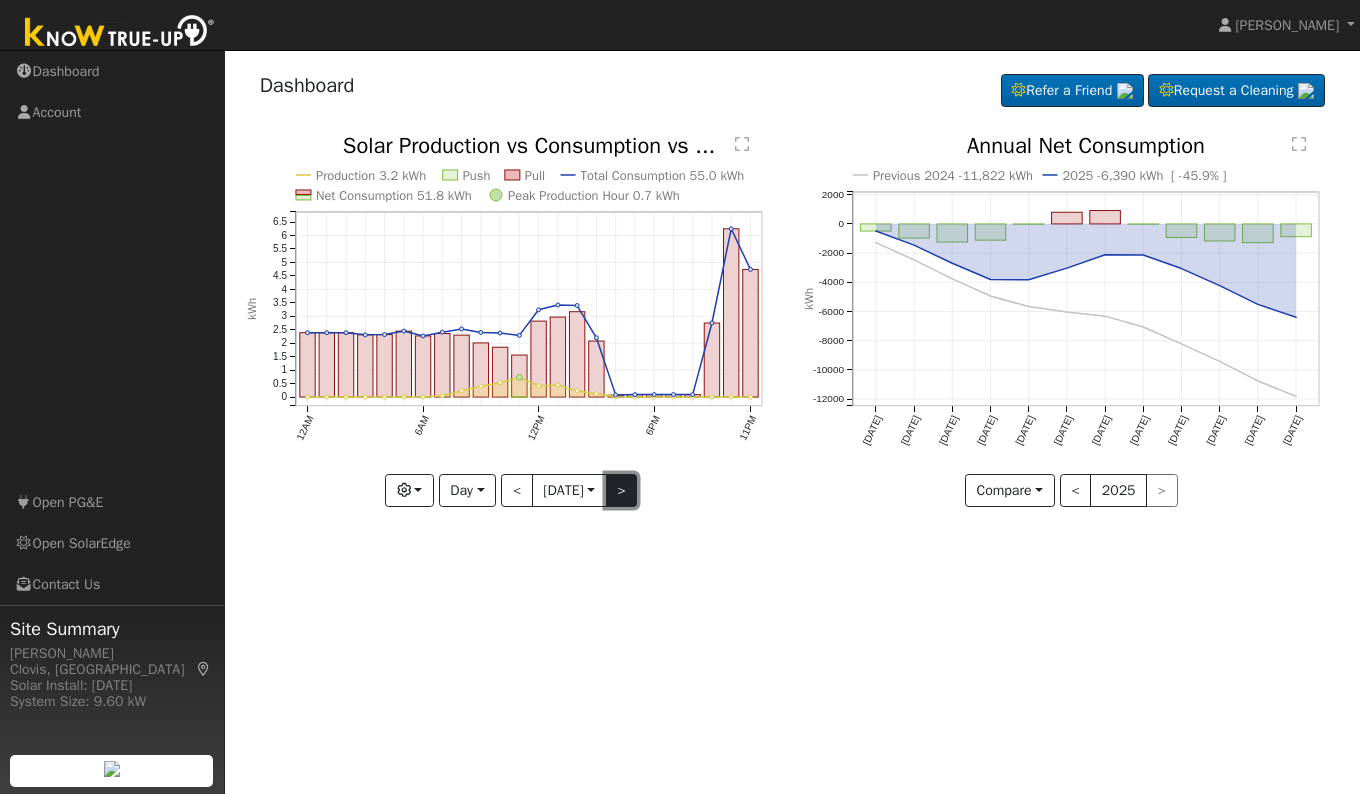 click on ">" at bounding box center (622, 491) 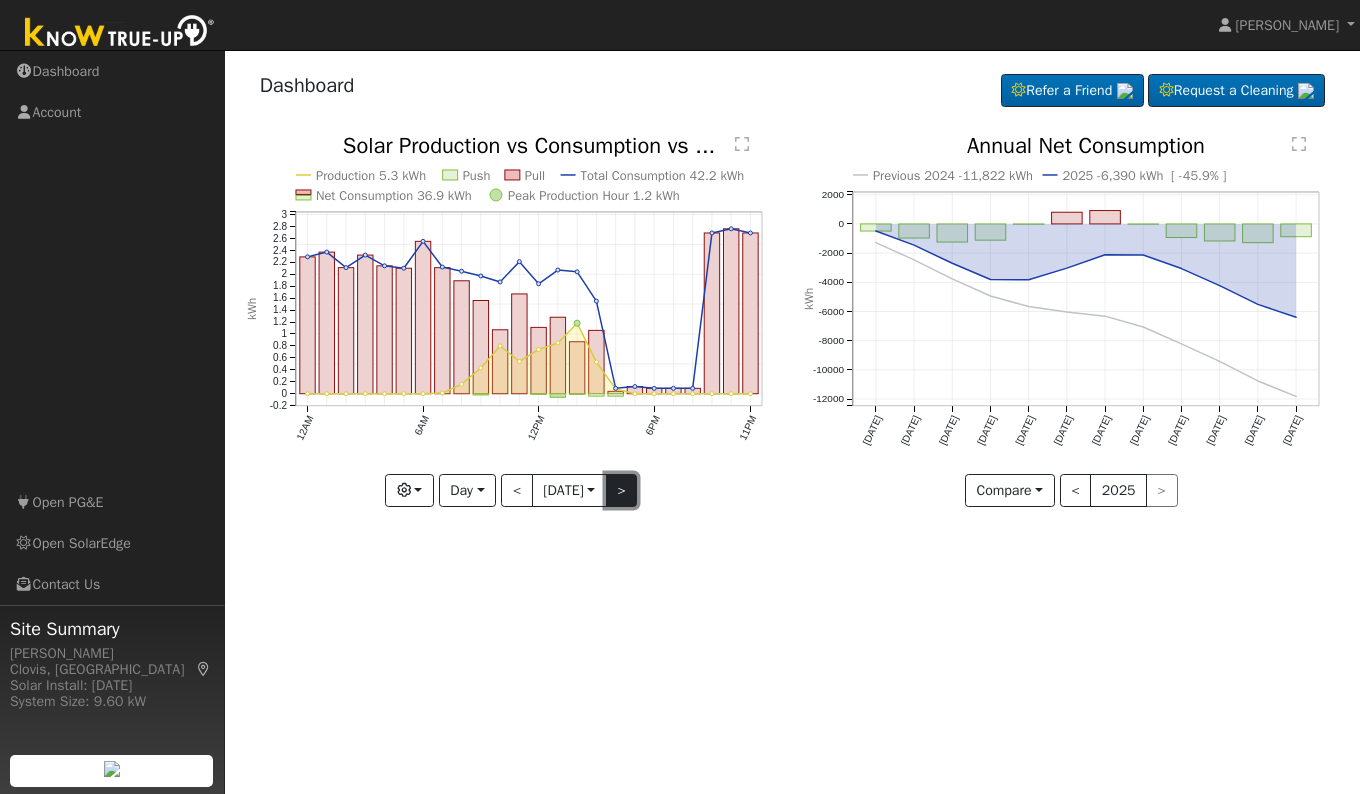 click on ">" at bounding box center (622, 491) 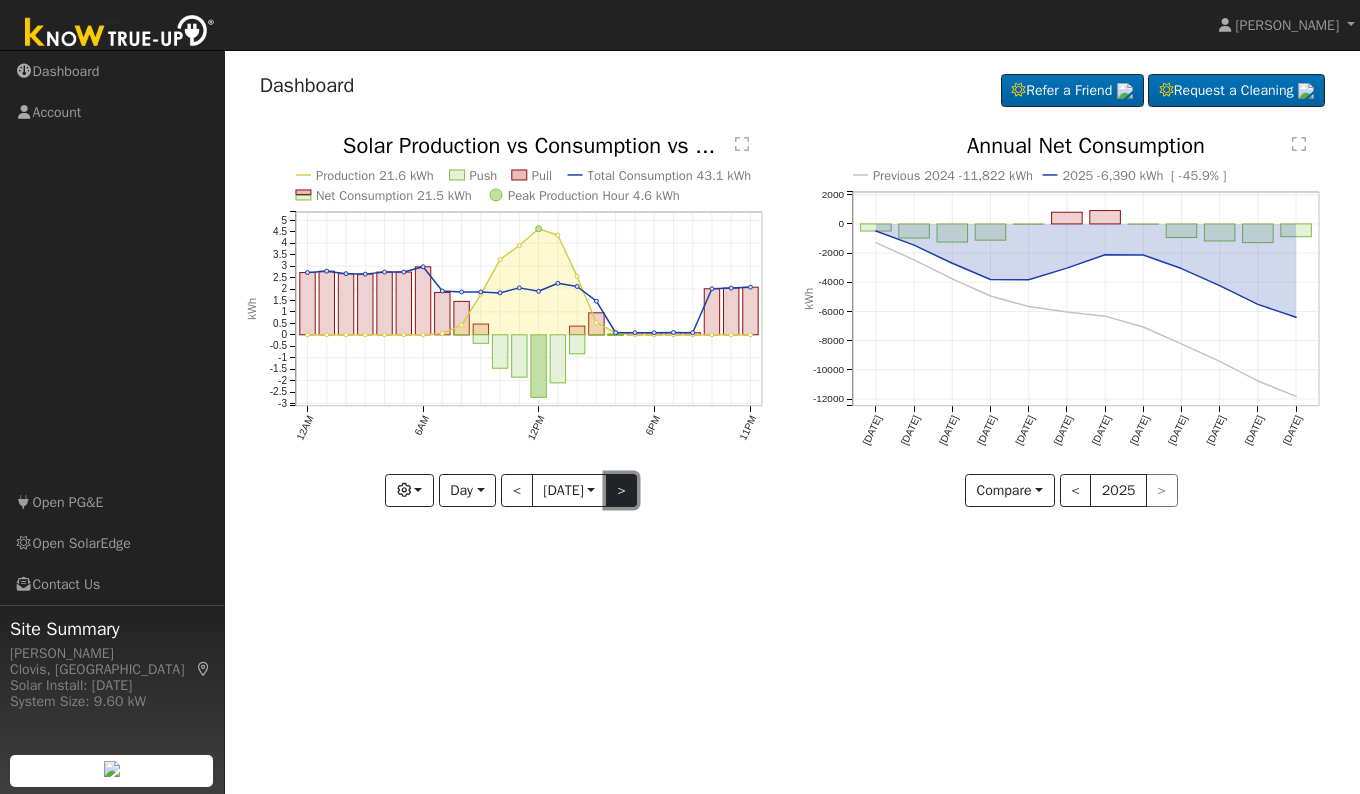 click on ">" at bounding box center (622, 491) 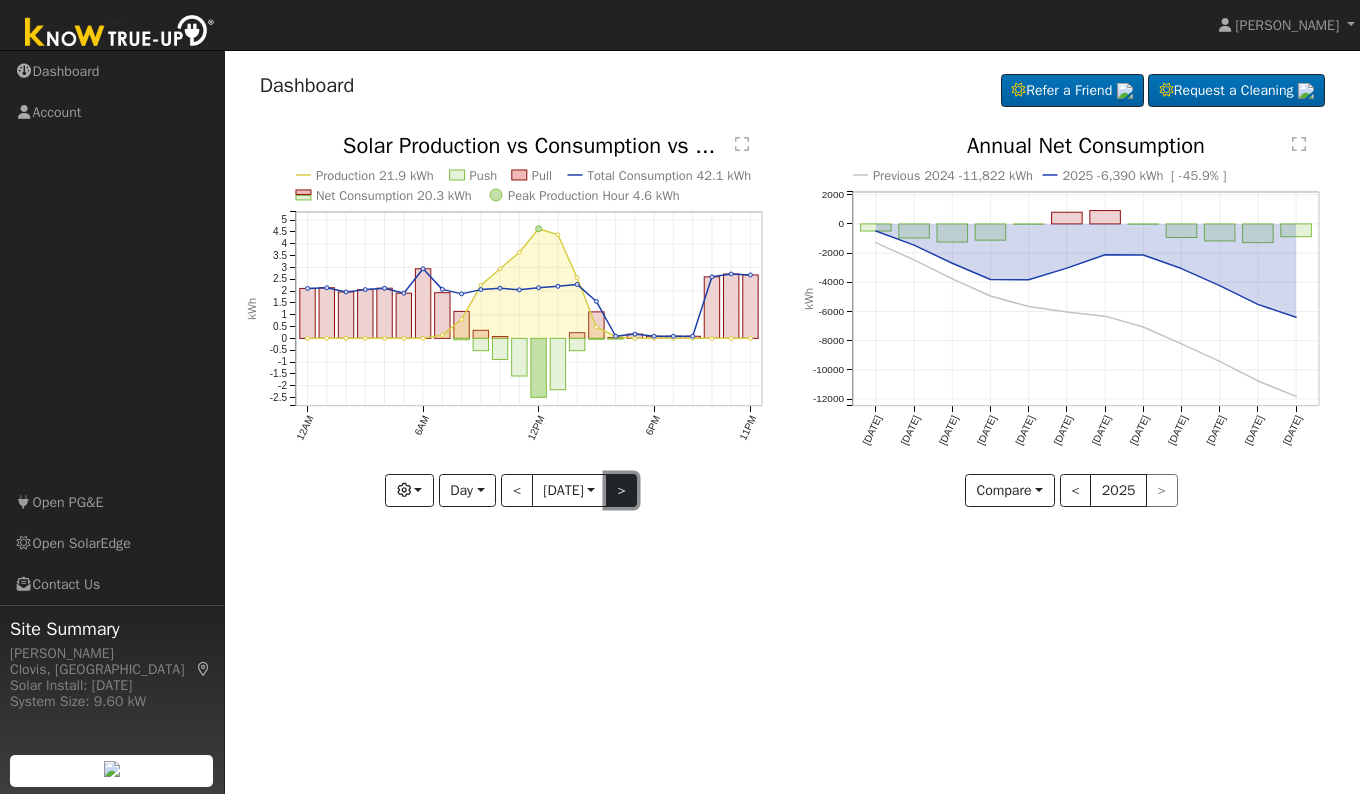 click on ">" at bounding box center (622, 491) 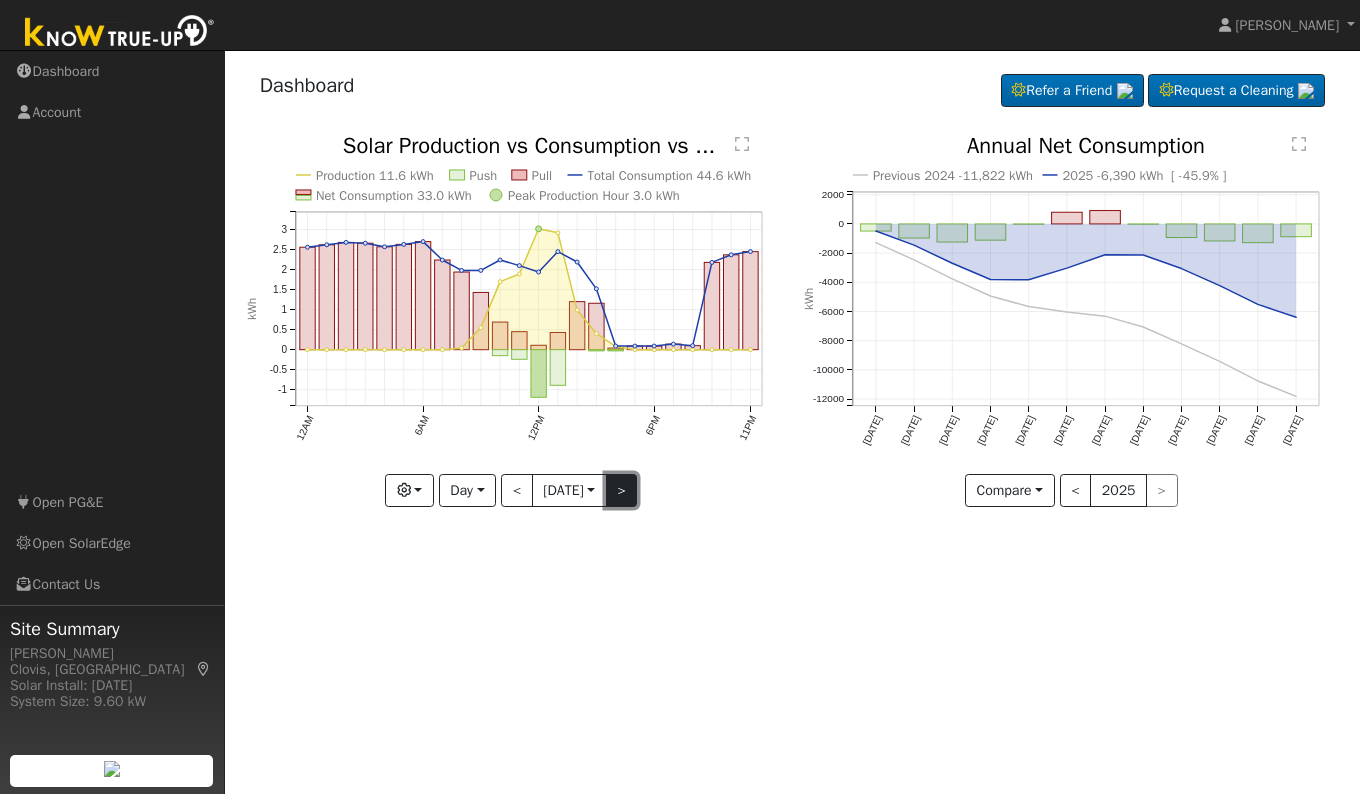 click on ">" at bounding box center (622, 491) 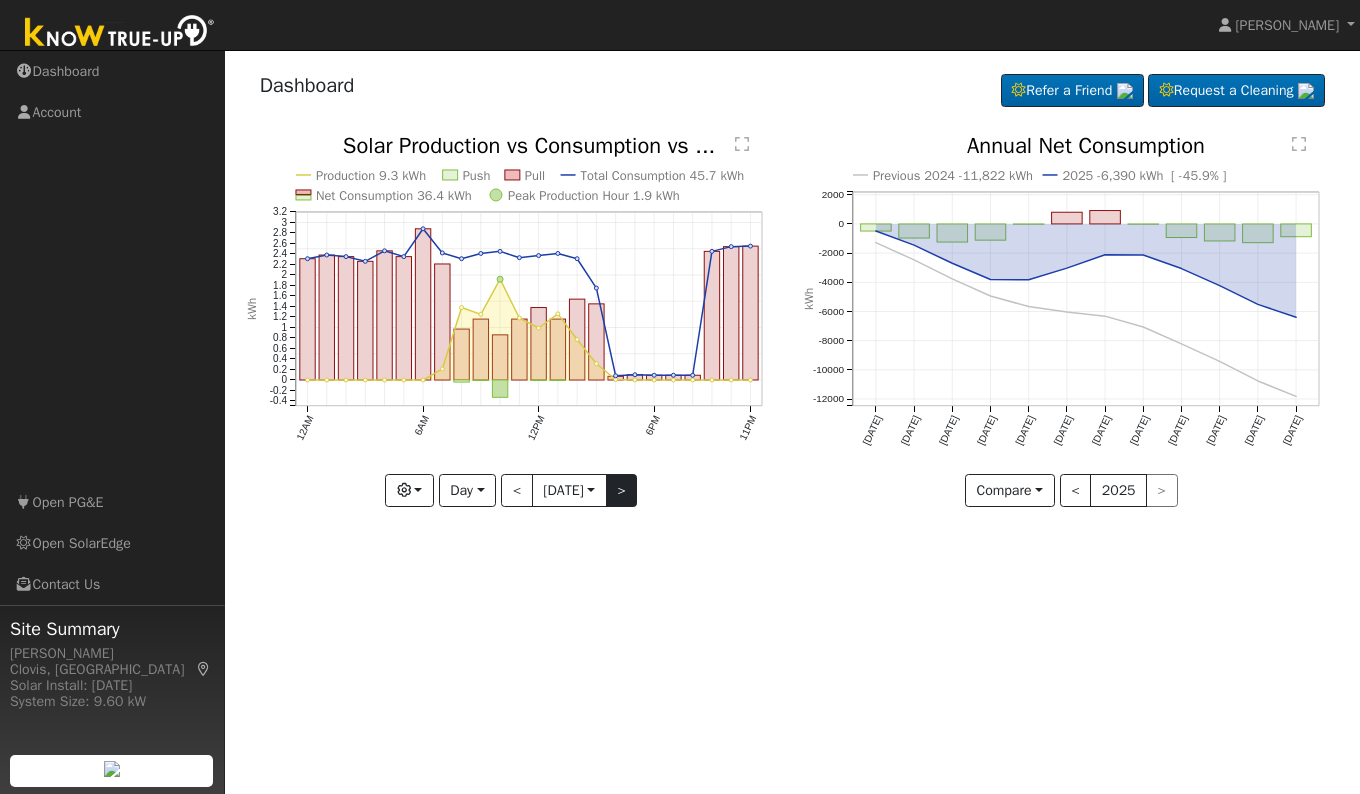 click at bounding box center (514, 321) 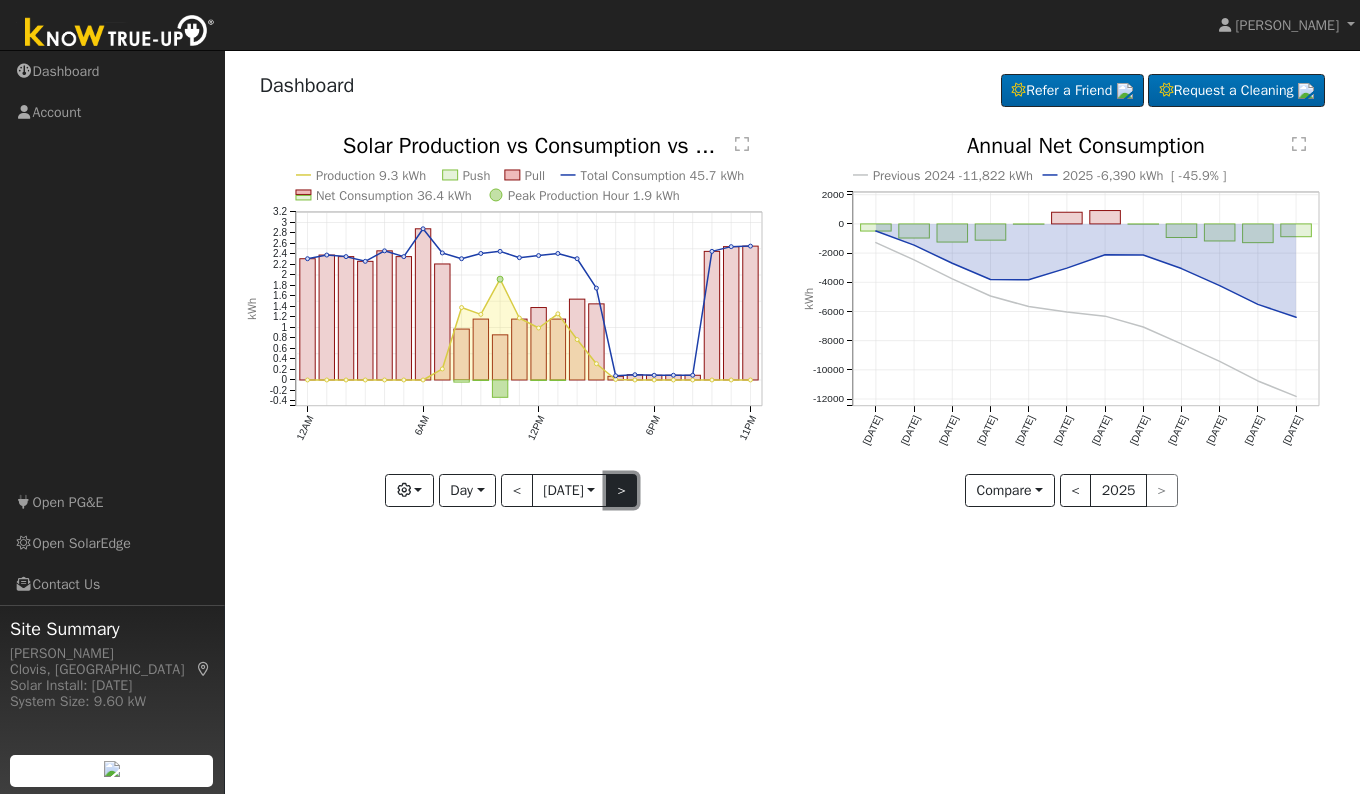 click on ">" at bounding box center [622, 491] 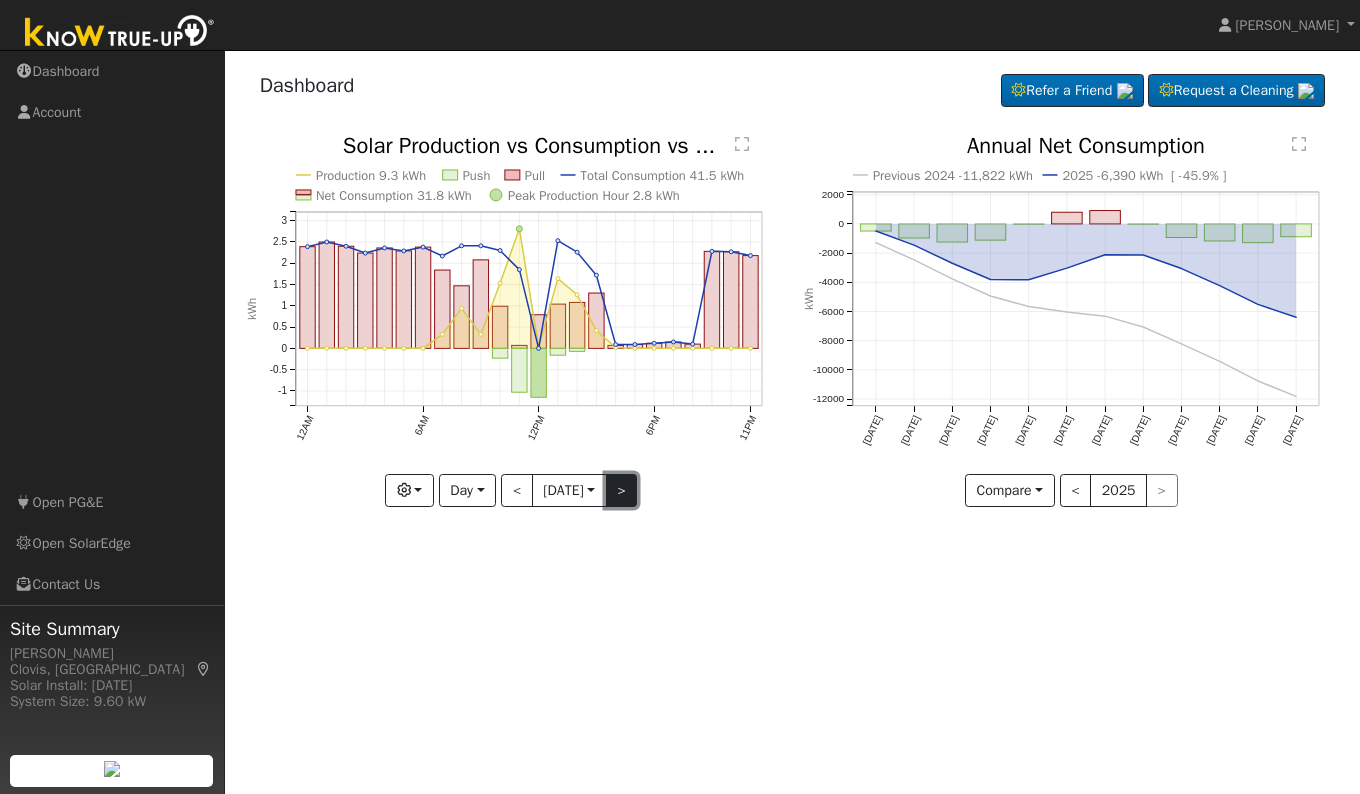 click on ">" at bounding box center (622, 491) 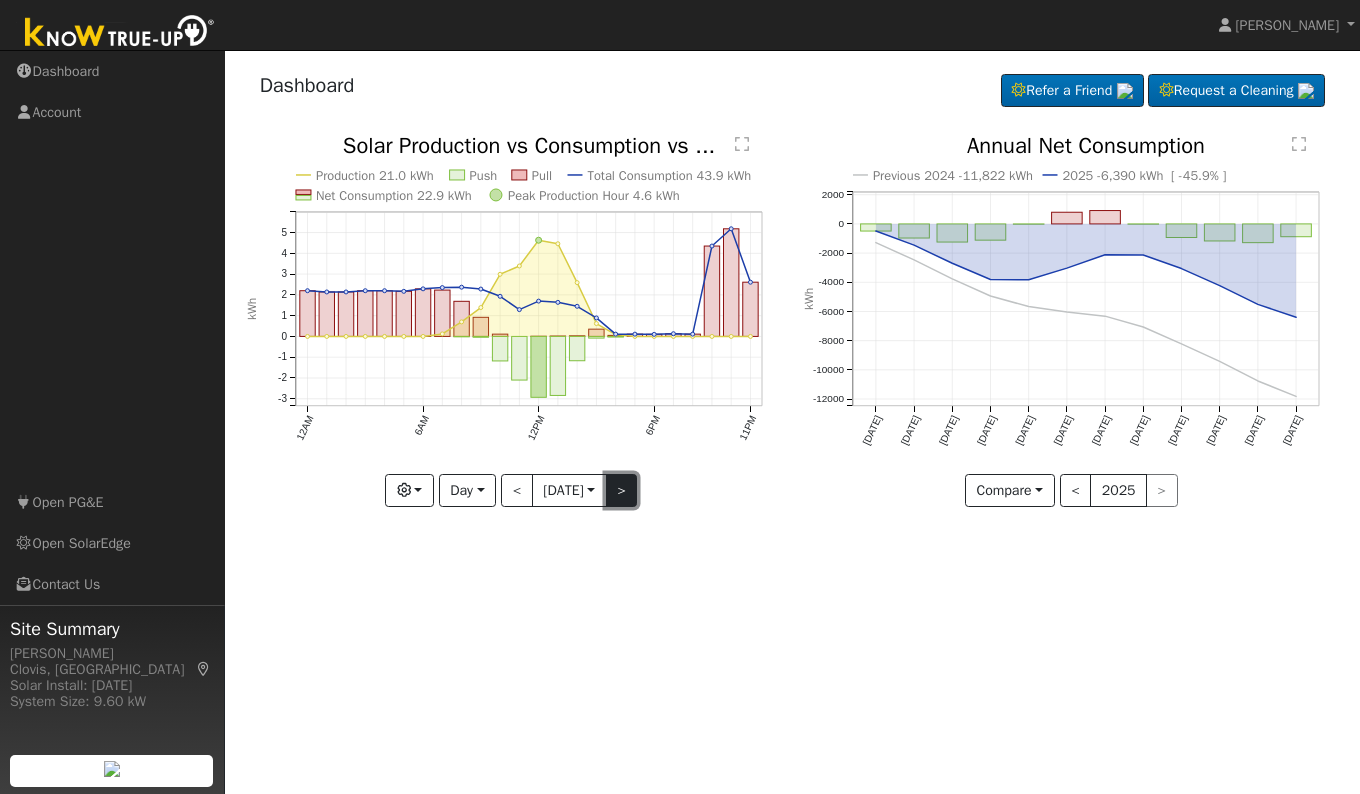 click on ">" at bounding box center (622, 491) 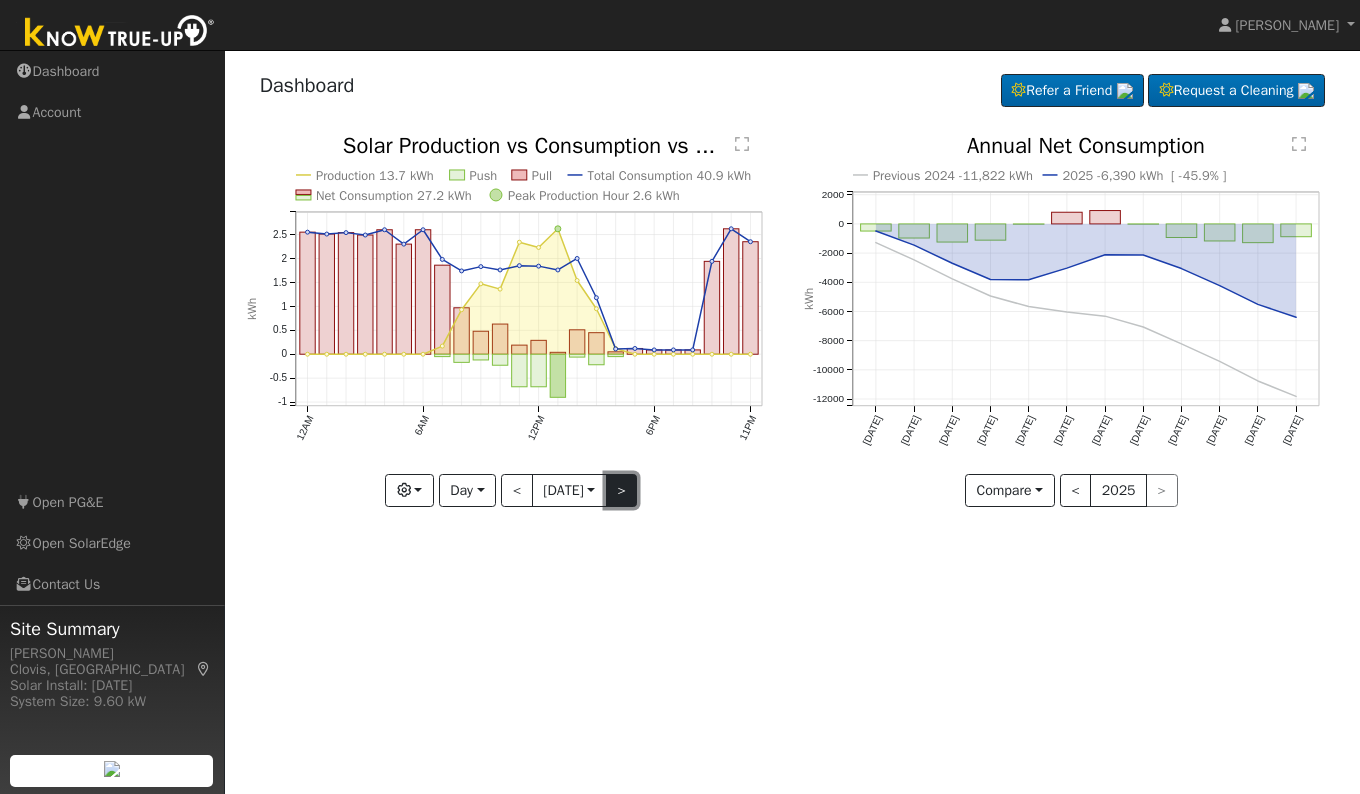 click on ">" at bounding box center (622, 491) 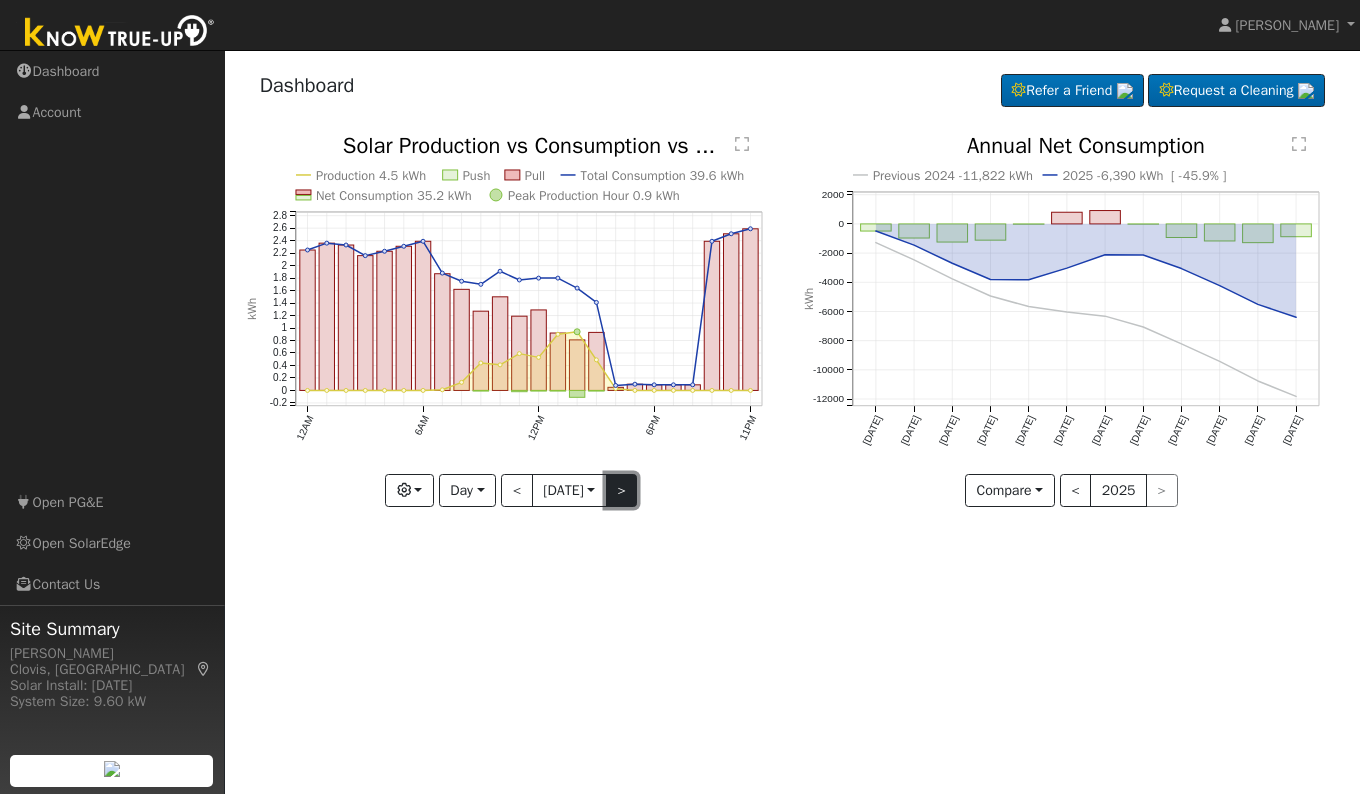 click on ">" at bounding box center (622, 491) 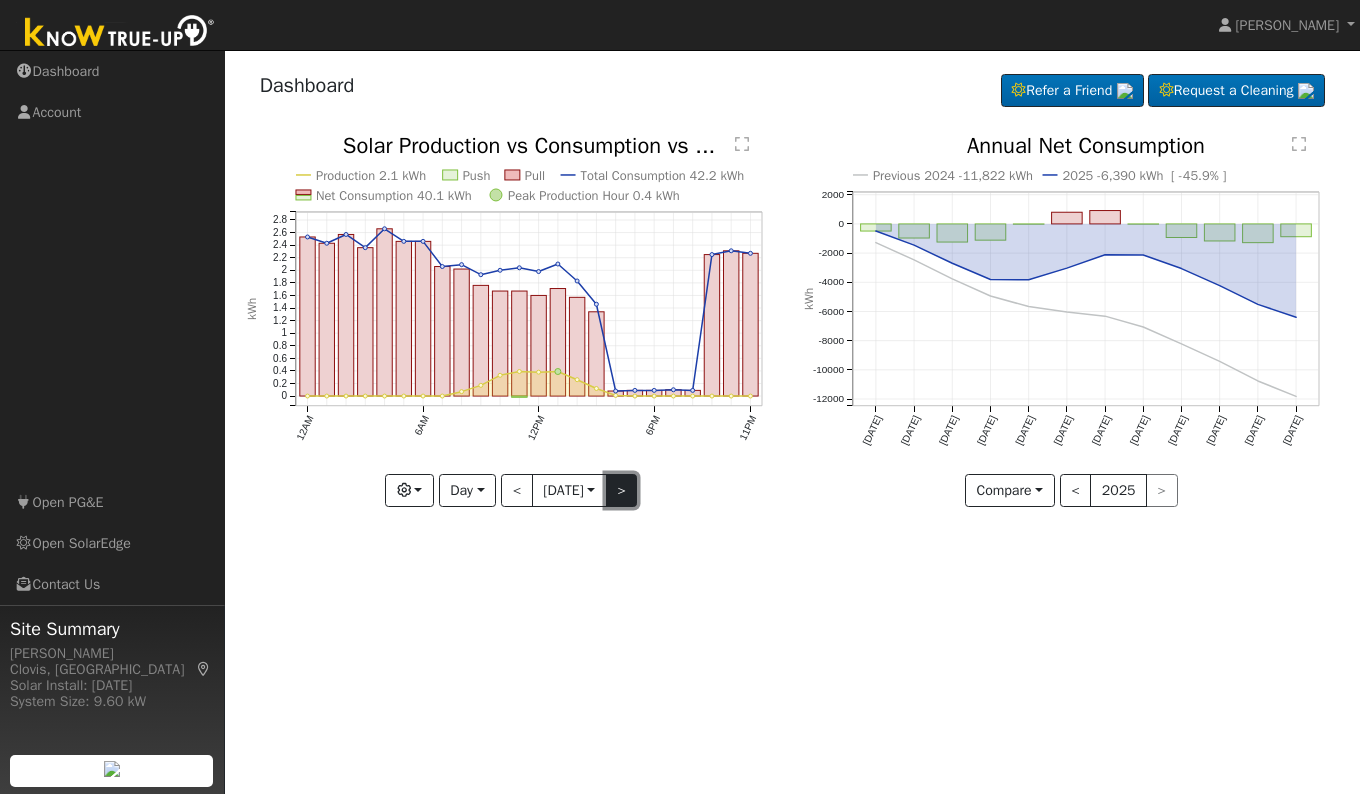 click on ">" at bounding box center [622, 491] 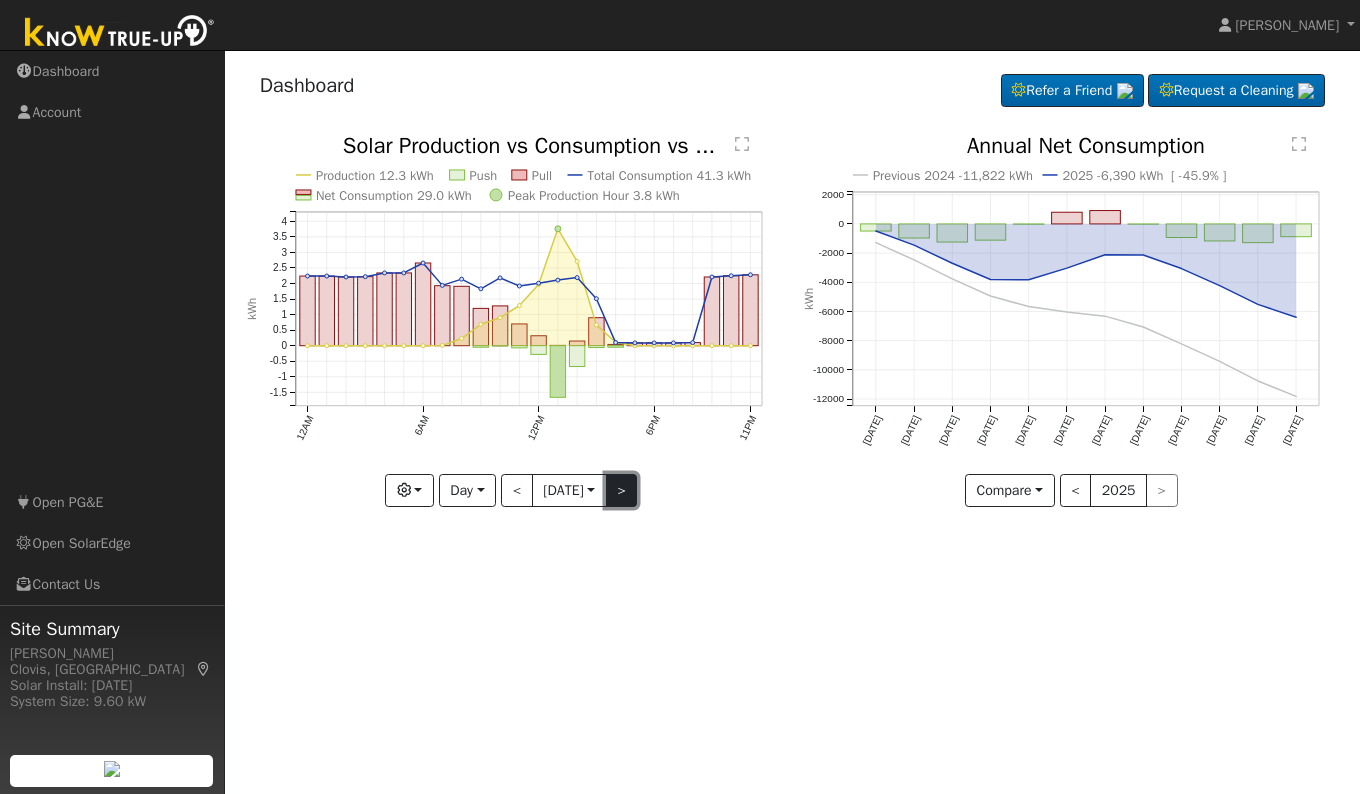 click on ">" at bounding box center (622, 491) 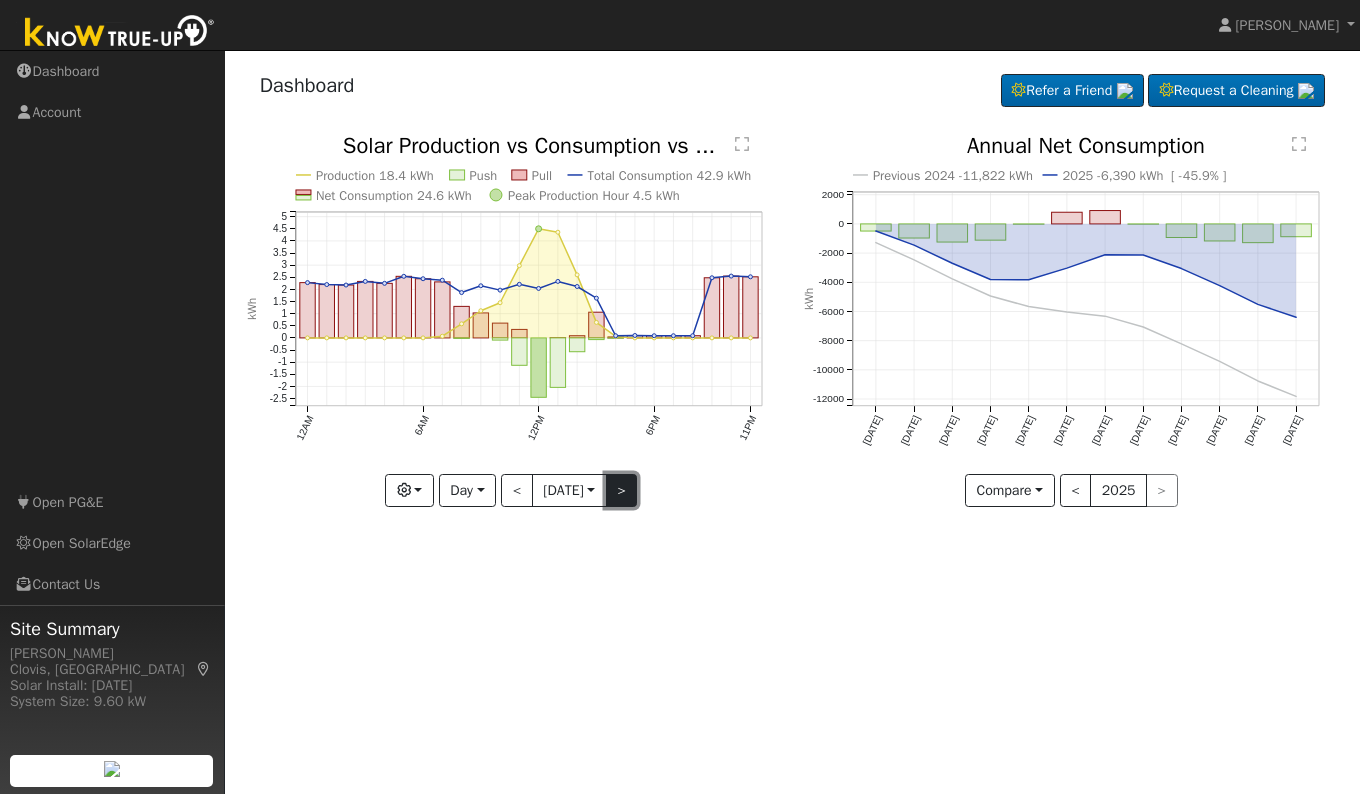 click on ">" at bounding box center (622, 491) 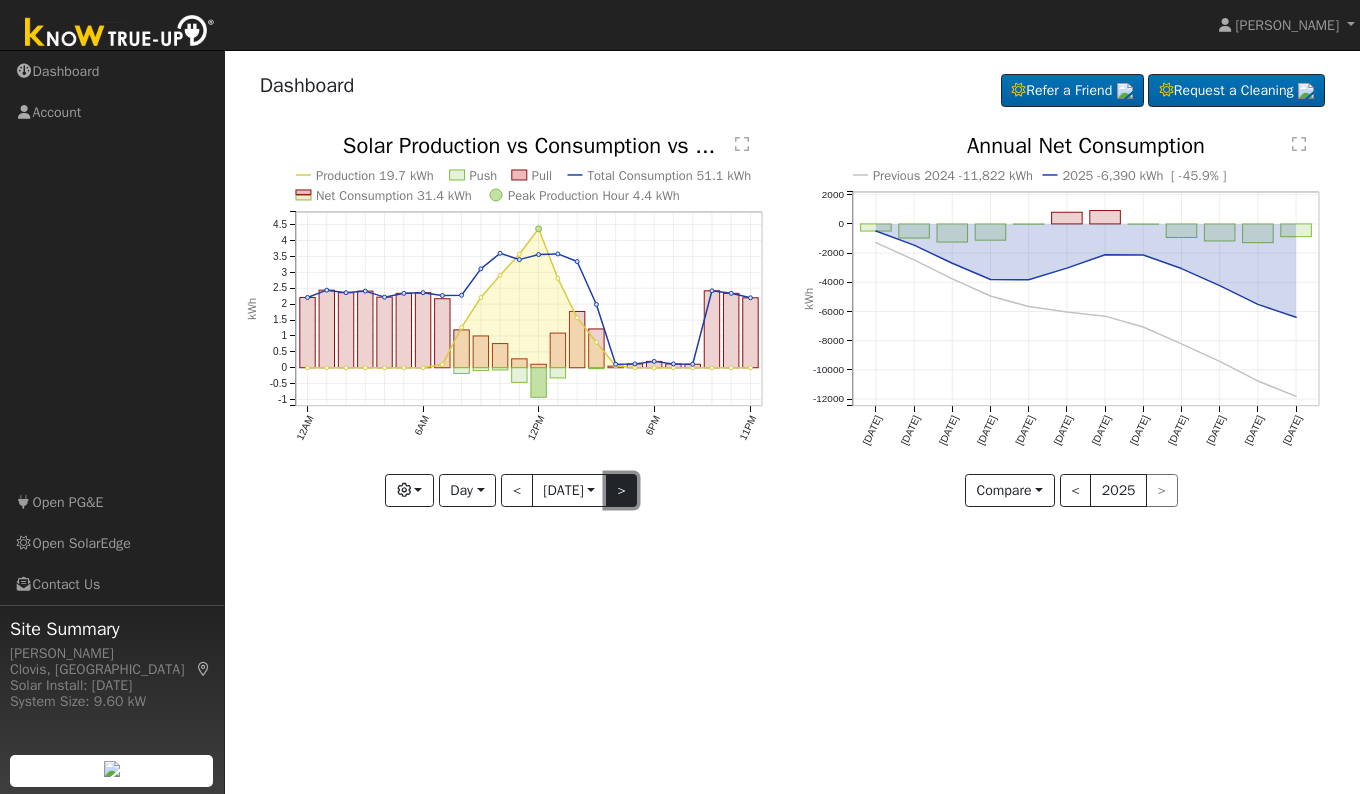 click on ">" at bounding box center [622, 491] 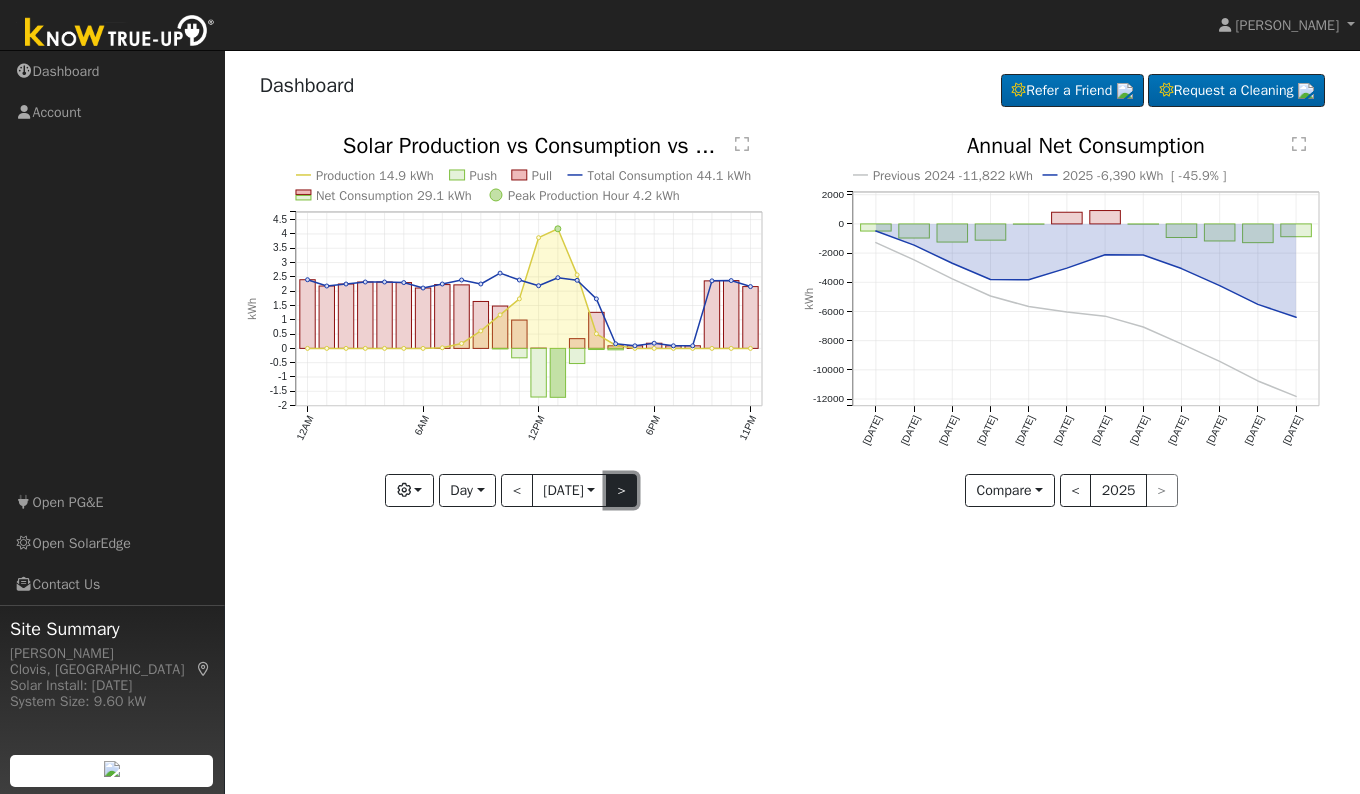 click on ">" at bounding box center (622, 491) 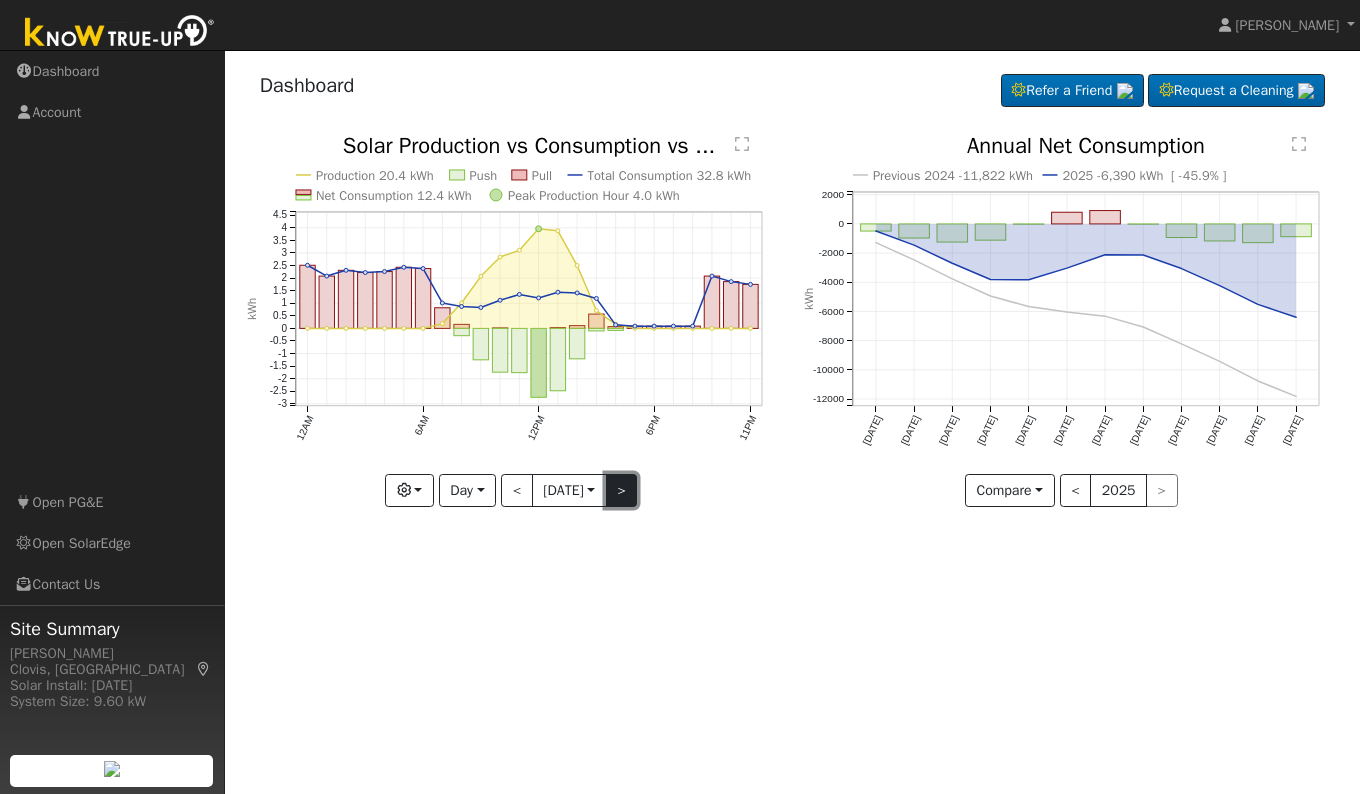 click on ">" at bounding box center (622, 491) 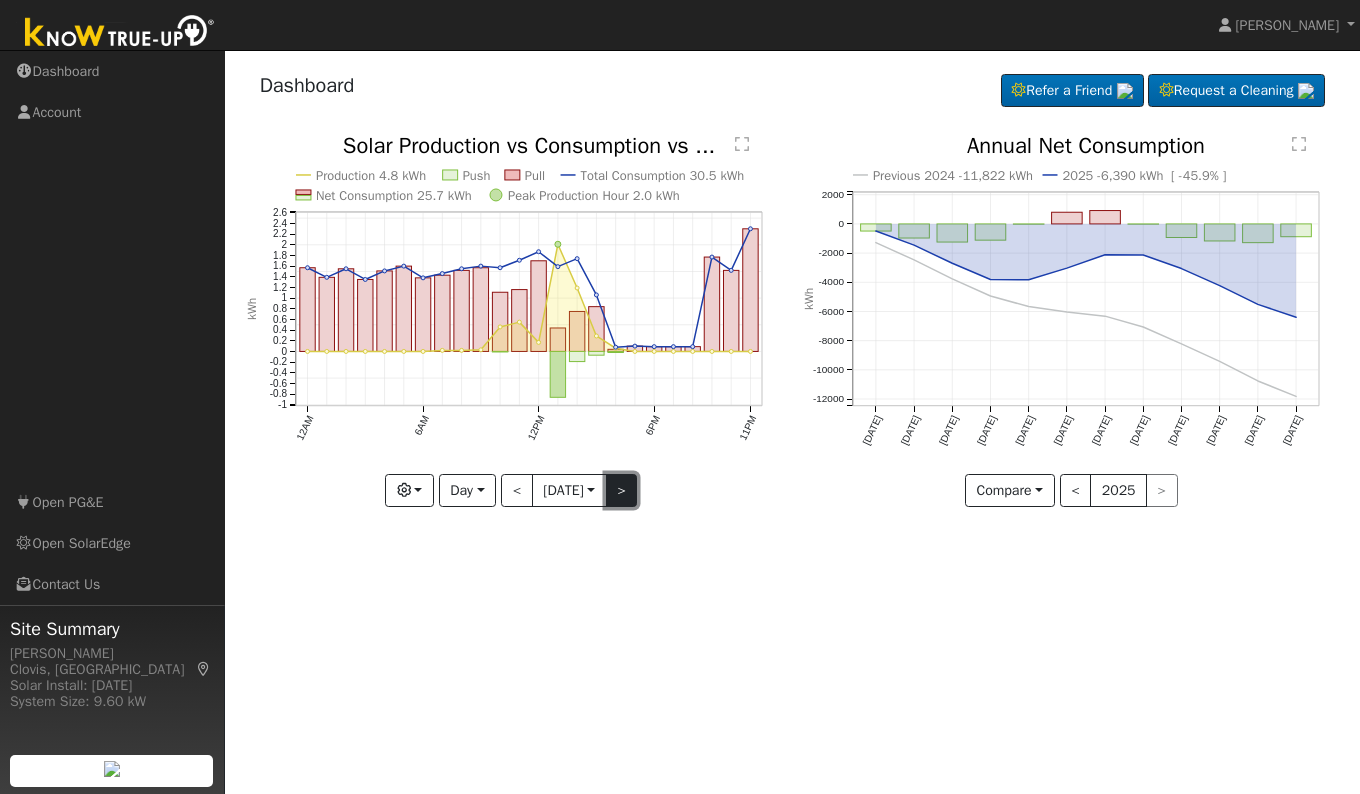 click on ">" at bounding box center (622, 491) 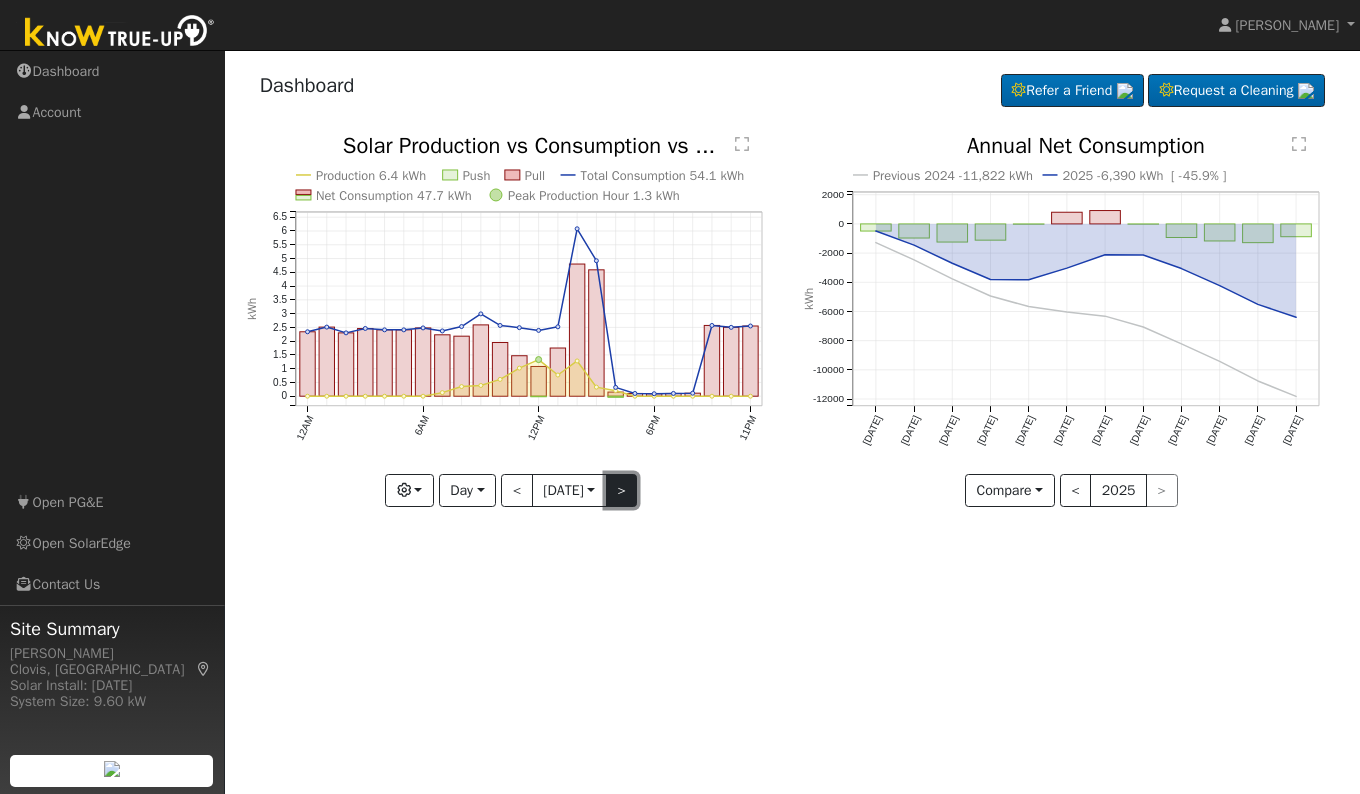 click on ">" at bounding box center (622, 491) 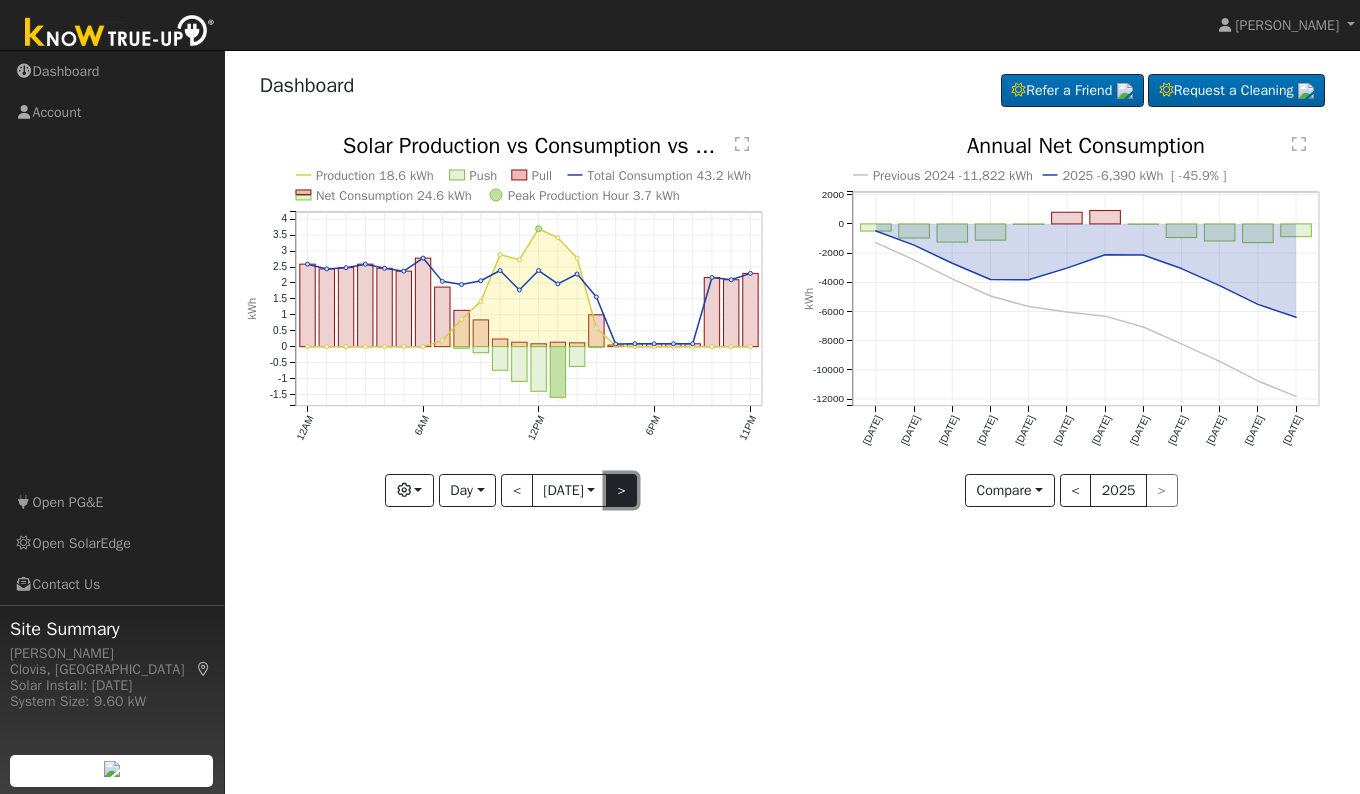 click on ">" at bounding box center (622, 491) 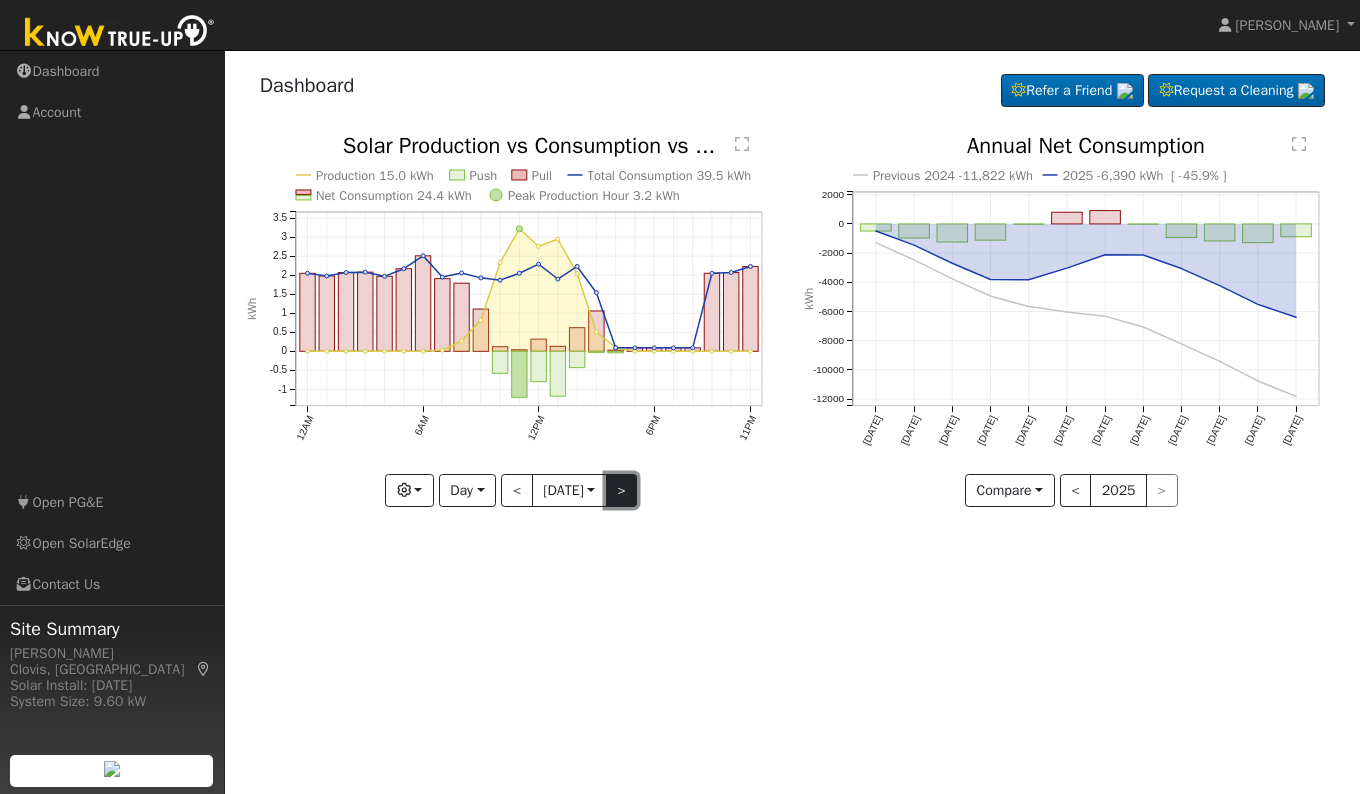 click on ">" at bounding box center [622, 491] 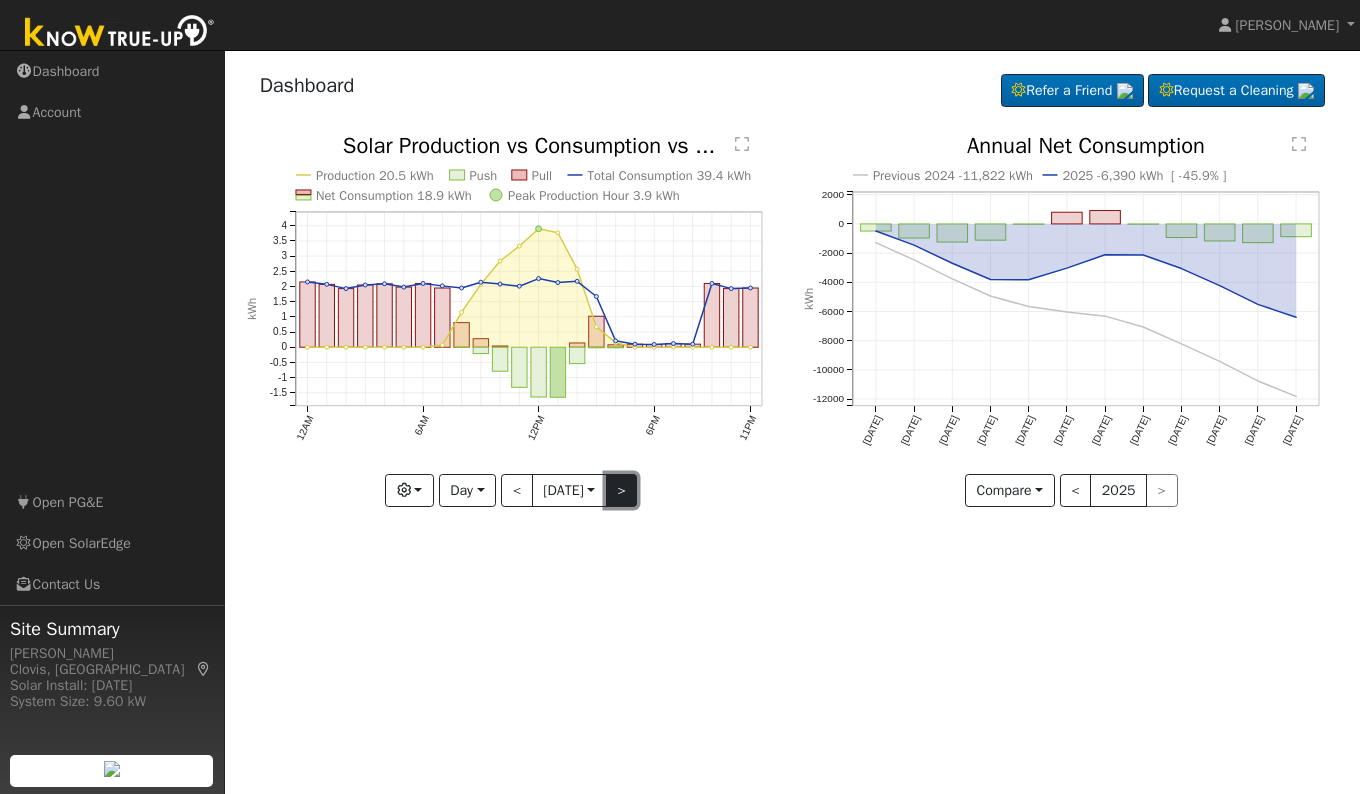 click on ">" at bounding box center [622, 491] 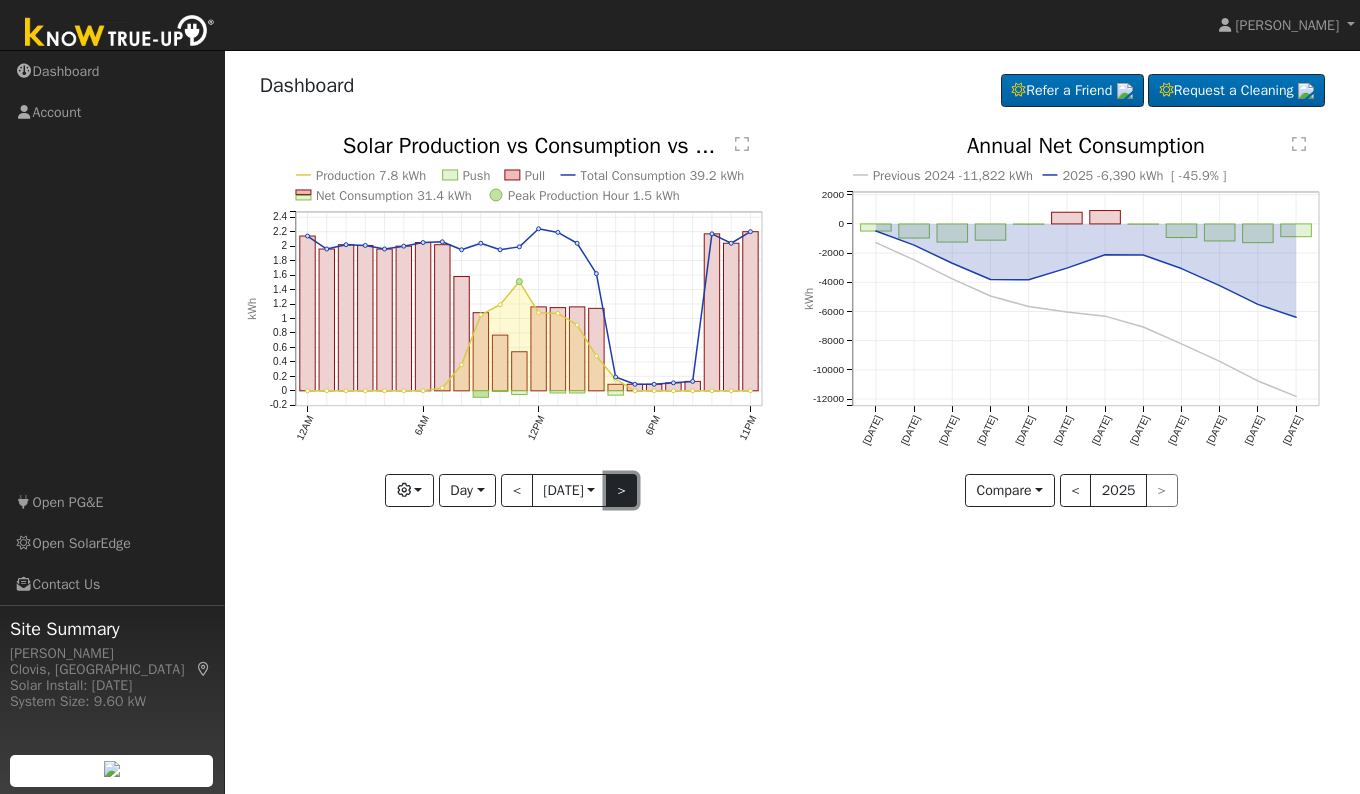click on ">" at bounding box center [622, 491] 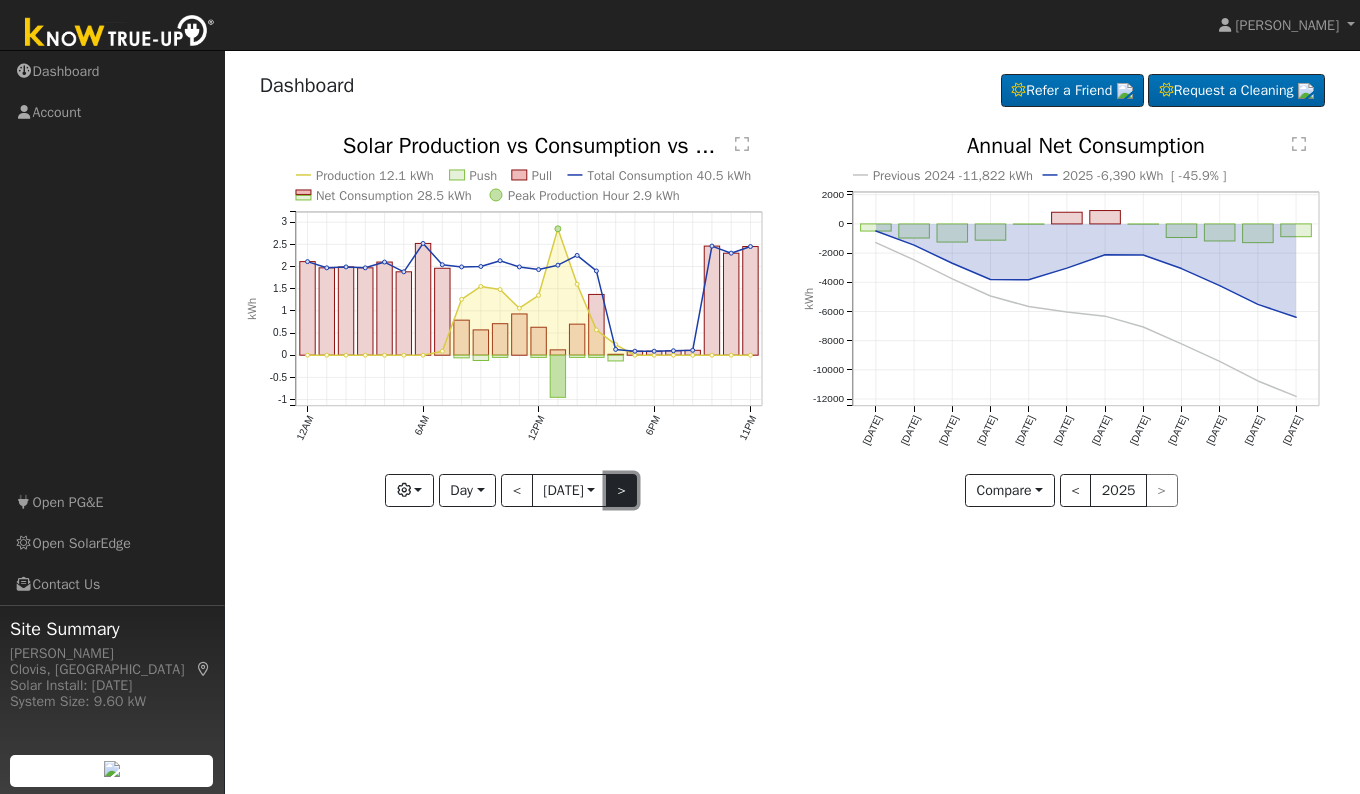 click on ">" at bounding box center (622, 491) 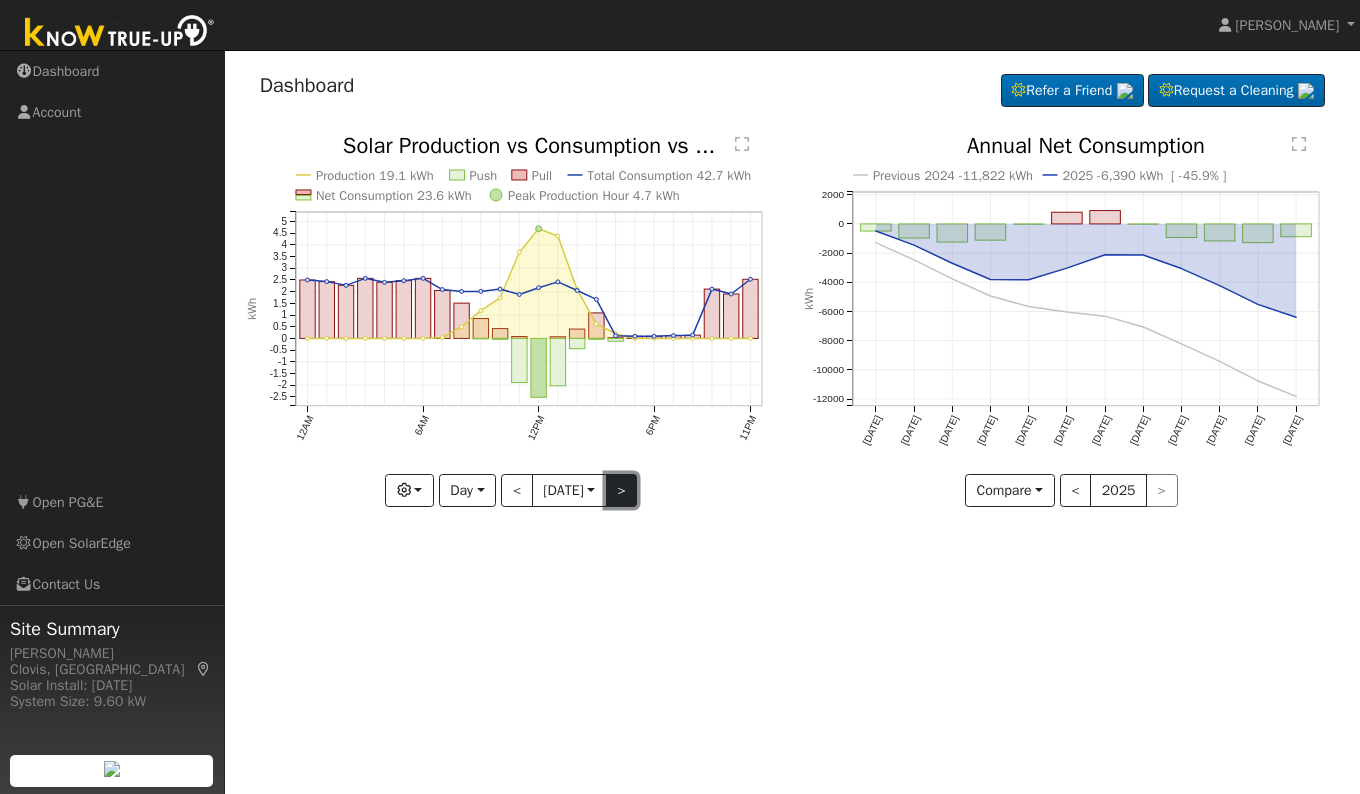 click on ">" at bounding box center (622, 491) 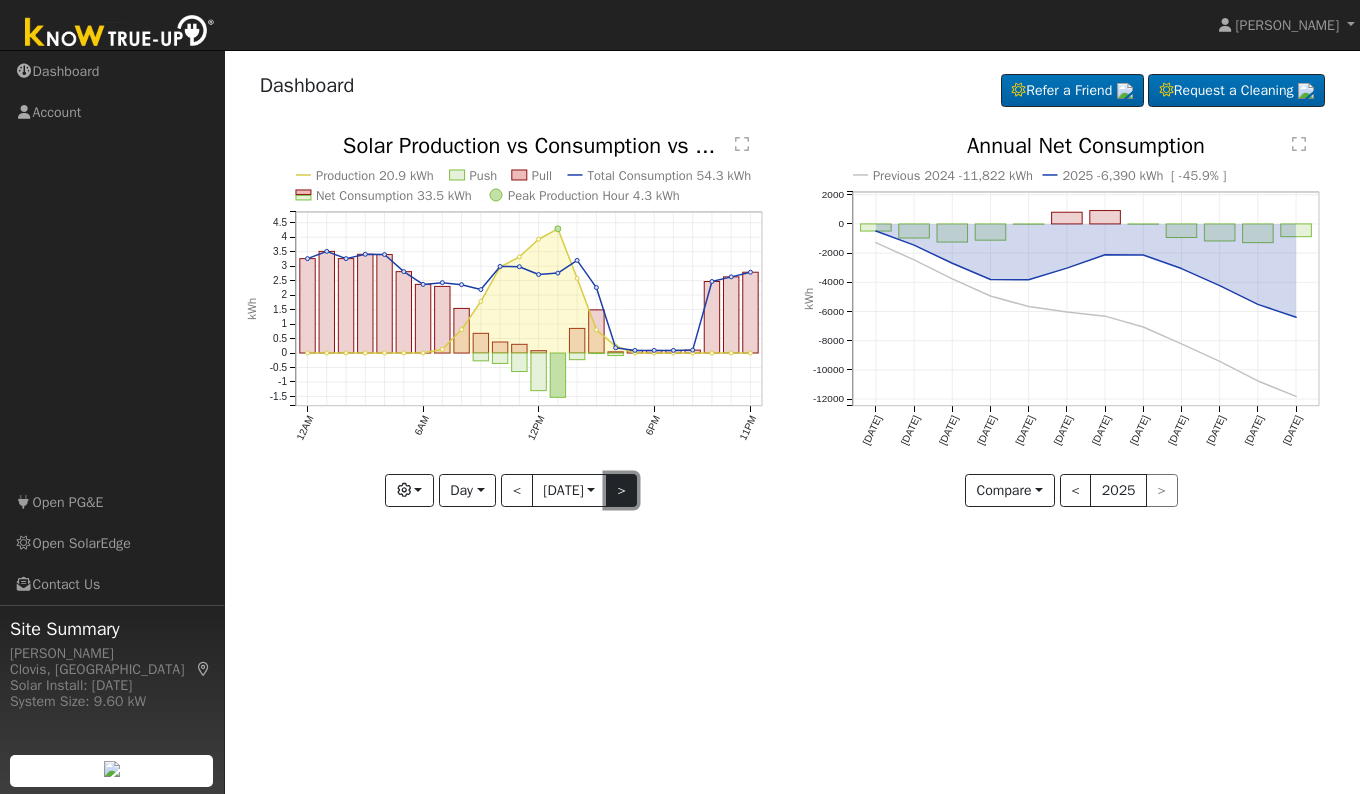 click on ">" at bounding box center [622, 491] 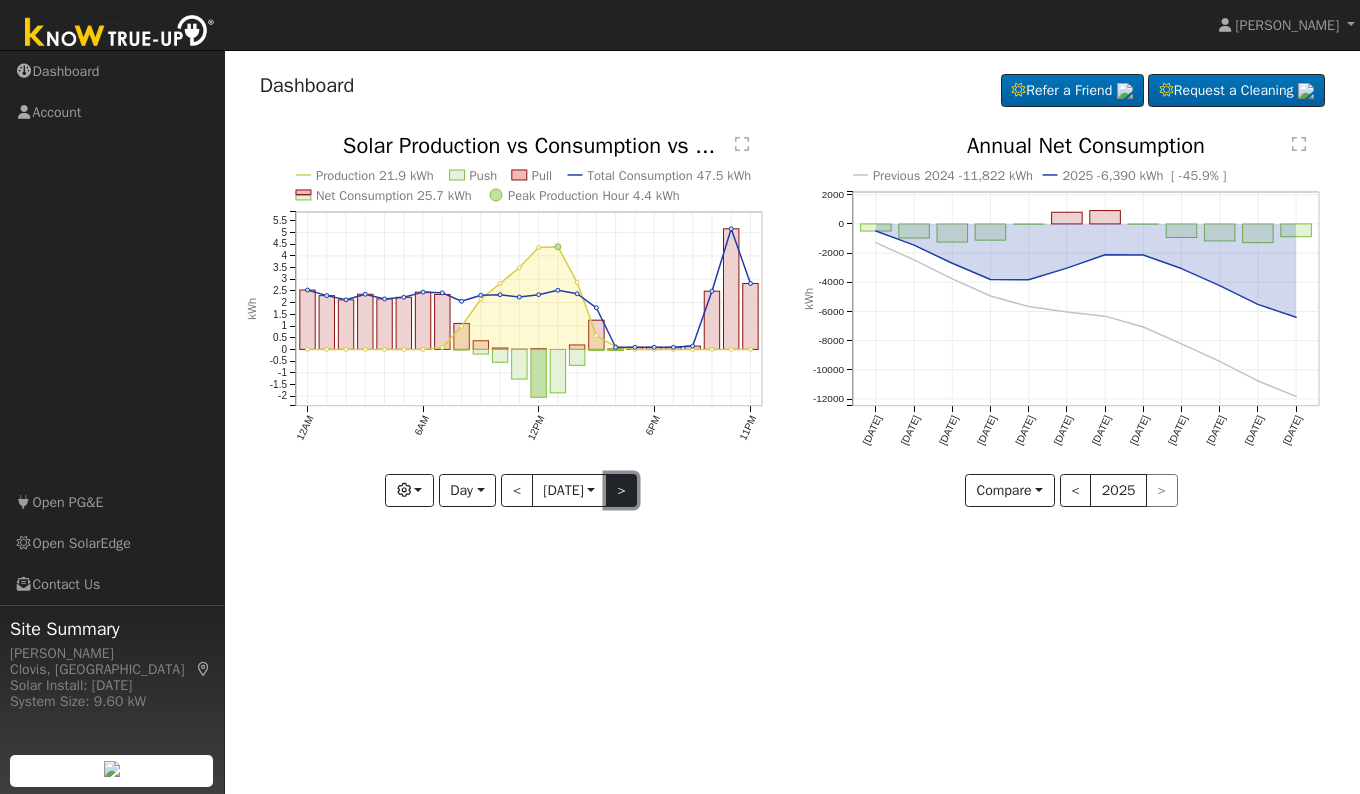 click on ">" at bounding box center (622, 491) 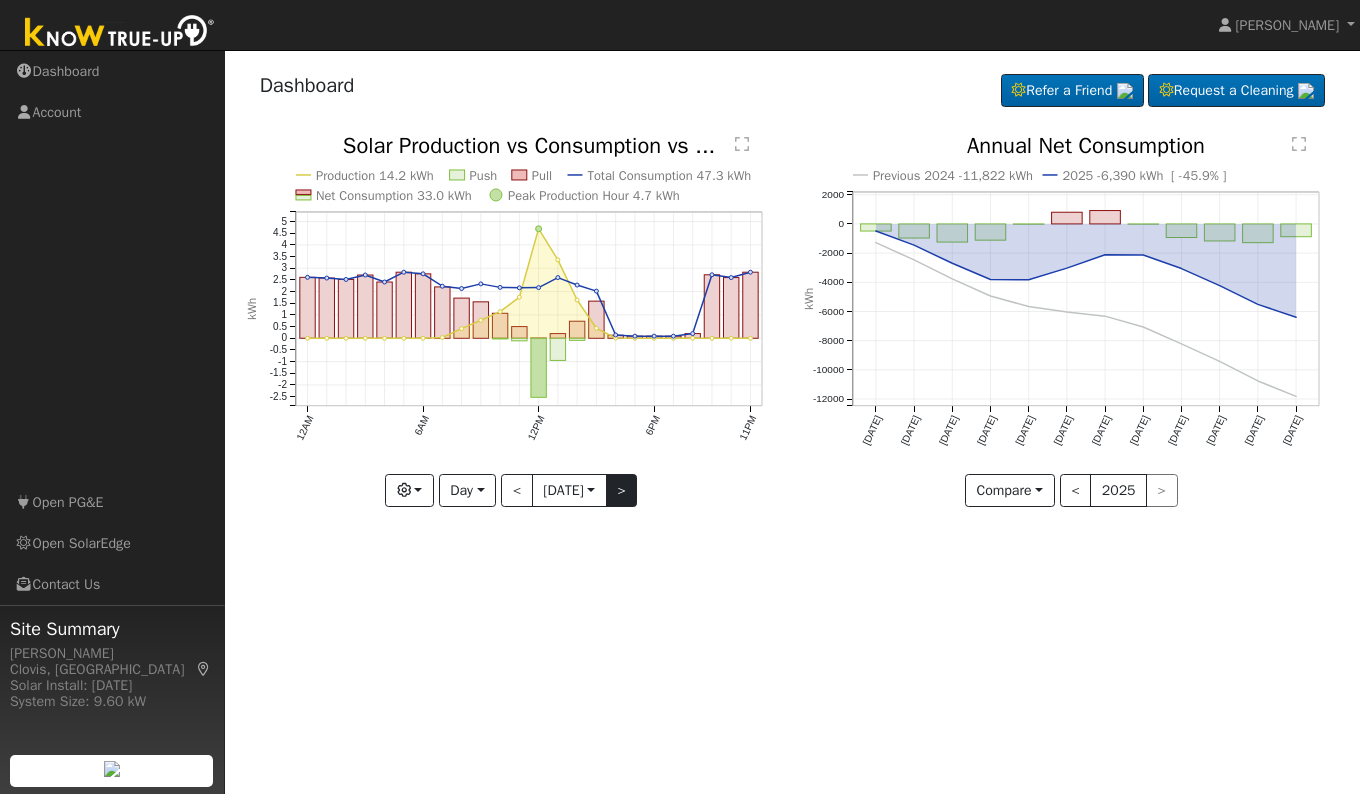 click at bounding box center [514, 321] 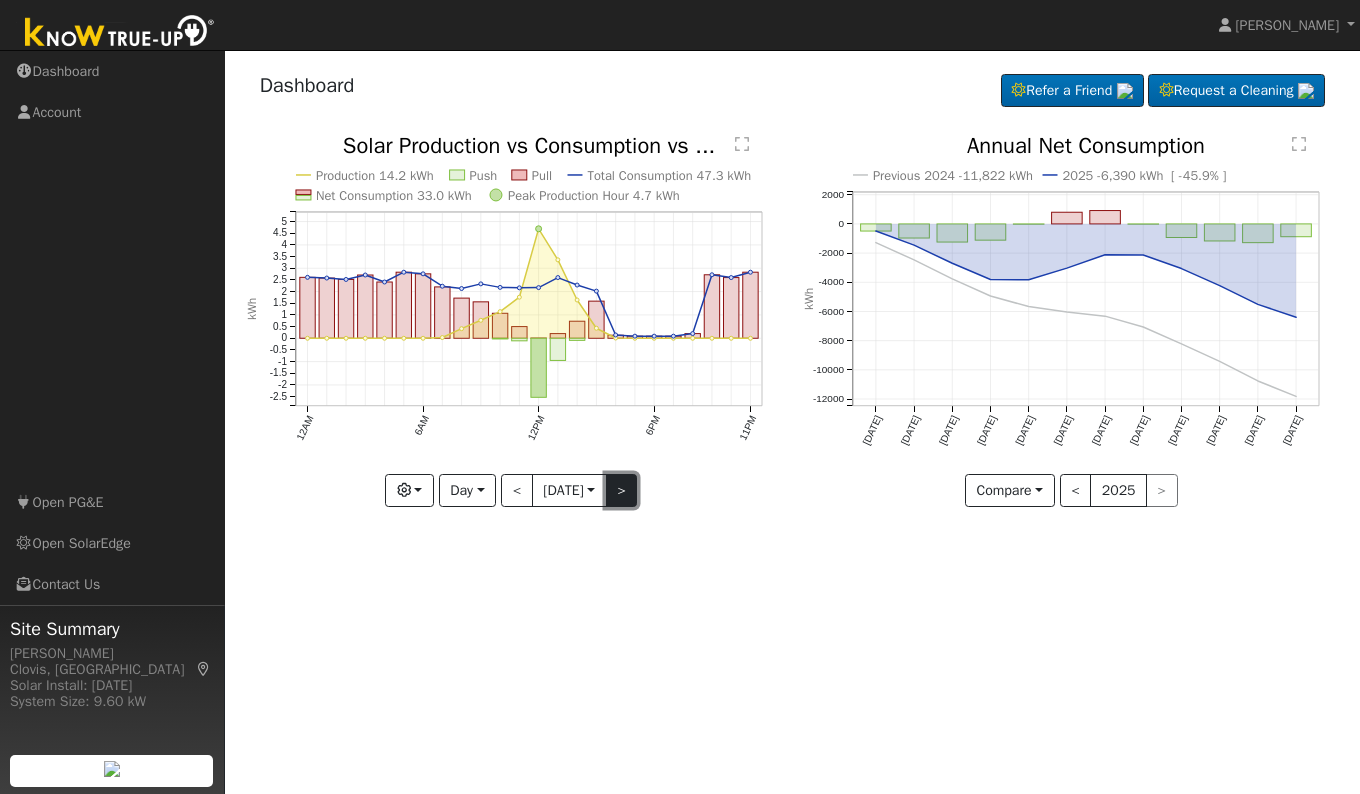 click on ">" at bounding box center [622, 491] 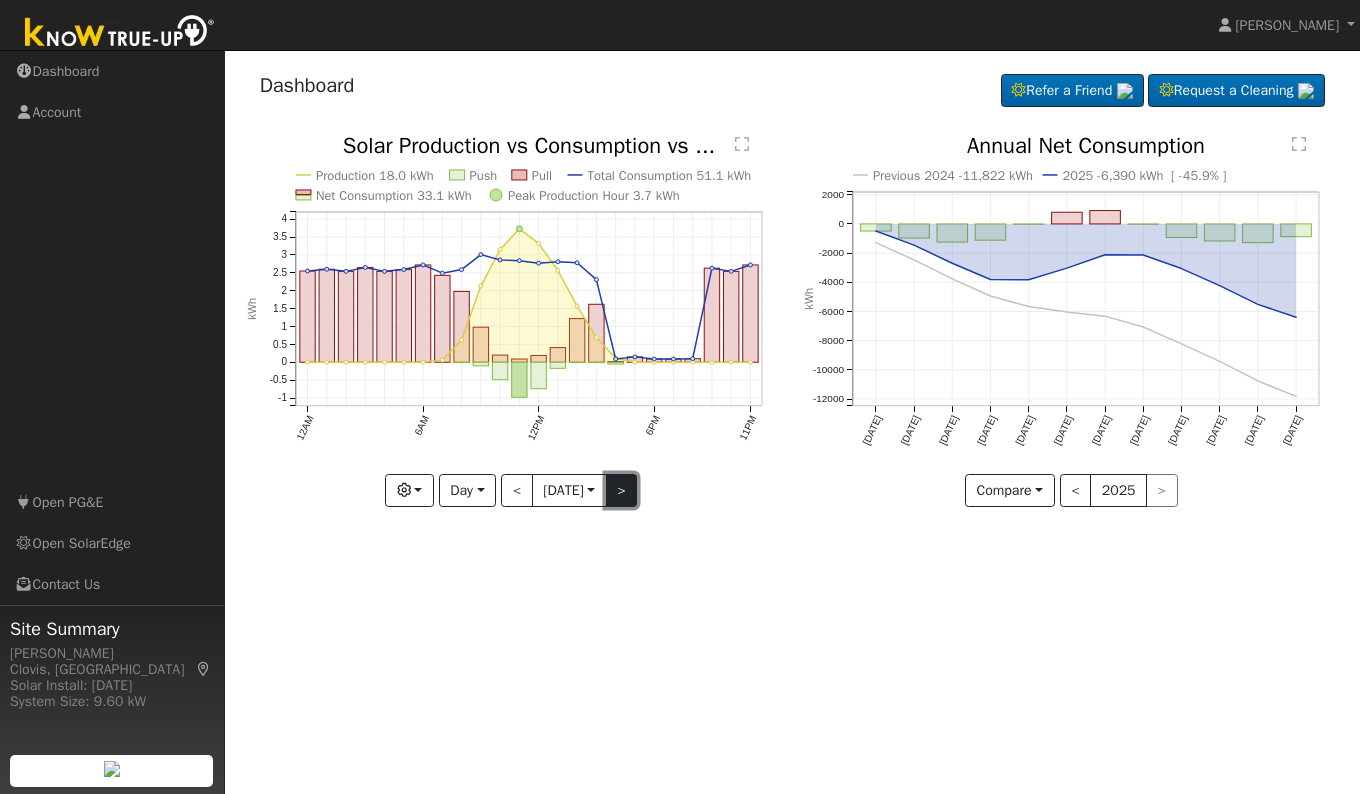 click on ">" at bounding box center [622, 491] 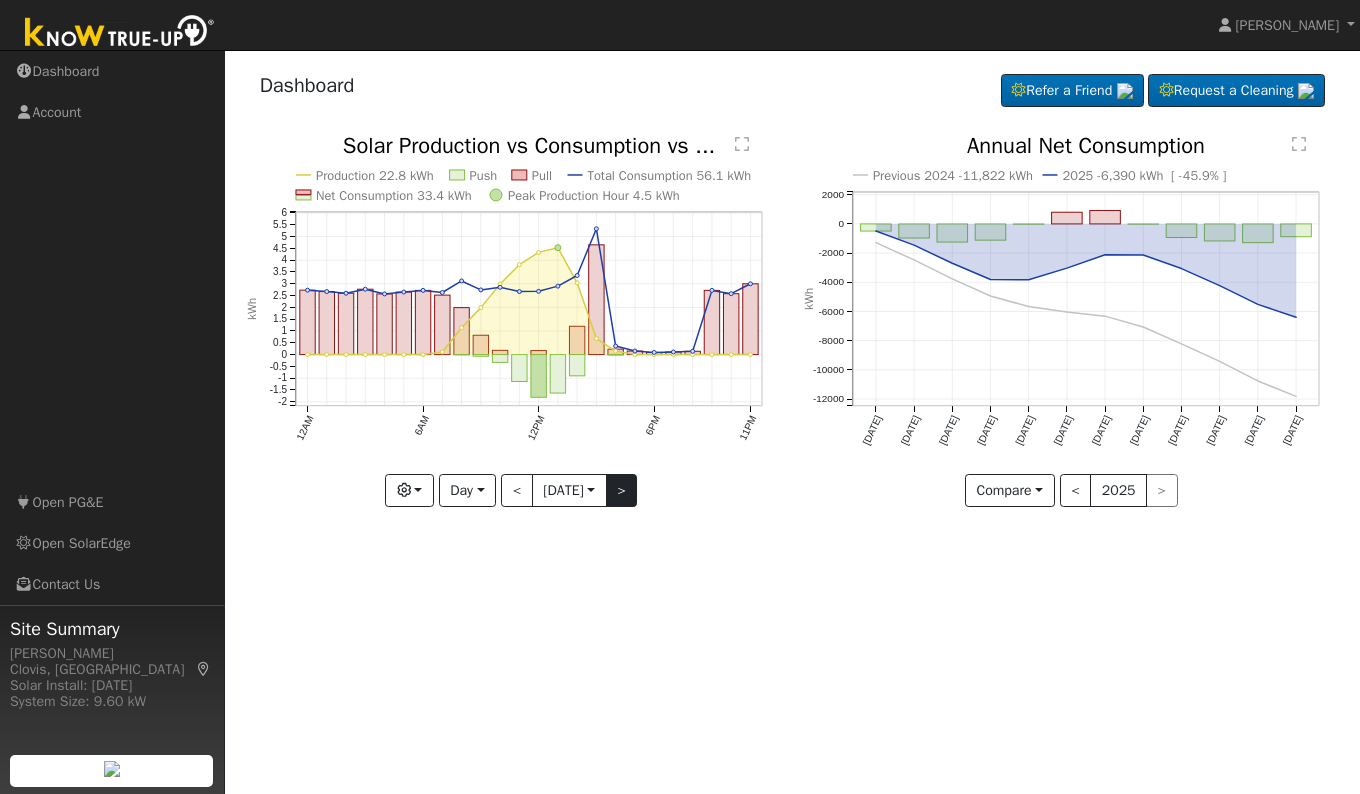 click on "Production 22.8 kWh Push Pull Total Consumption 56.1 kWh Net Consumption 33.4 kWh Peak Production Hour 4.5 kWh 12AM 6AM 12PM 6PM 11PM -2 -1.5 -1 -0.5 0 0.5 1 1.5 2 2.5 3 3.5 4 4.5 5 5.5 6  Solar Production vs Consumption vs ... kWh onclick="" onclick="" onclick="" onclick="" onclick="" onclick="" onclick="" onclick="" onclick="" onclick="" onclick="" onclick="" onclick="" onclick="" onclick="" onclick="" onclick="" onclick="" onclick="" onclick="" onclick="" onclick="" onclick="" onclick="" onclick="" onclick="" onclick="" onclick="" onclick="" onclick="" onclick="" onclick="" onclick="" onclick="" onclick="" onclick="" onclick="" onclick="" onclick="" onclick="" onclick="" onclick="" onclick="" onclick="" onclick="" onclick="" onclick="" onclick="" onclick="" onclick="" onclick="" onclick="" onclick="" onclick="" onclick="" onclick="" onclick="" onclick="" onclick="" onclick="" onclick="" onclick="" onclick="" onclick="" onclick="" onclick="" onclick="" onclick="" onclick="" onclick="" onclick="" Graphs $" 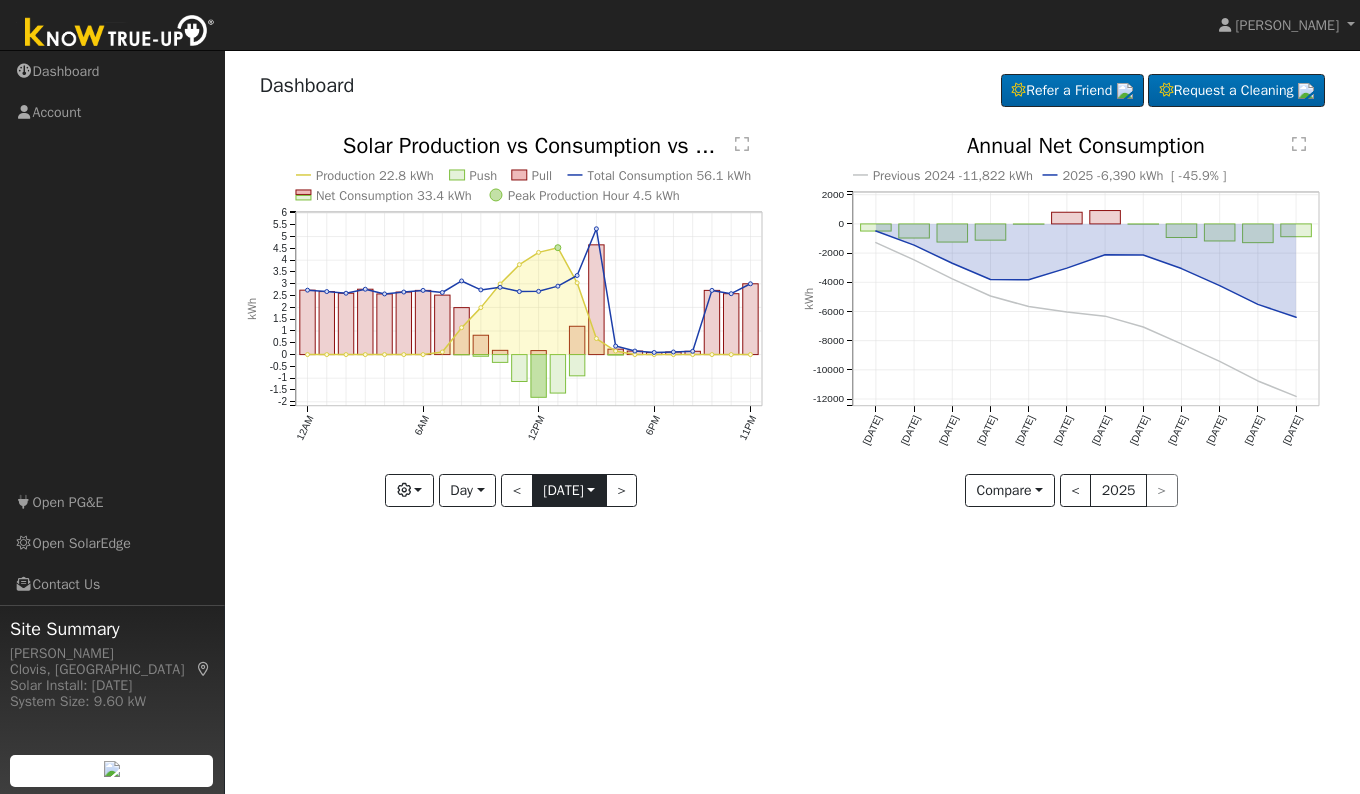 click on "[DATE]" at bounding box center (569, 491) 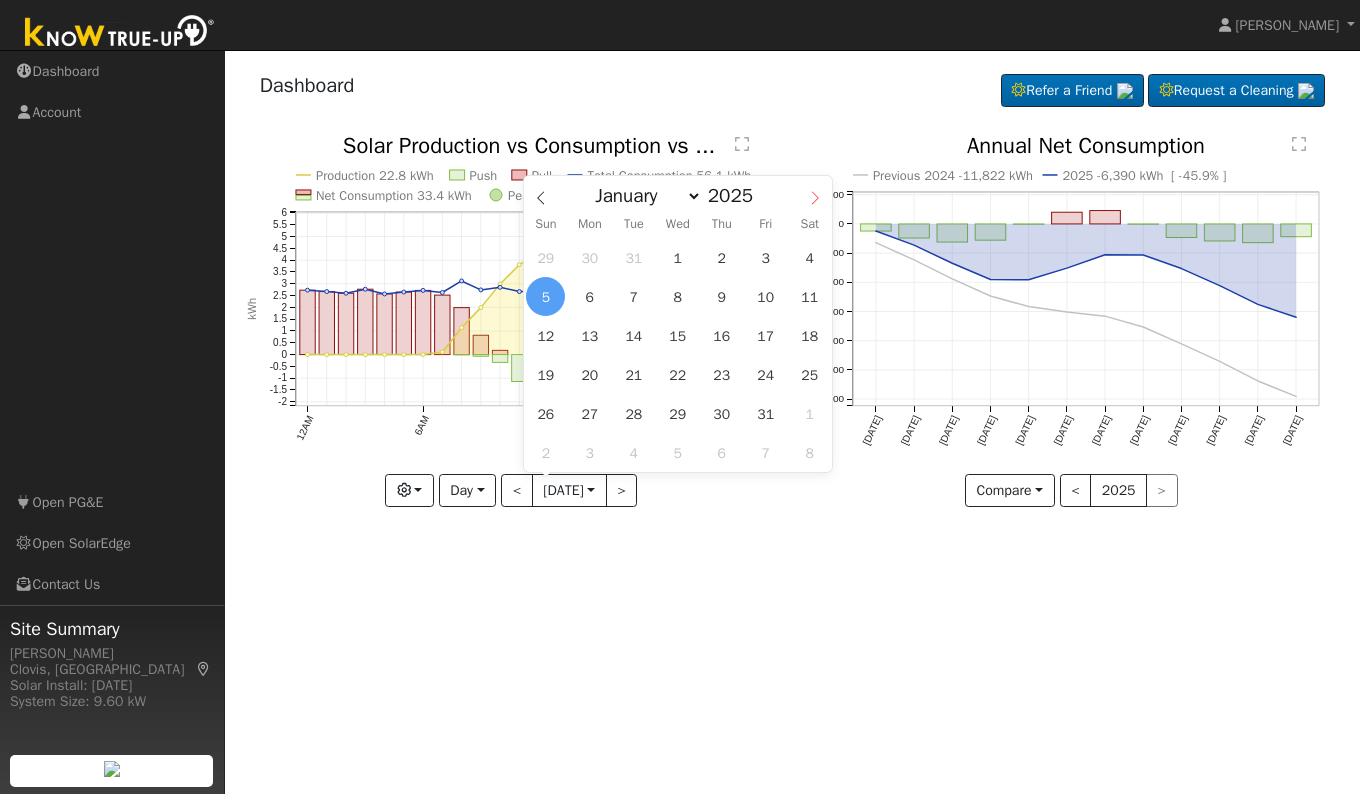 click at bounding box center [815, 193] 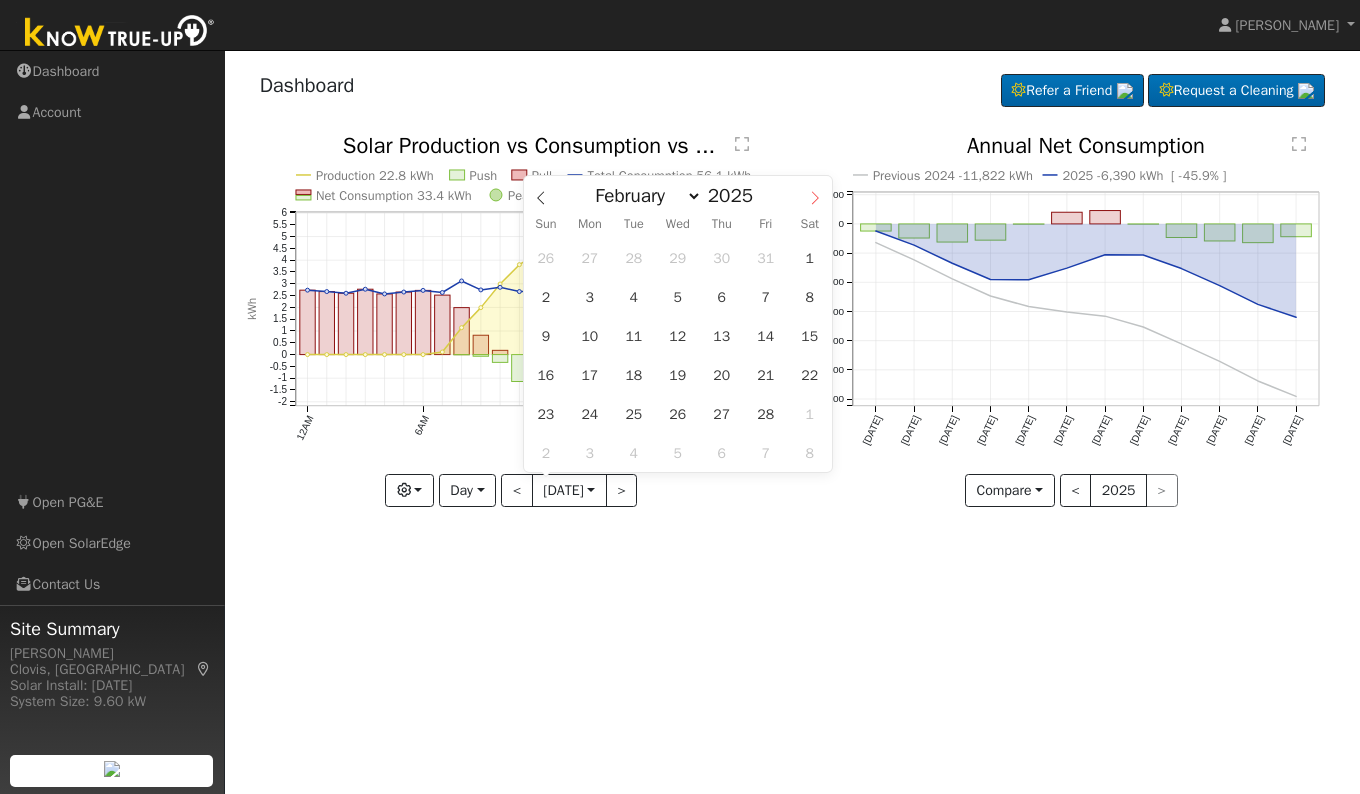click 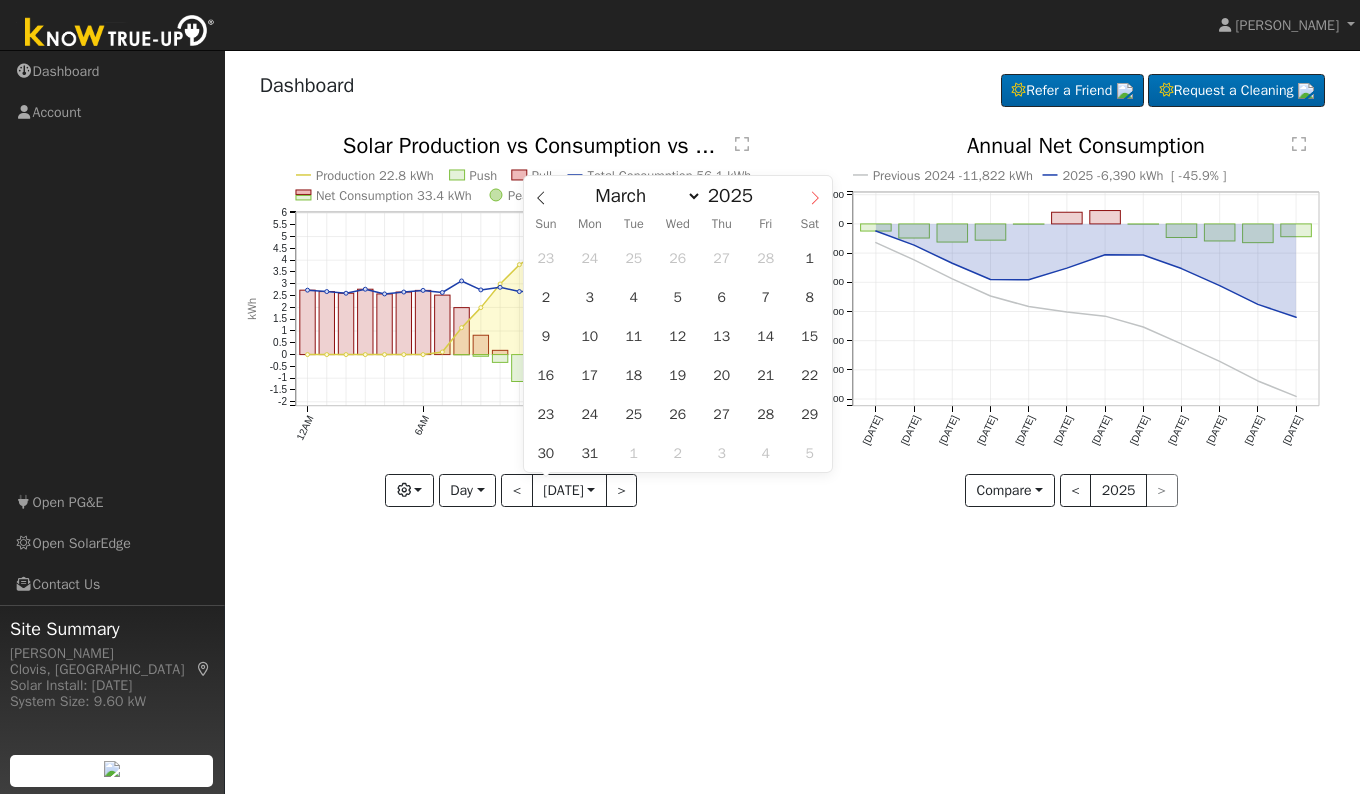 click 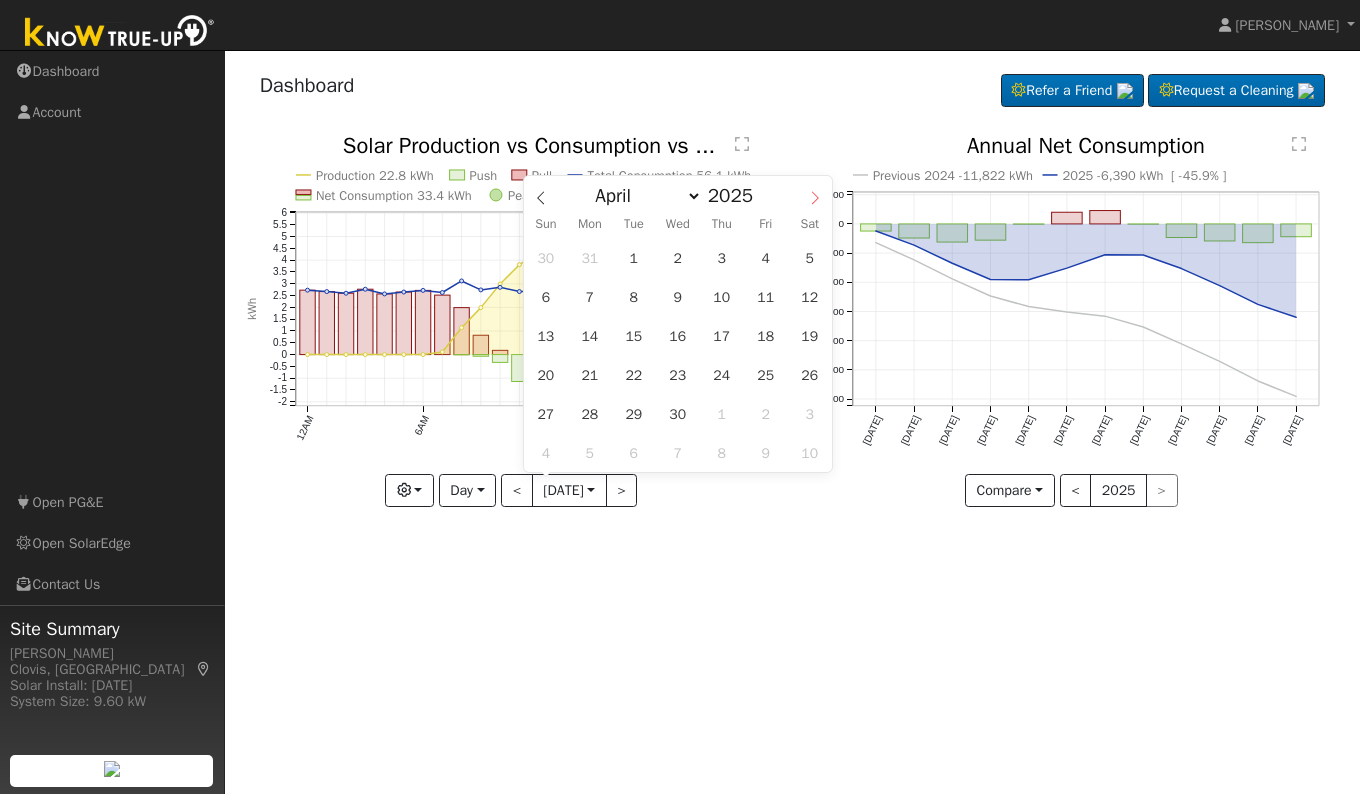 click 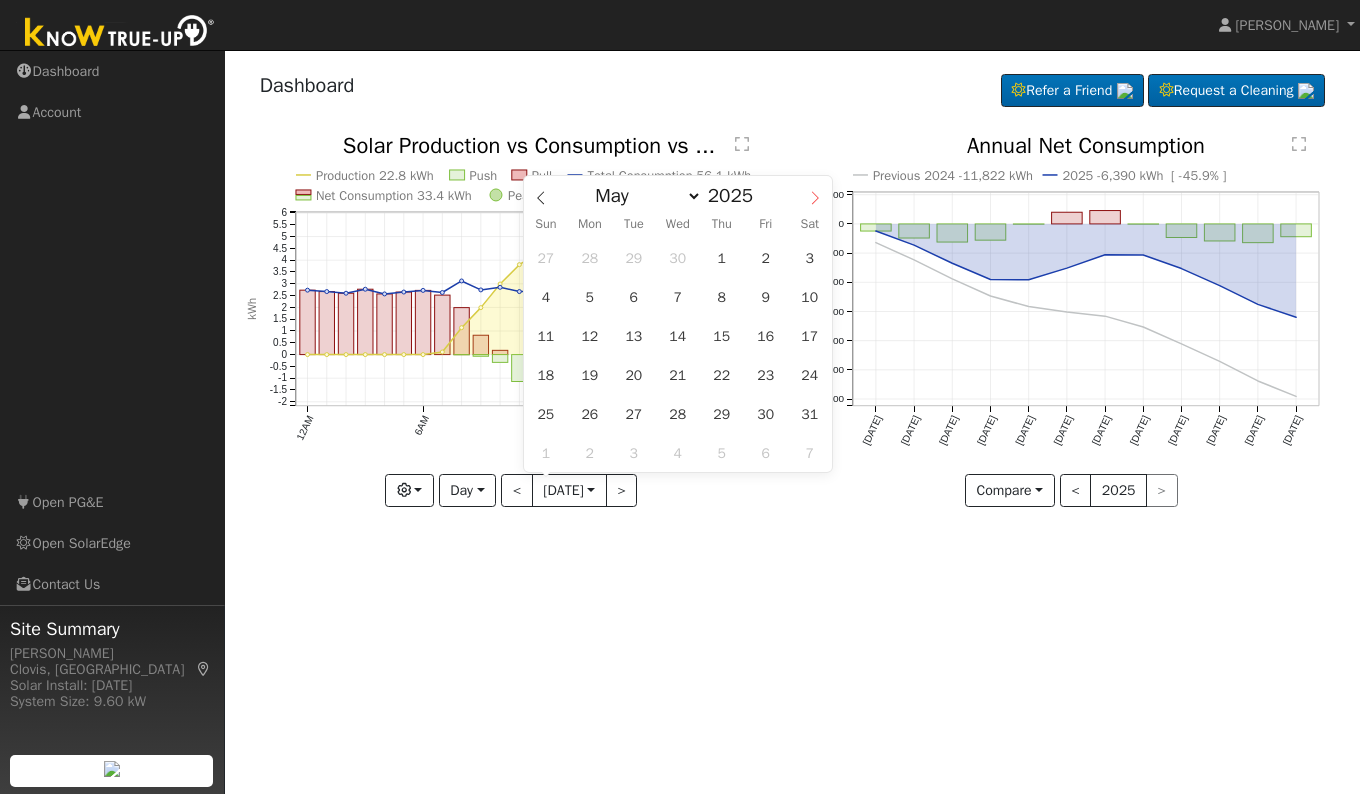 click 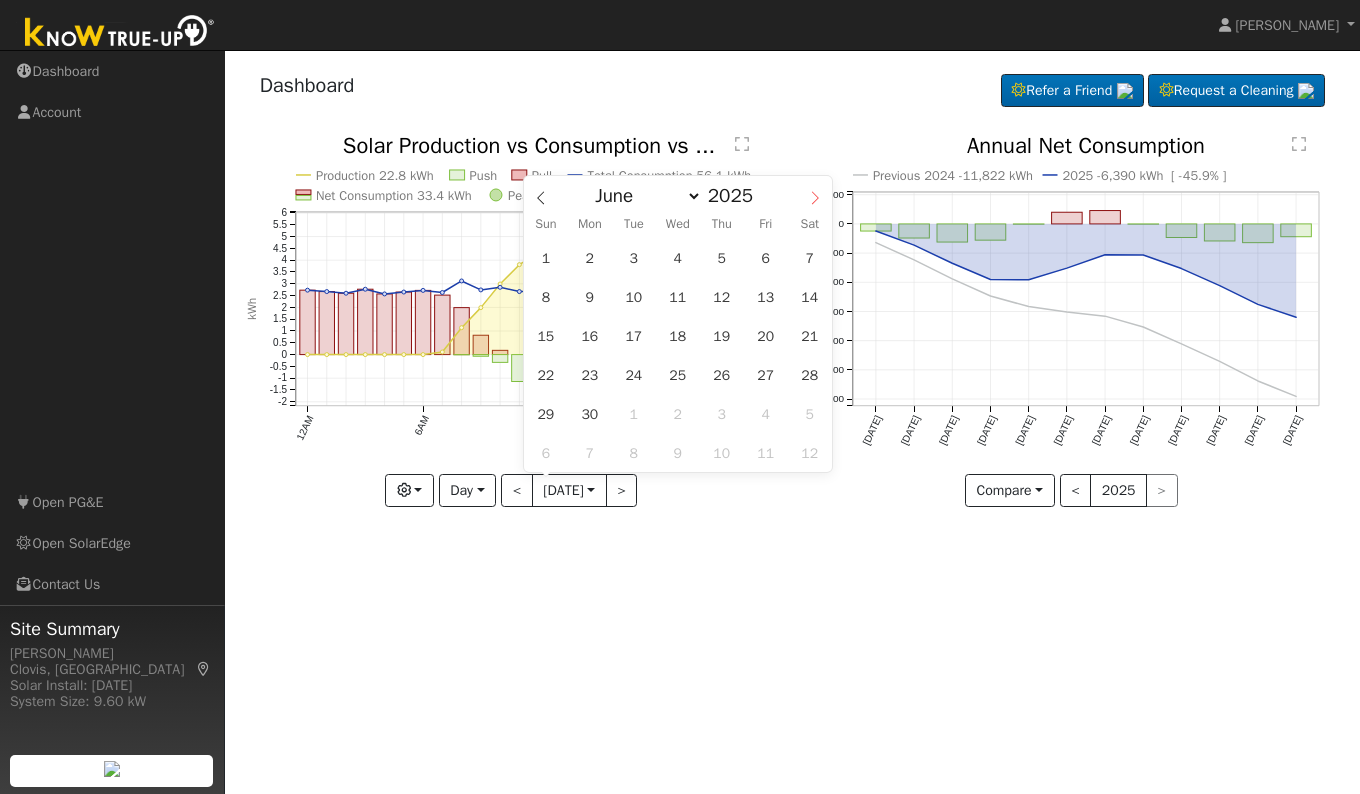 click 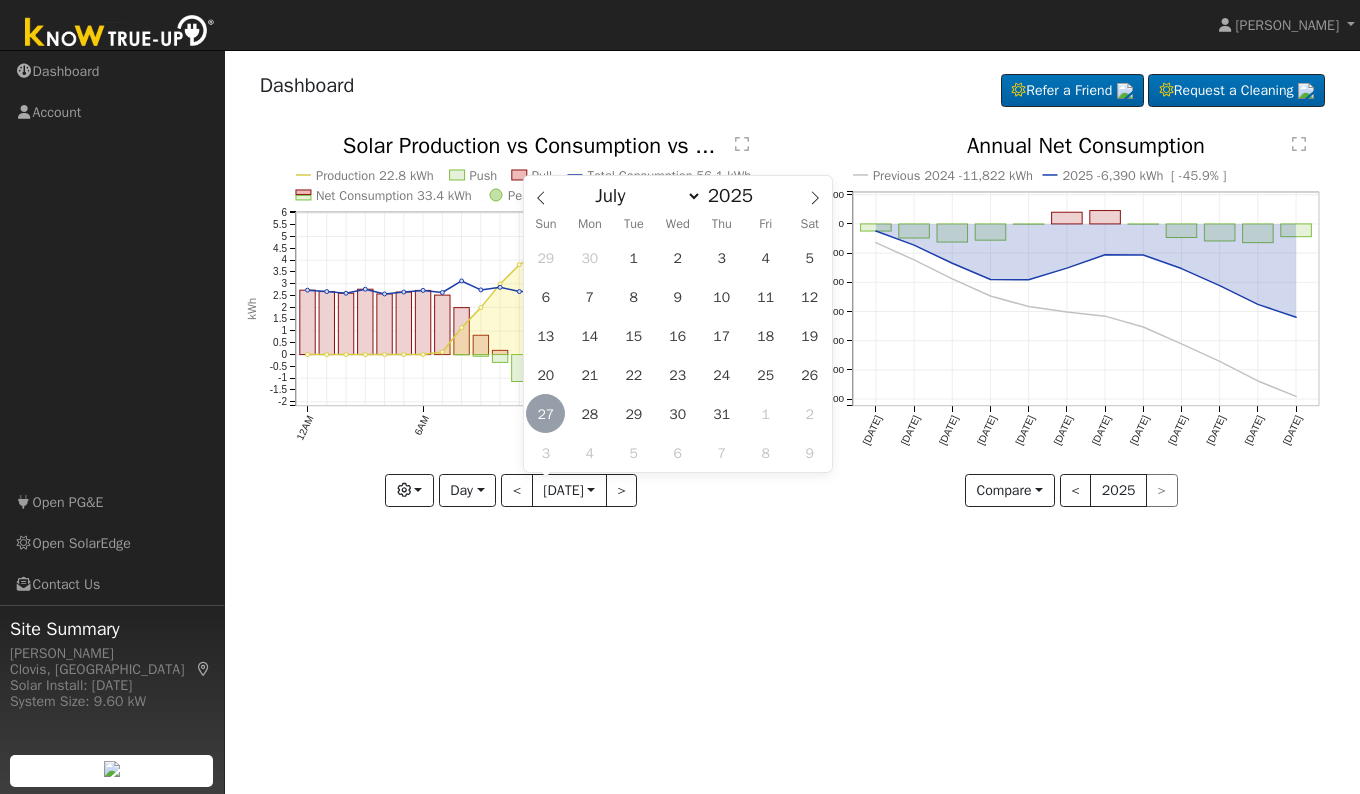 click on "27" at bounding box center [545, 413] 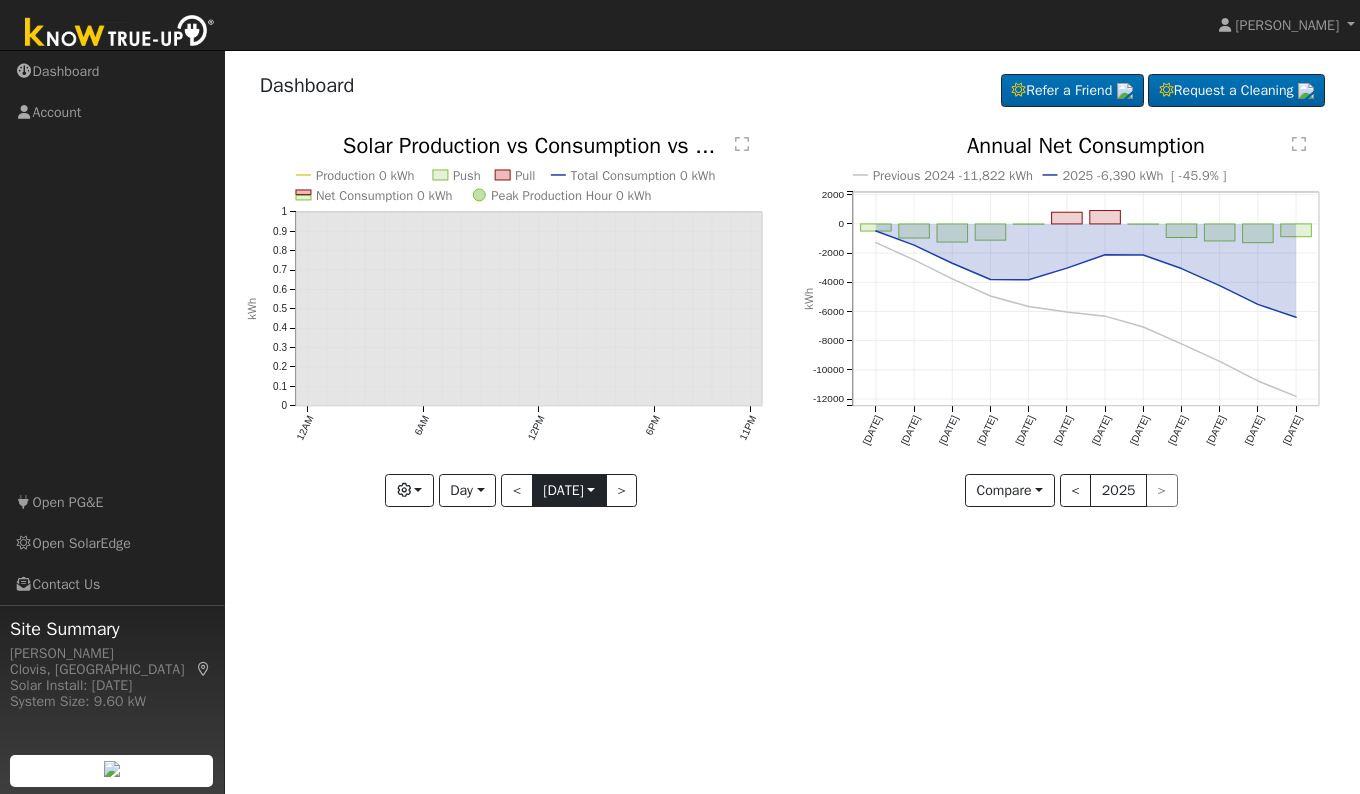 click on "[DATE]" at bounding box center [569, 491] 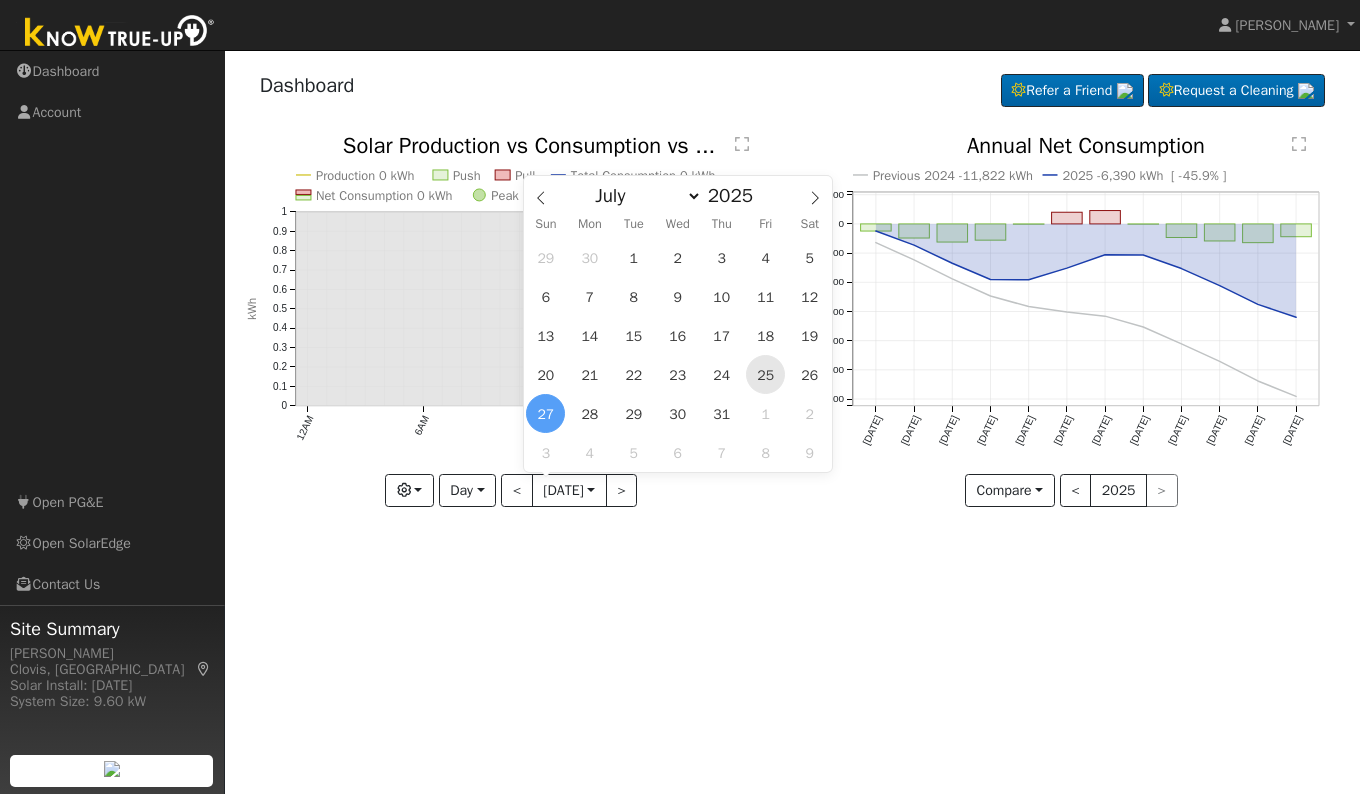 drag, startPoint x: 599, startPoint y: 491, endPoint x: 761, endPoint y: 376, distance: 198.66806 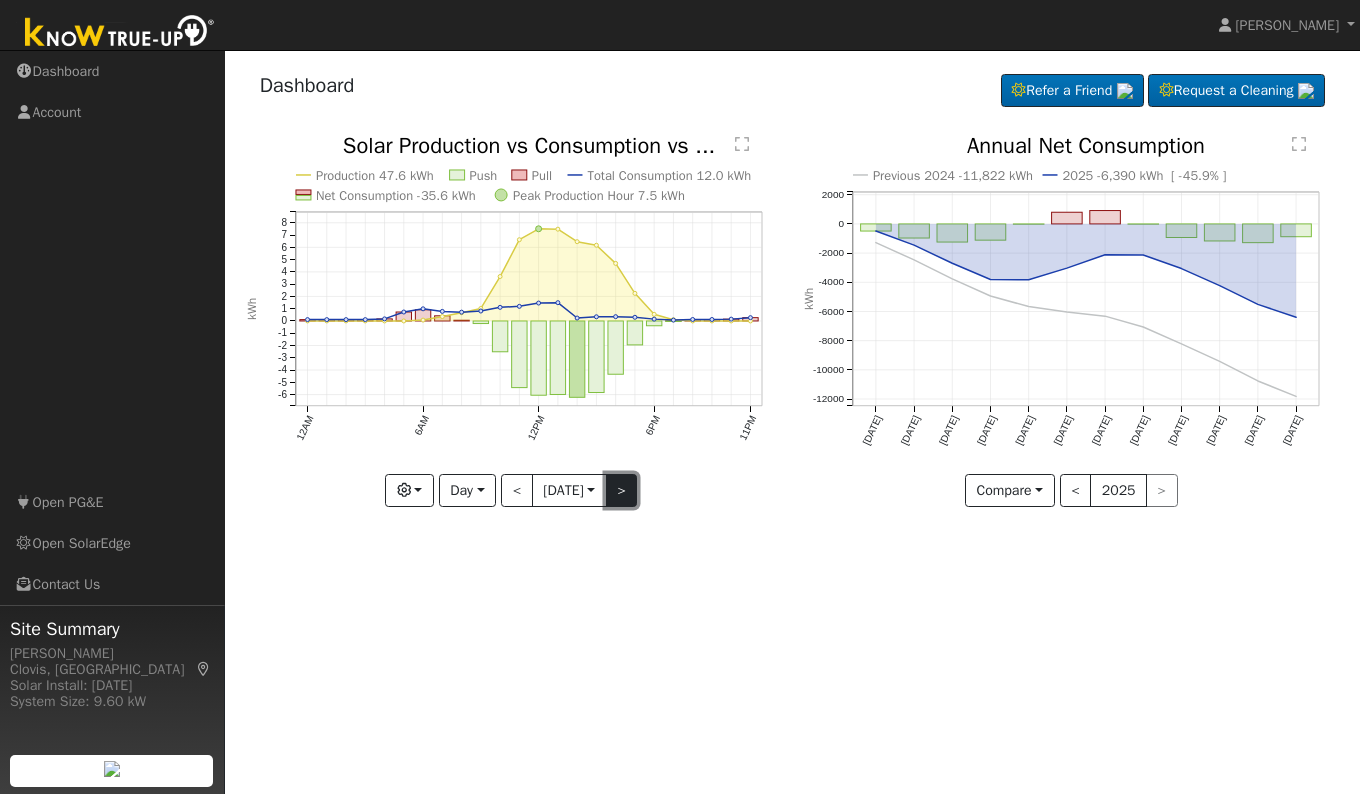click on ">" at bounding box center (622, 491) 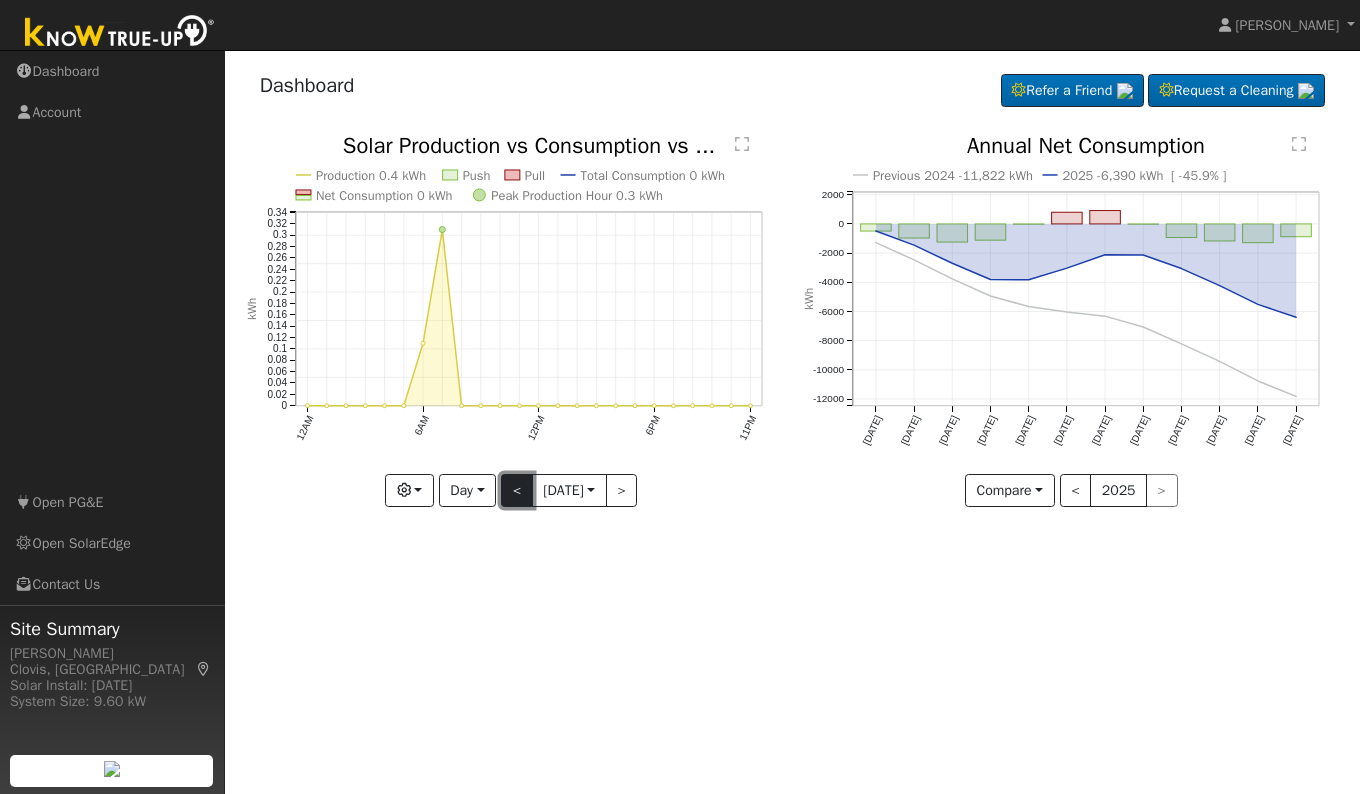 click on "<" at bounding box center [517, 491] 